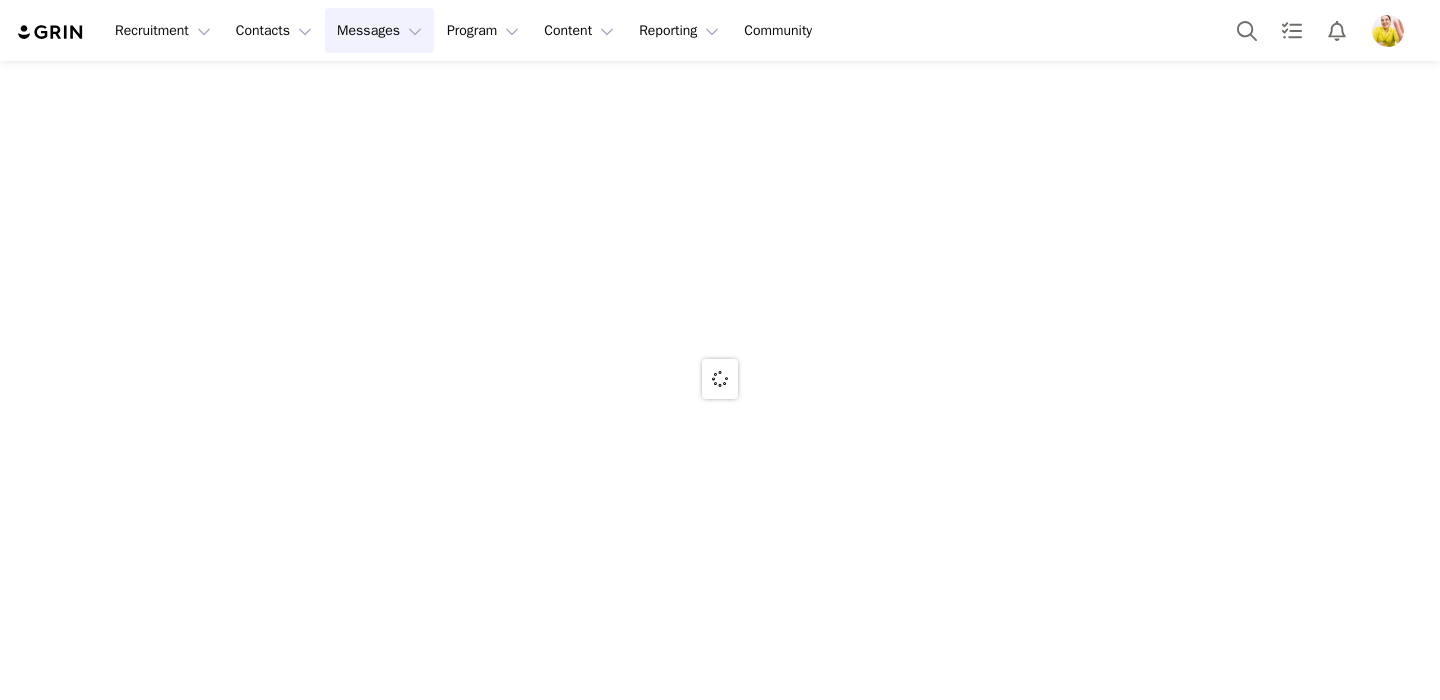 scroll, scrollTop: 0, scrollLeft: 0, axis: both 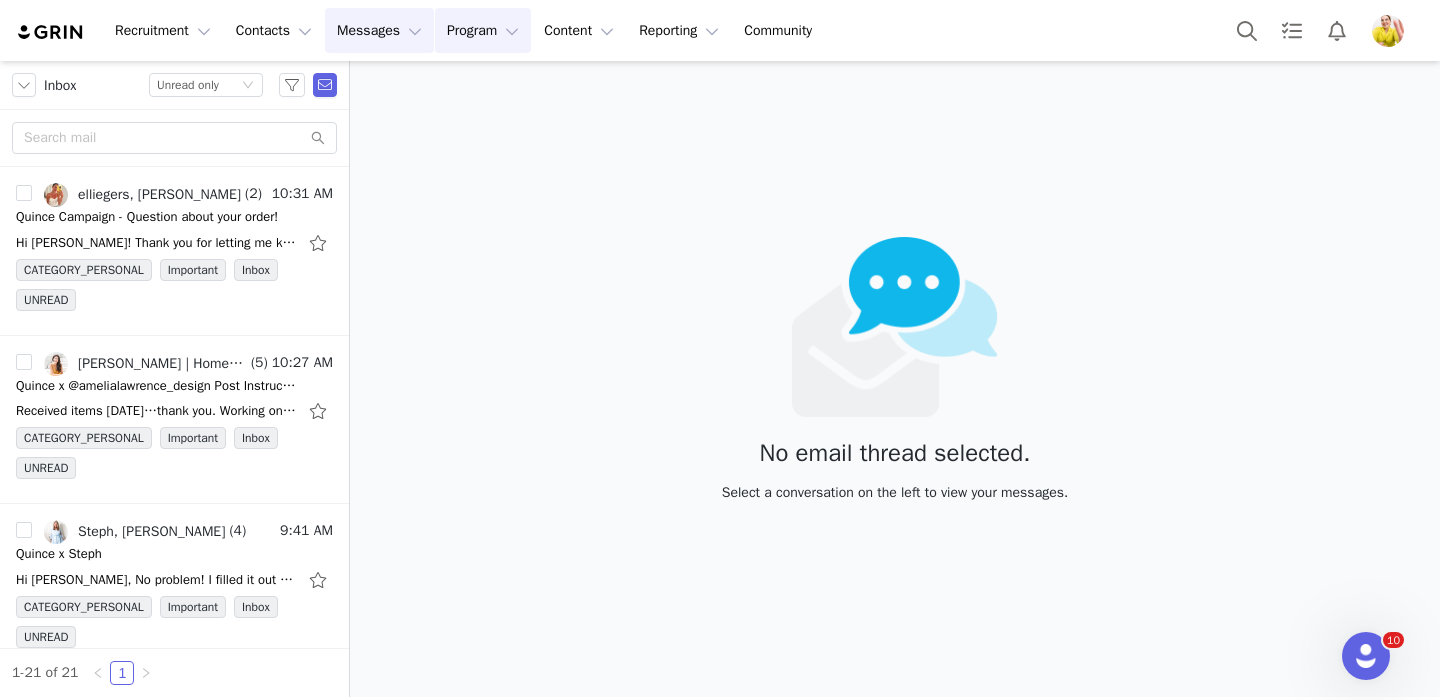 click on "Program Program" at bounding box center [483, 30] 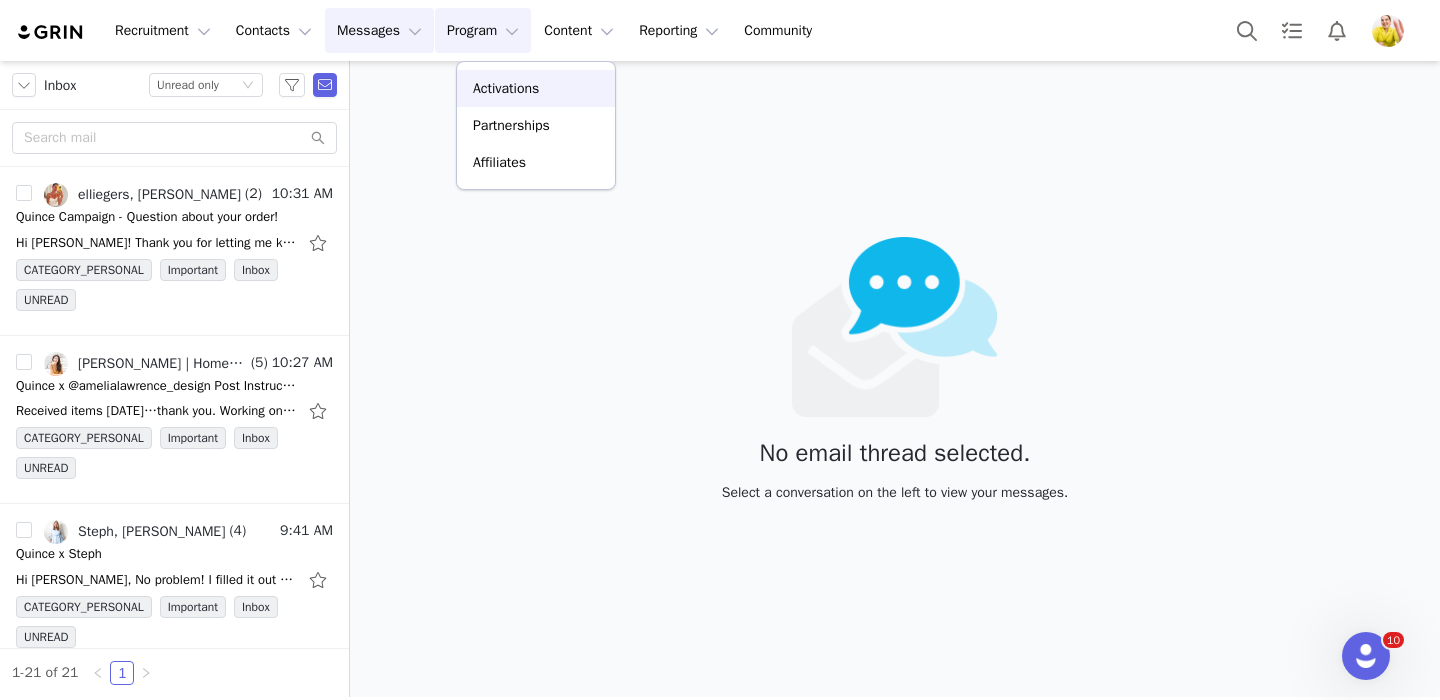 click on "Activations" at bounding box center (506, 88) 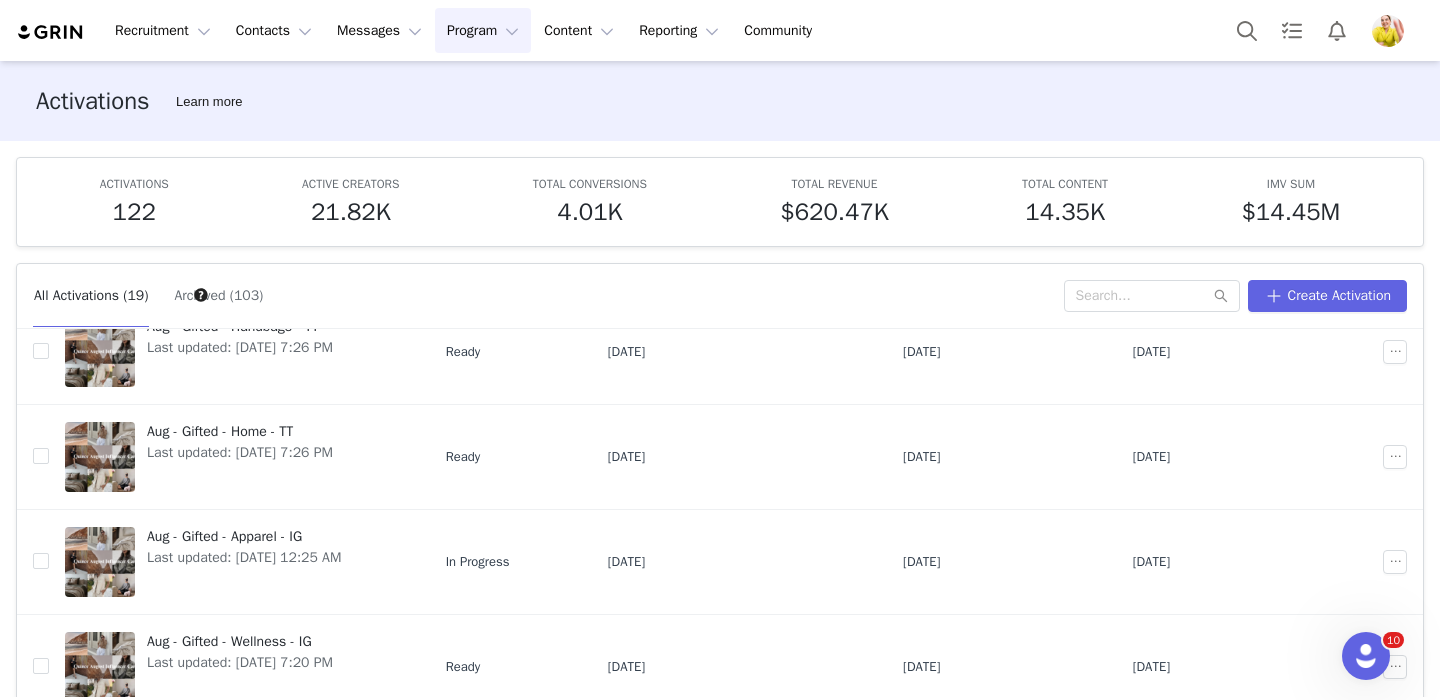 scroll, scrollTop: 698, scrollLeft: 0, axis: vertical 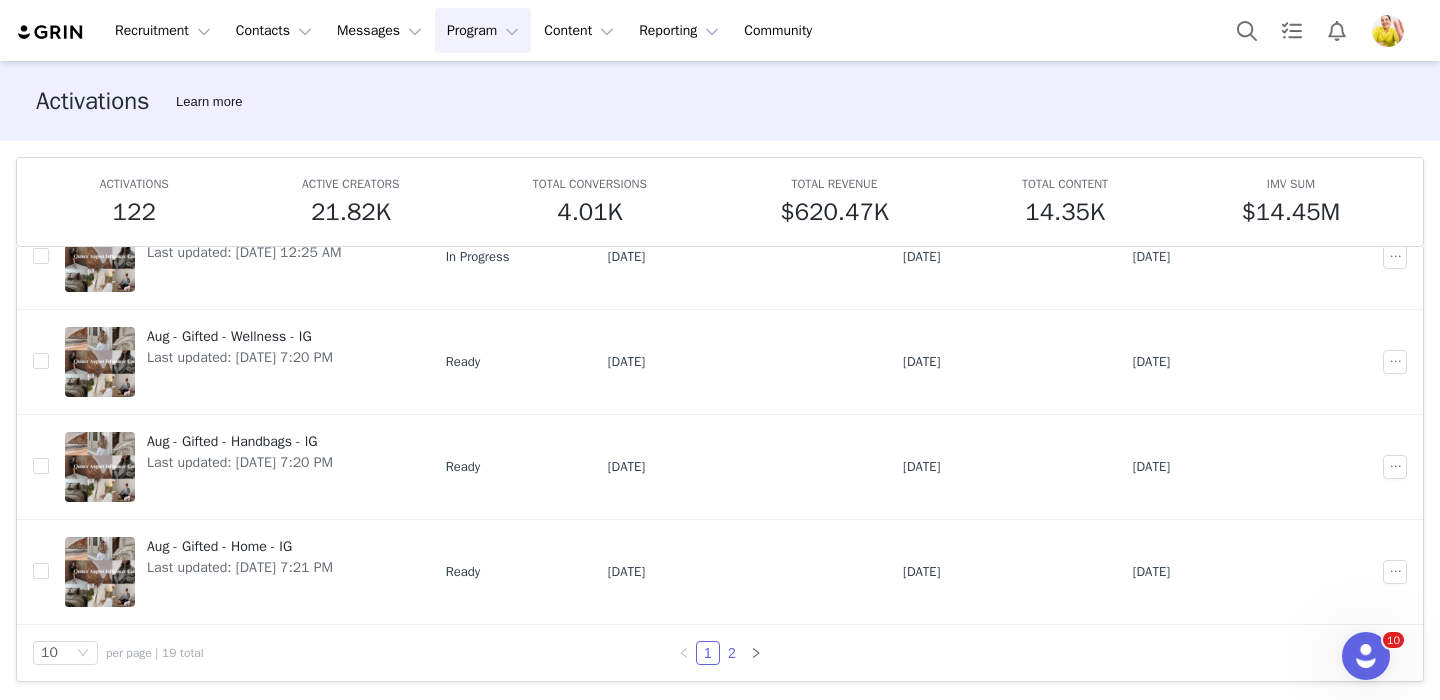 click on "2" at bounding box center [732, 653] 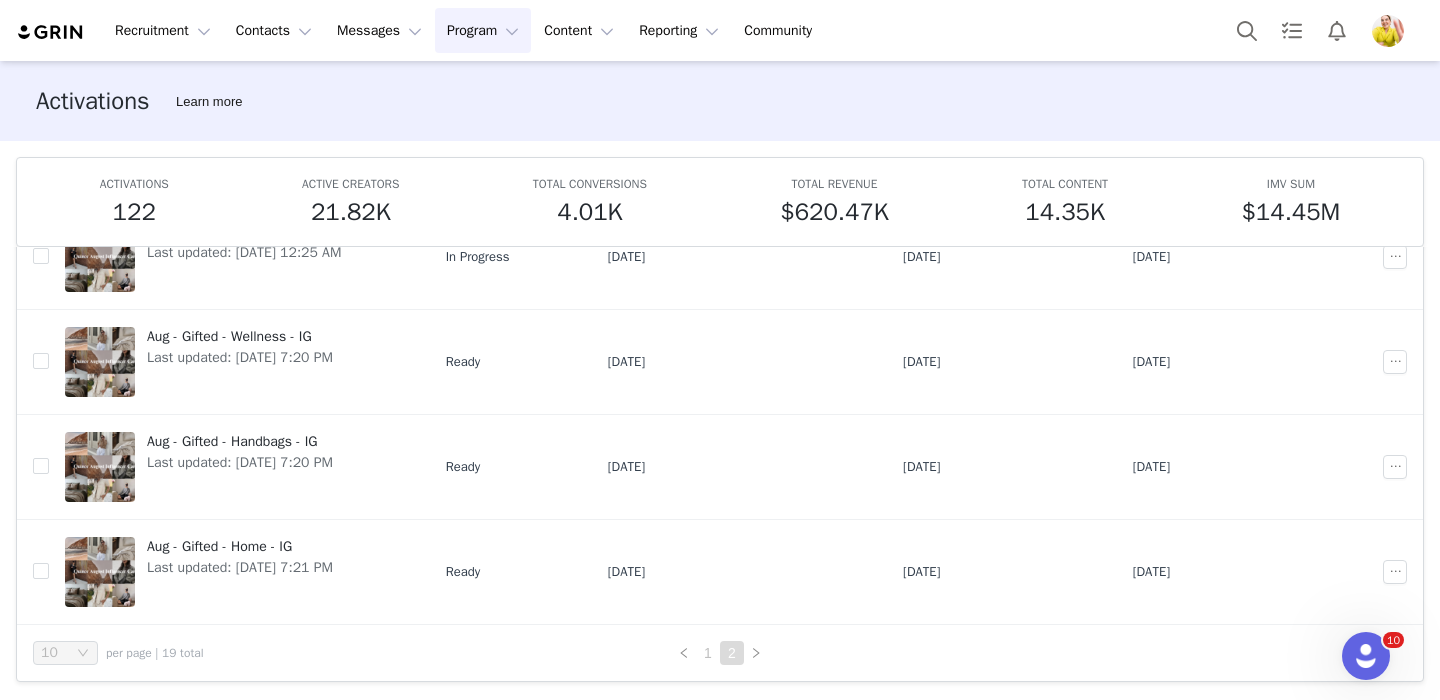 scroll, scrollTop: 0, scrollLeft: 0, axis: both 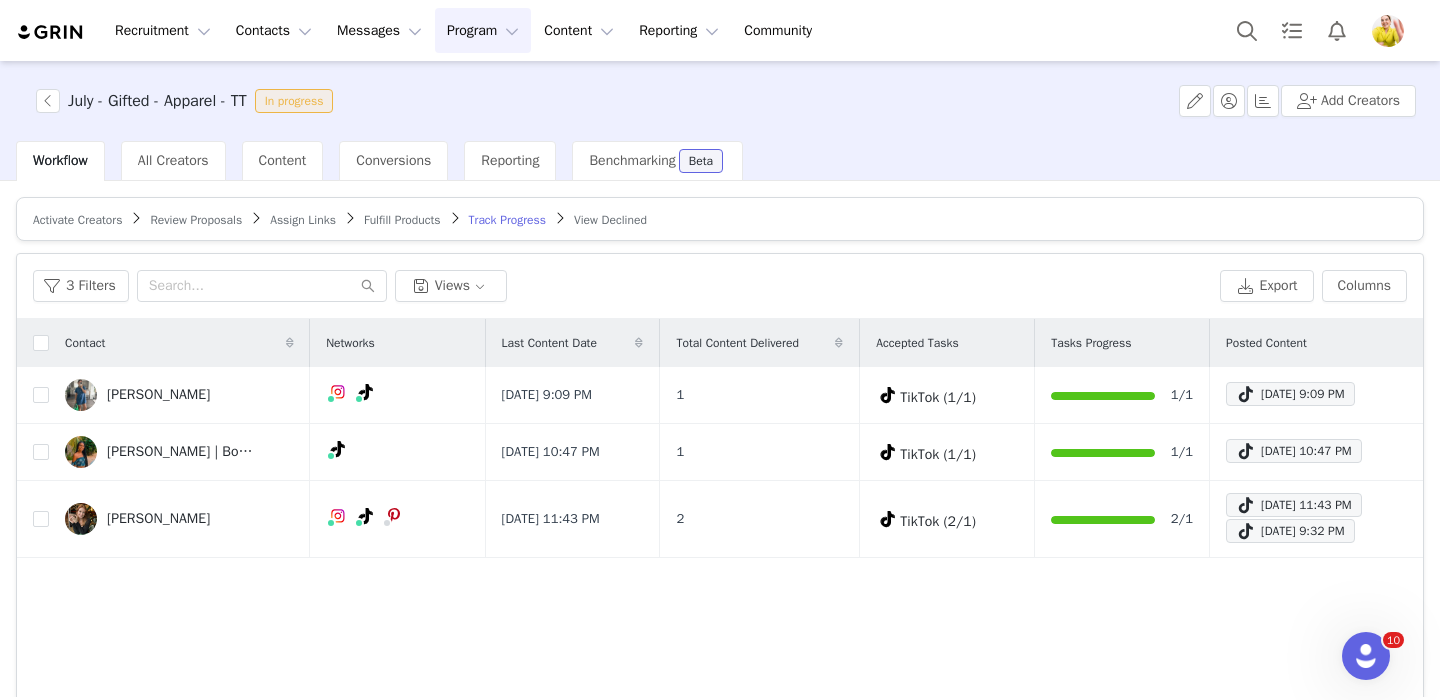 click on "Review Proposals" at bounding box center [196, 219] 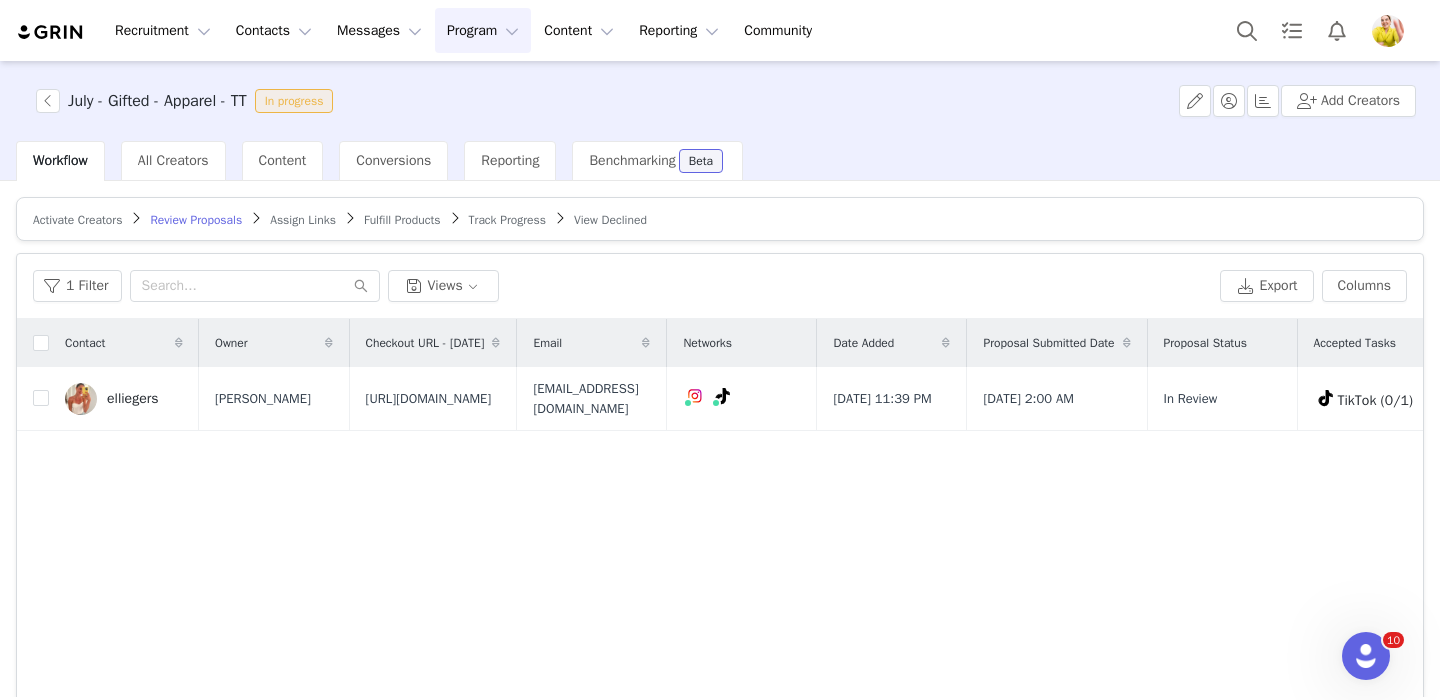 click on "Track Progress" at bounding box center (507, 220) 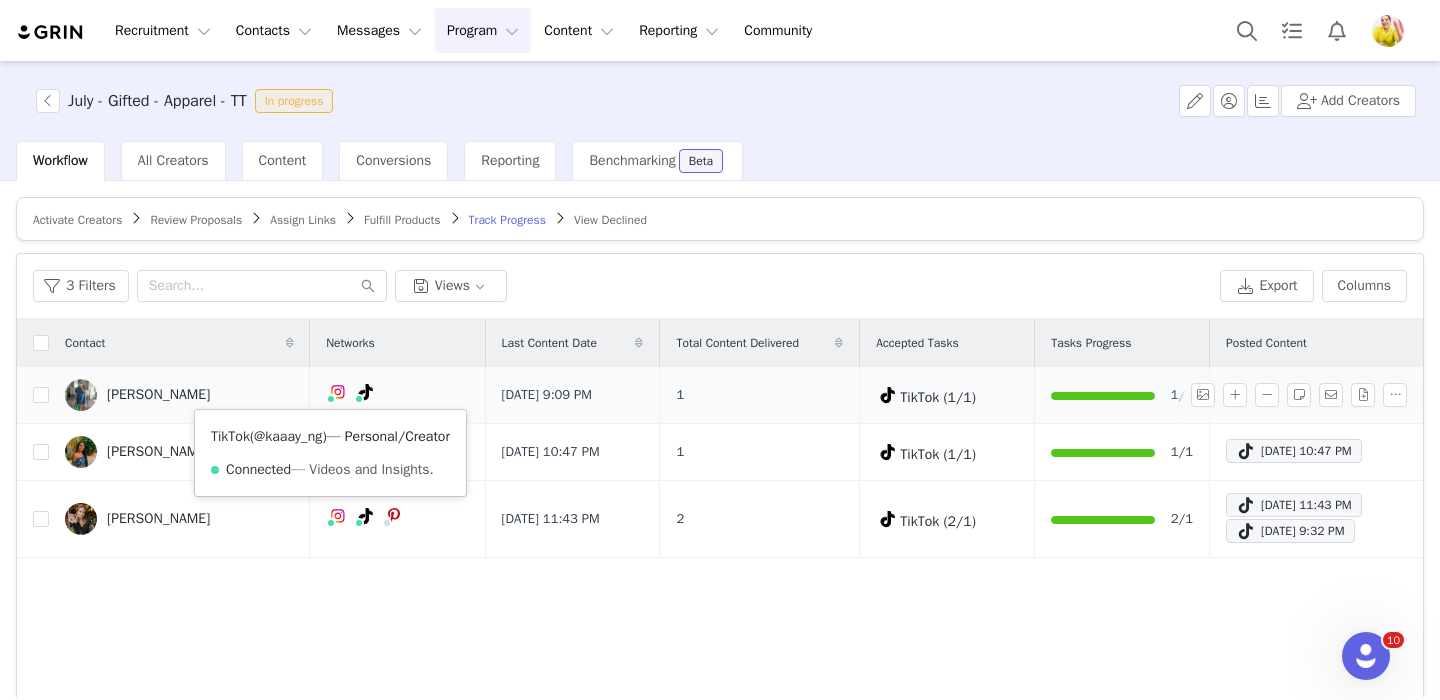 click on "@kaaay_ng" at bounding box center [288, 436] 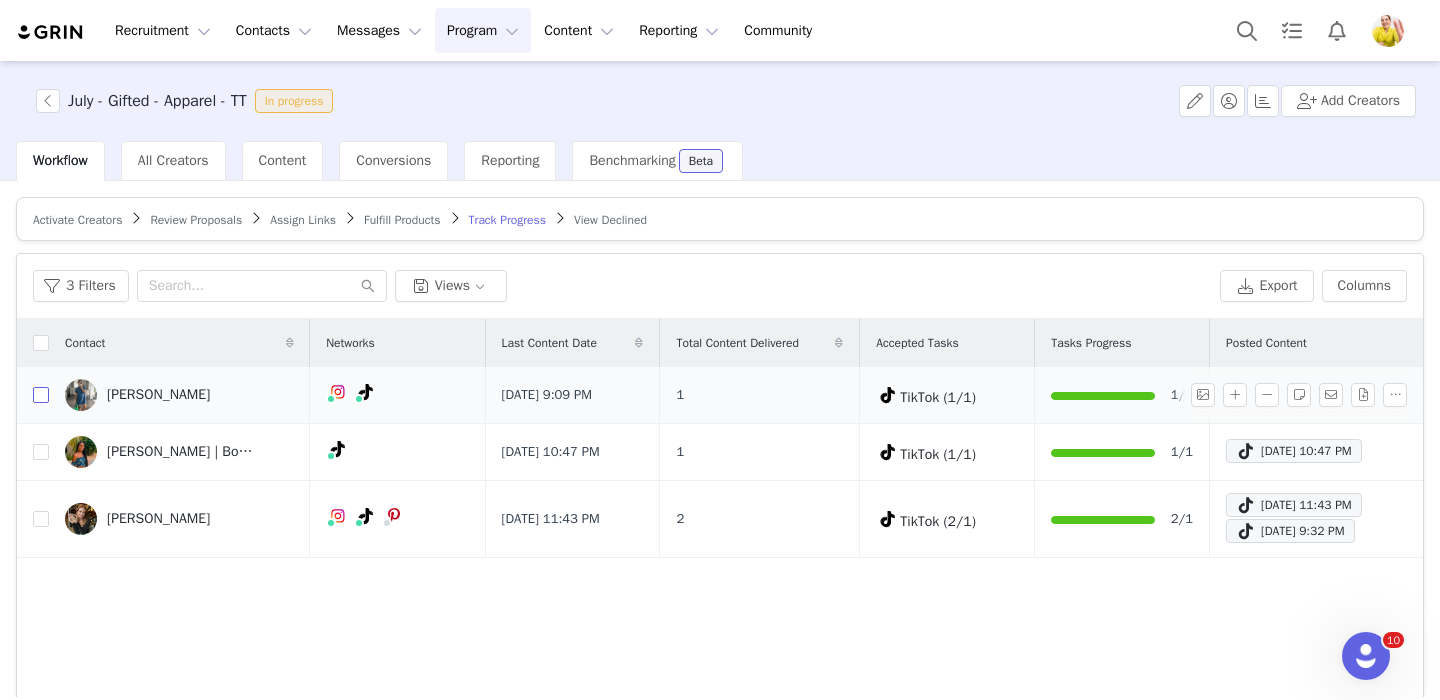 click at bounding box center (41, 395) 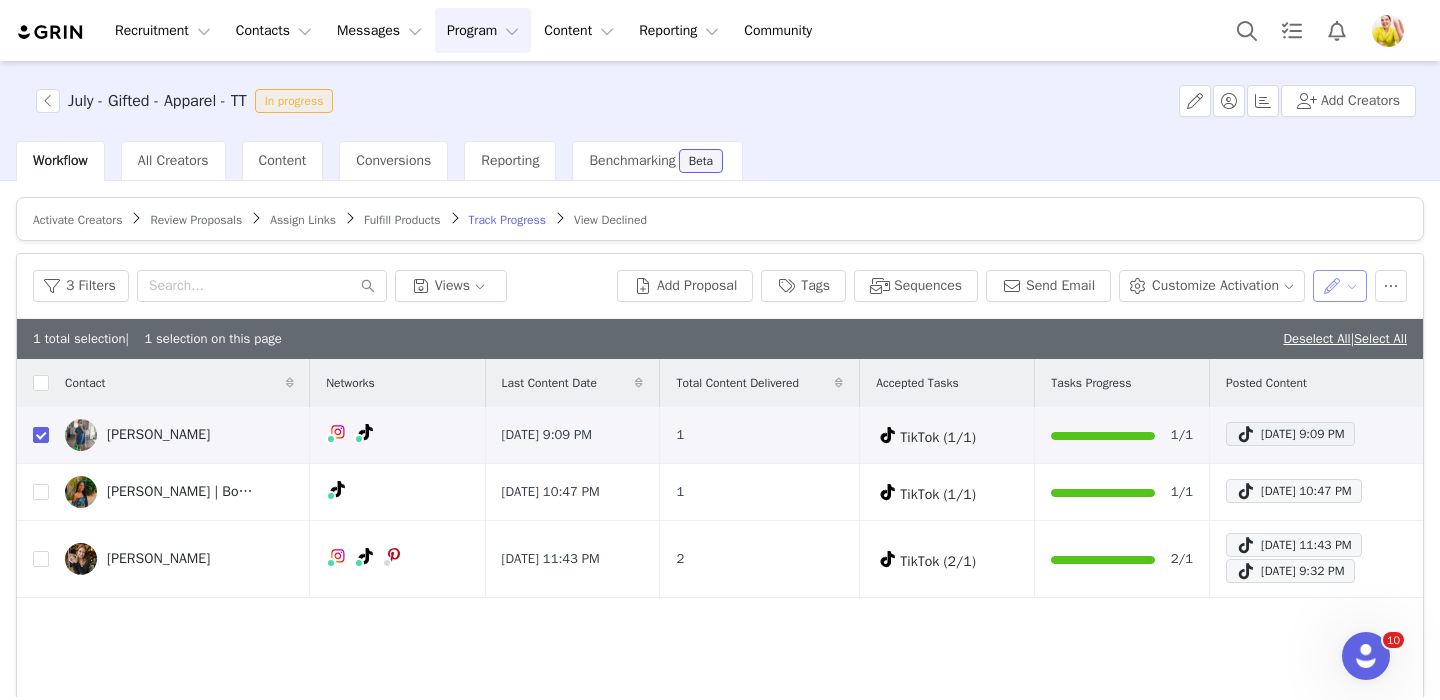 click at bounding box center (1340, 286) 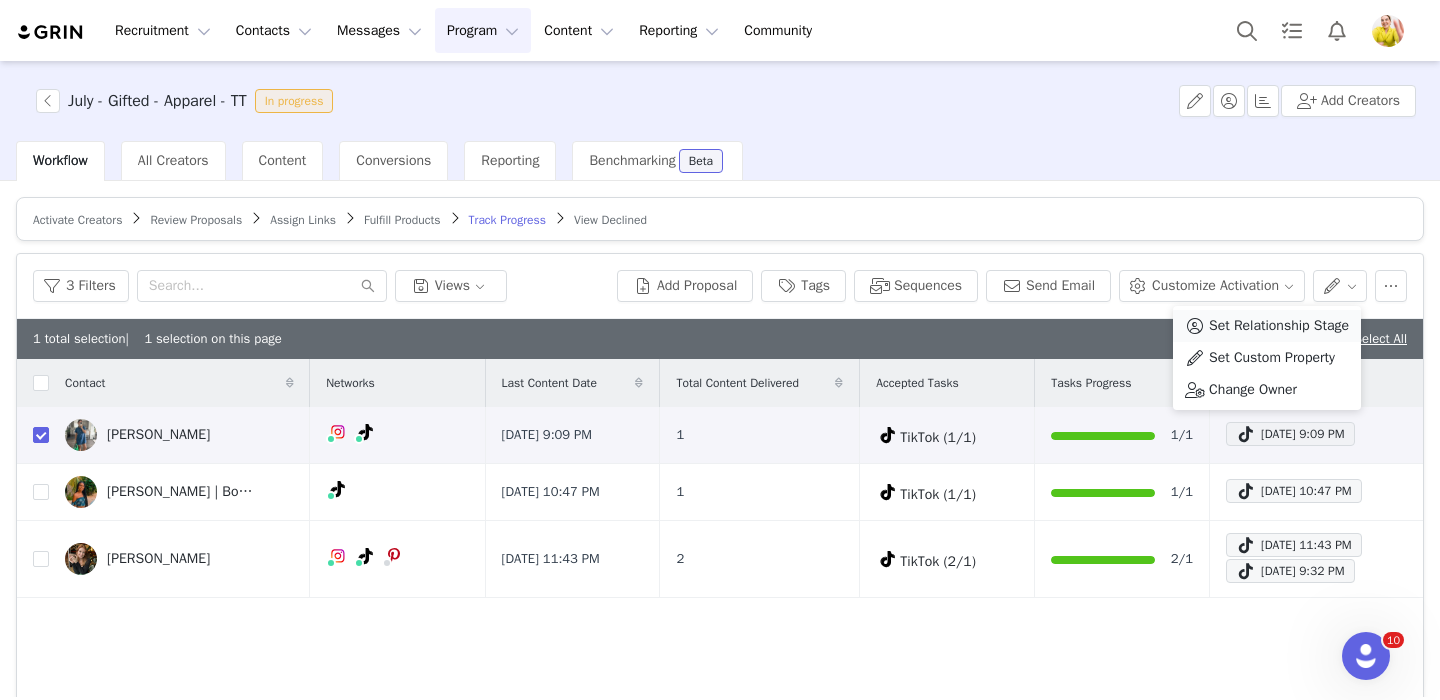 click on "Set Relationship Stage" at bounding box center (1279, 326) 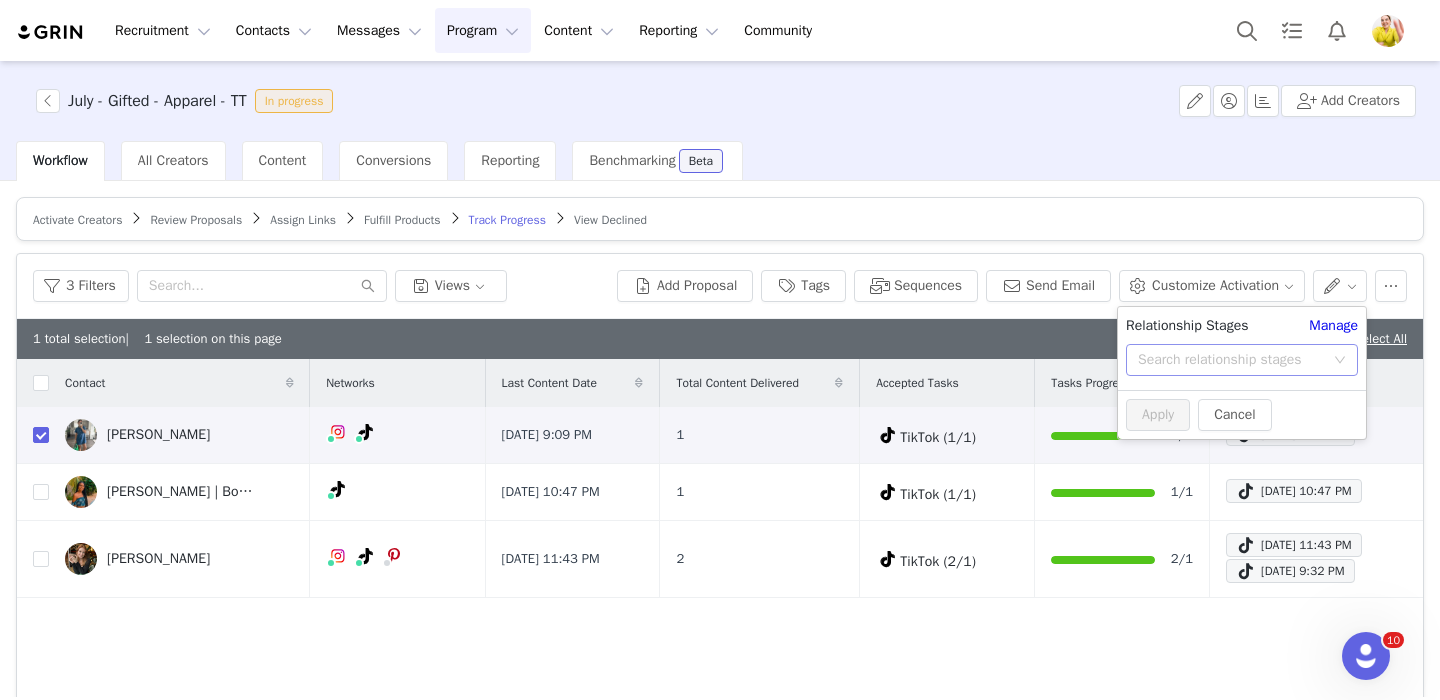 click on "Search relationship stages" at bounding box center [1231, 360] 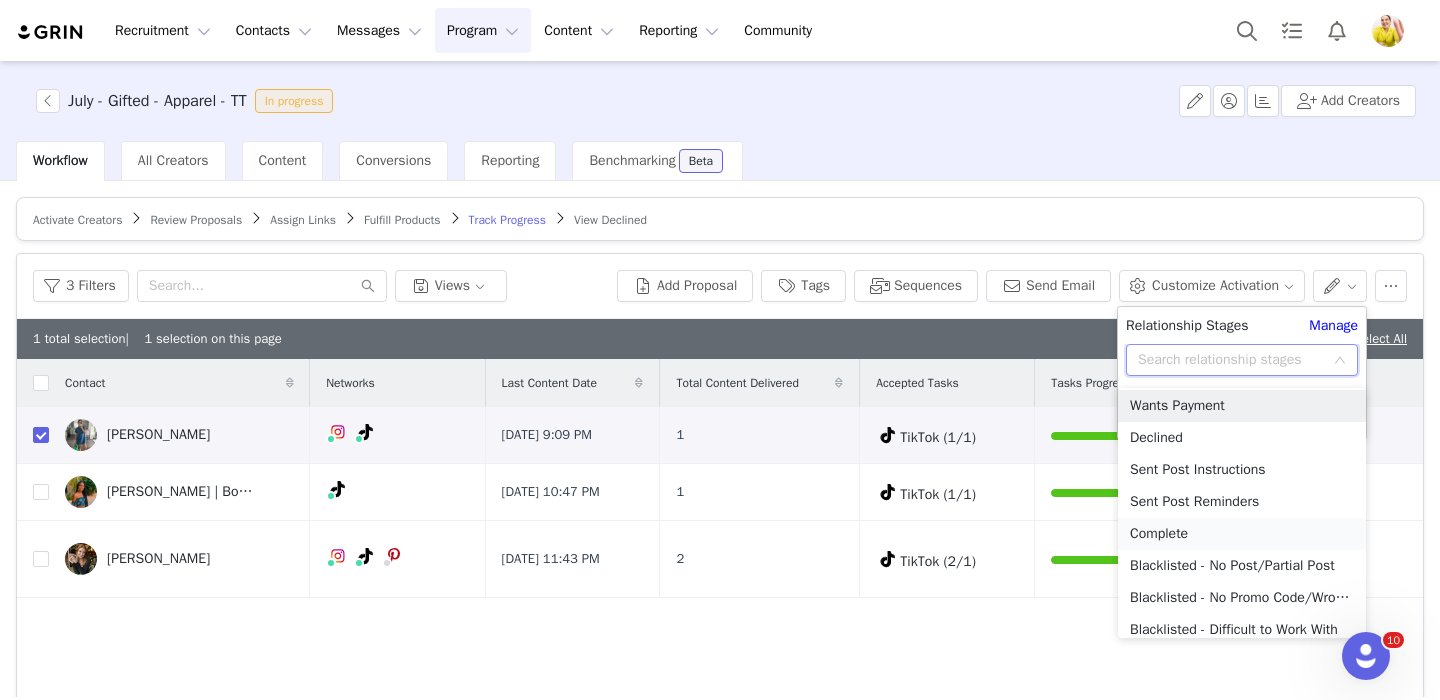 scroll, scrollTop: 132, scrollLeft: 0, axis: vertical 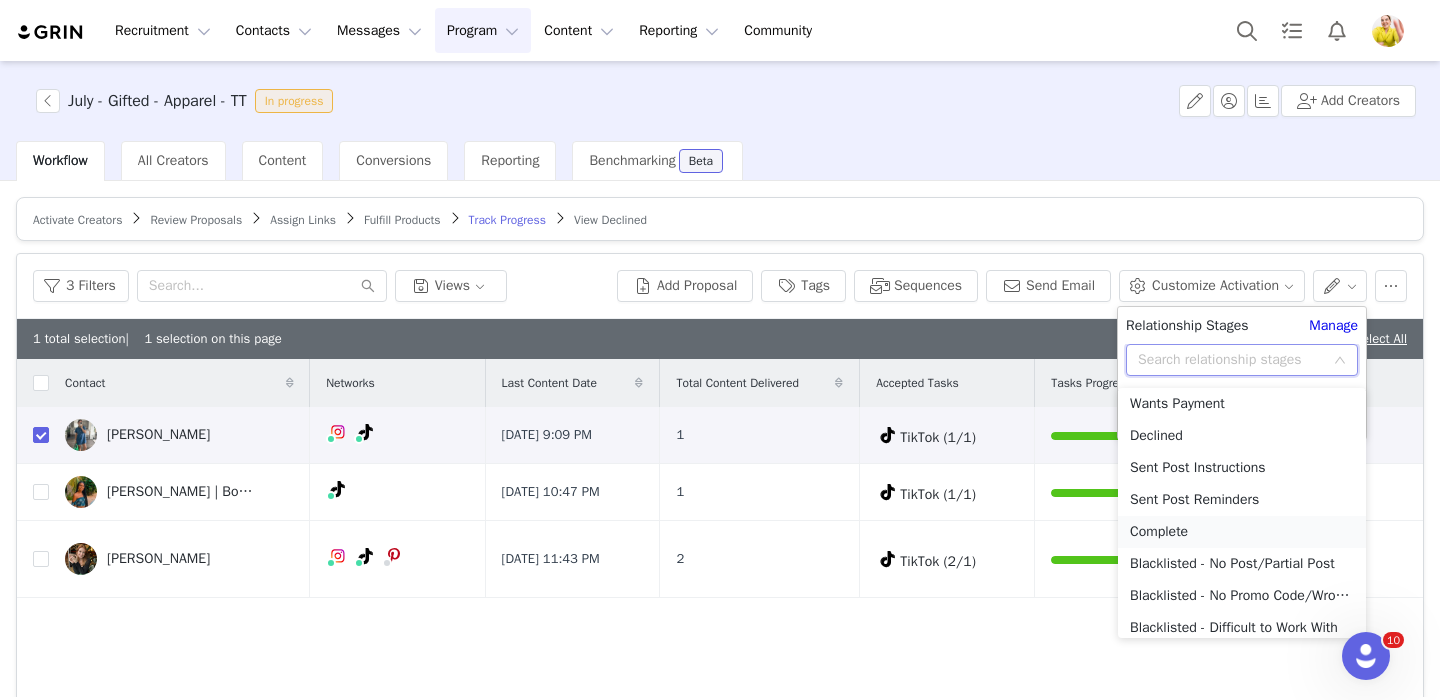 click on "Complete" at bounding box center (1242, 532) 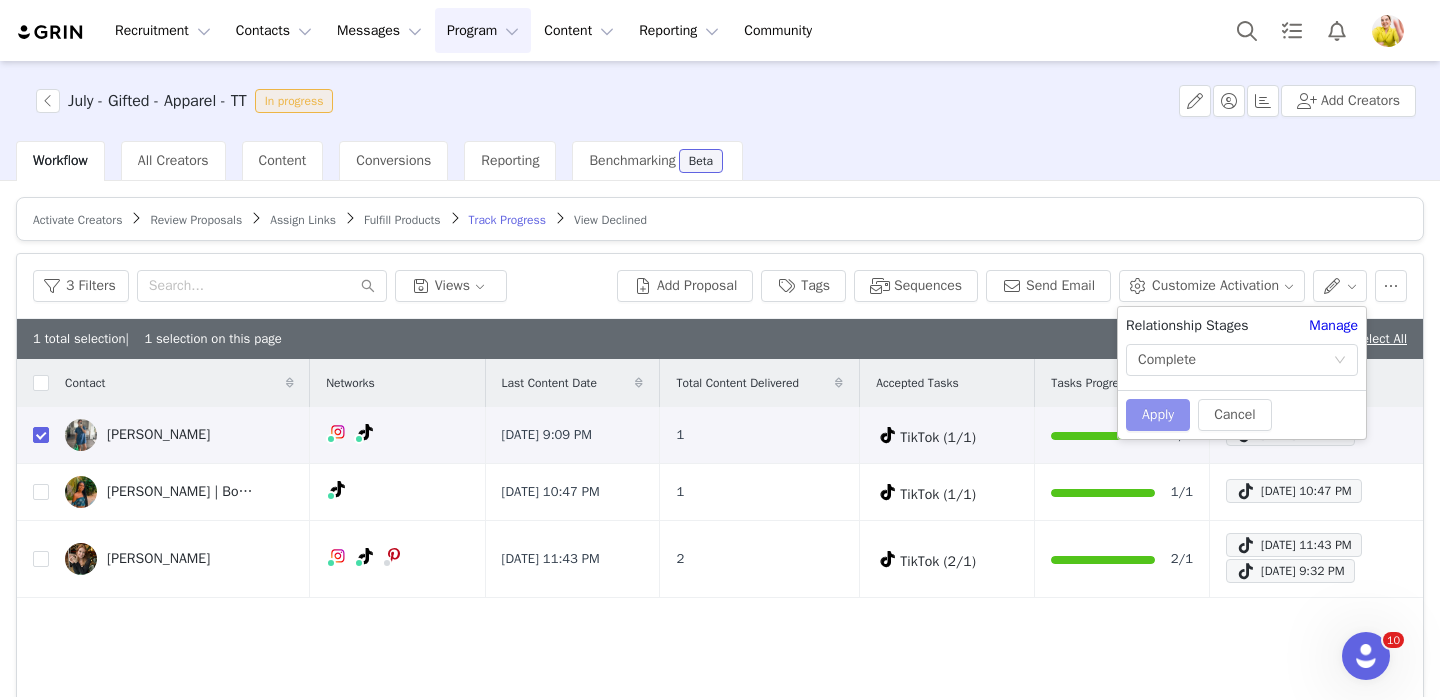 click on "Apply" at bounding box center (1158, 415) 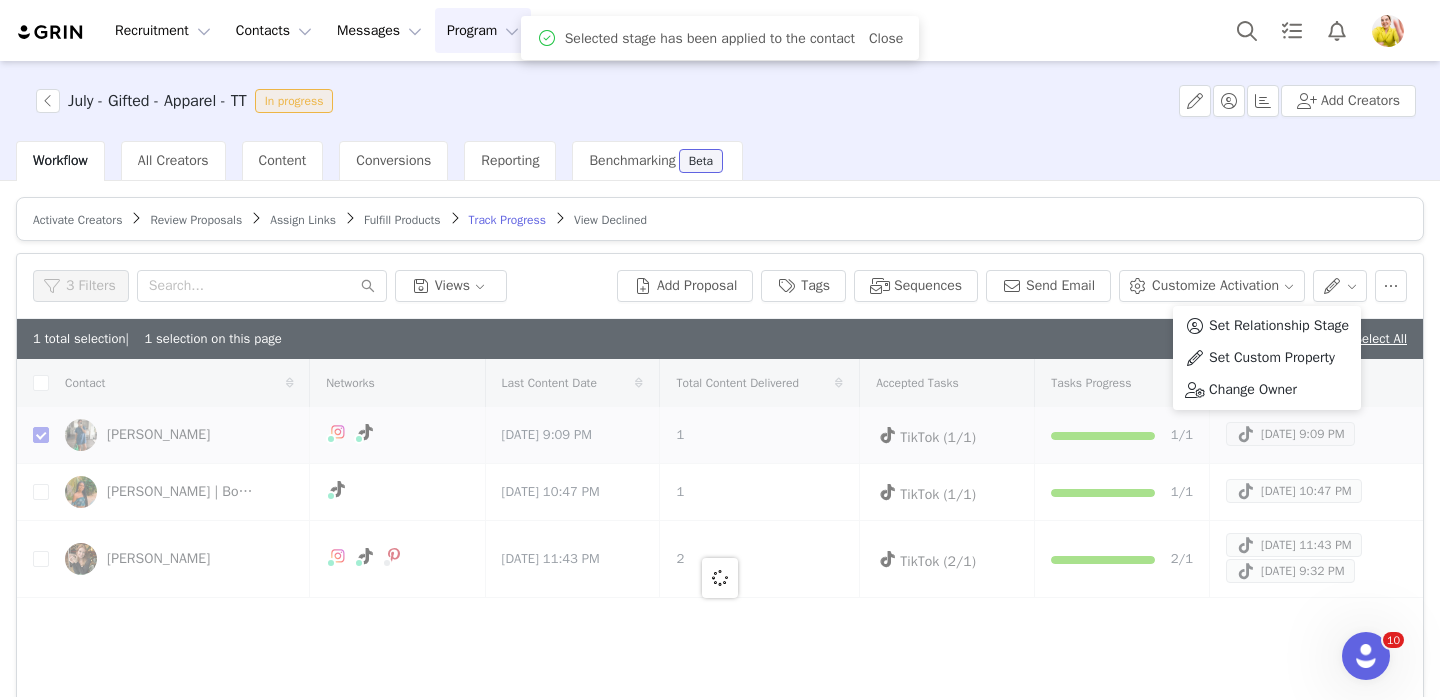 checkbox on "false" 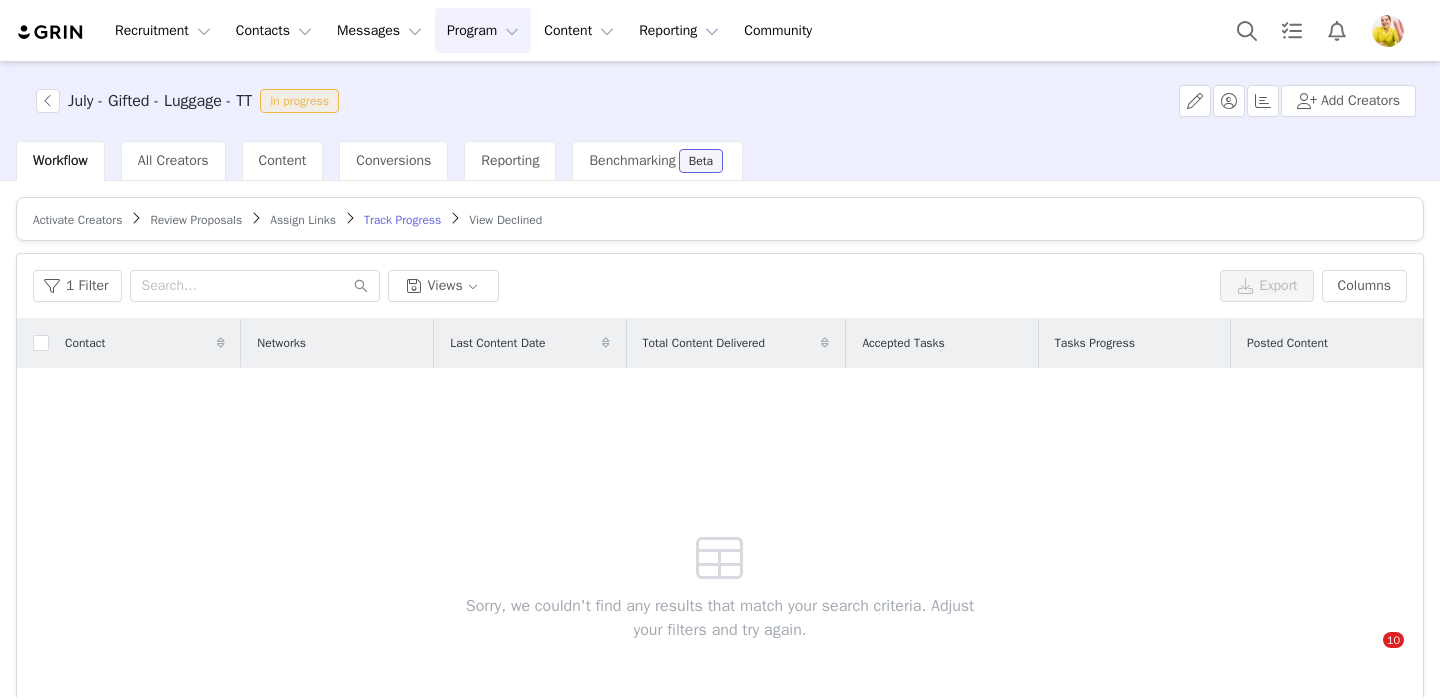 scroll, scrollTop: 0, scrollLeft: 0, axis: both 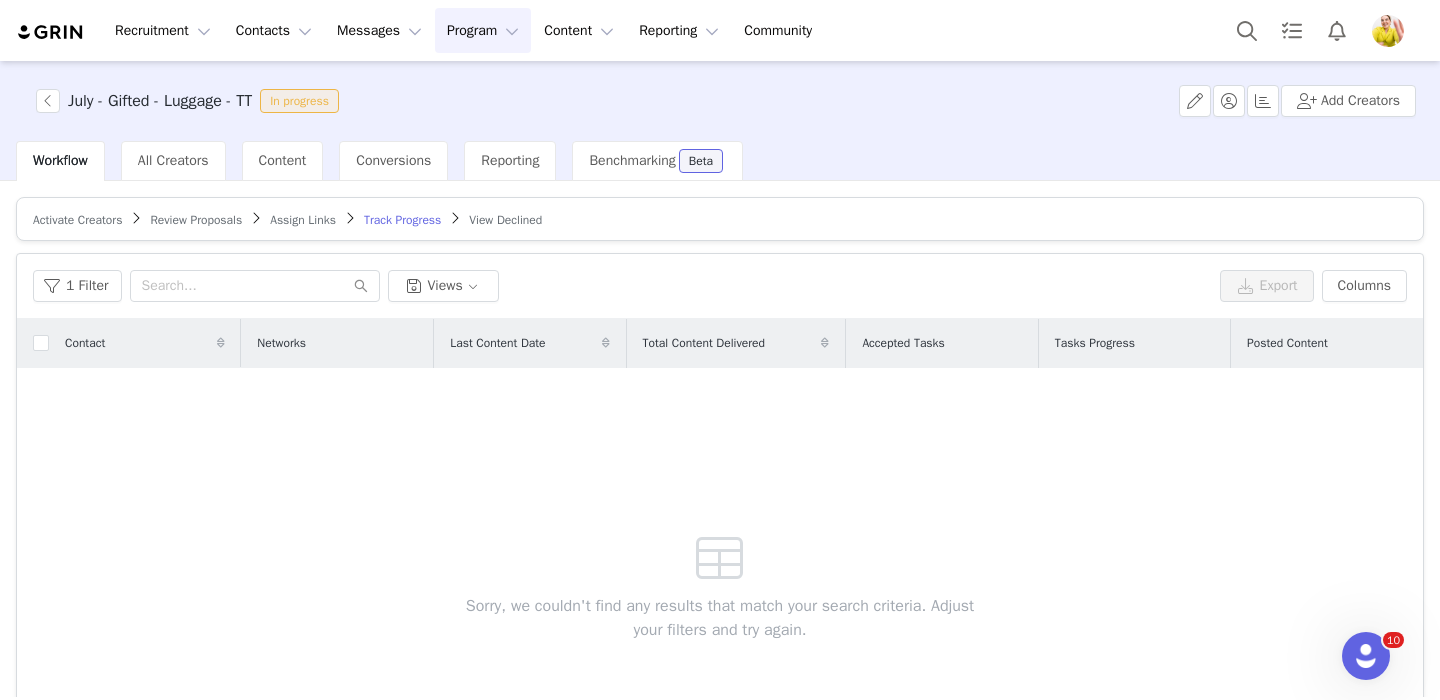 click on "Review Proposals" at bounding box center (196, 220) 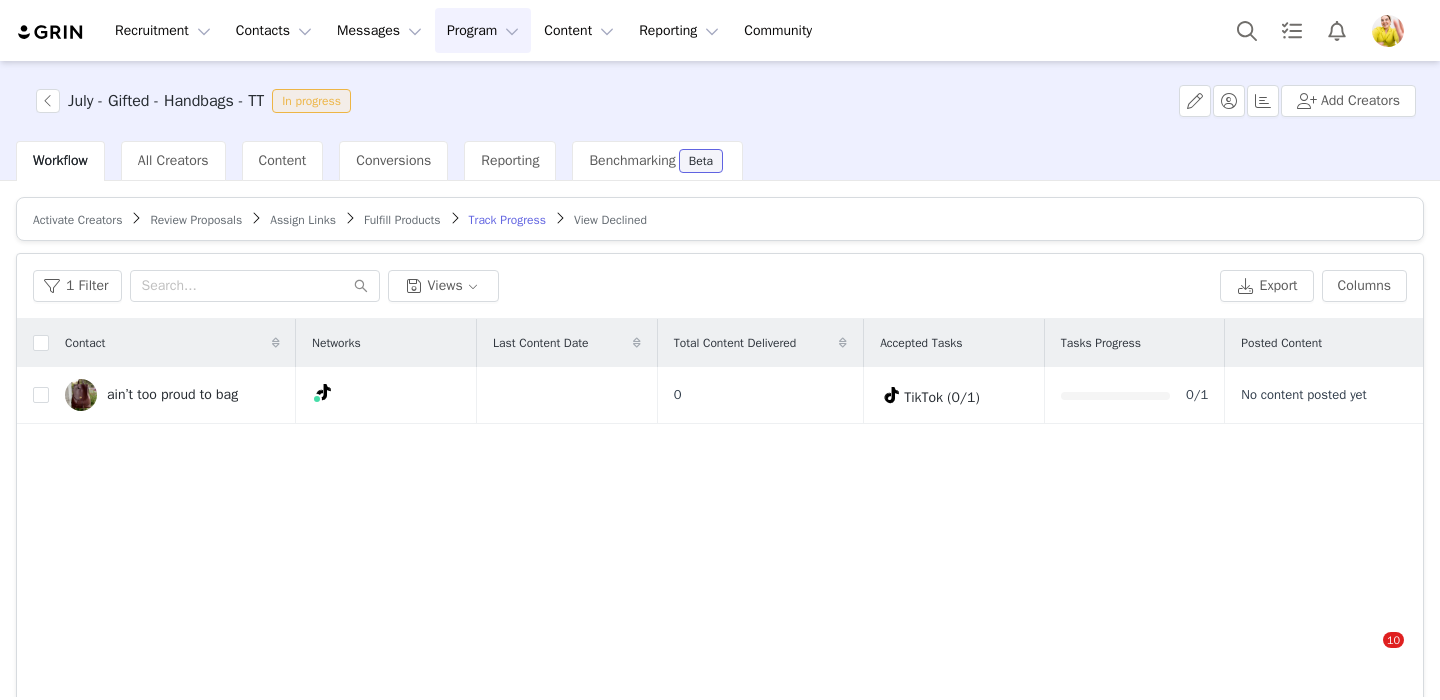 scroll, scrollTop: 0, scrollLeft: 0, axis: both 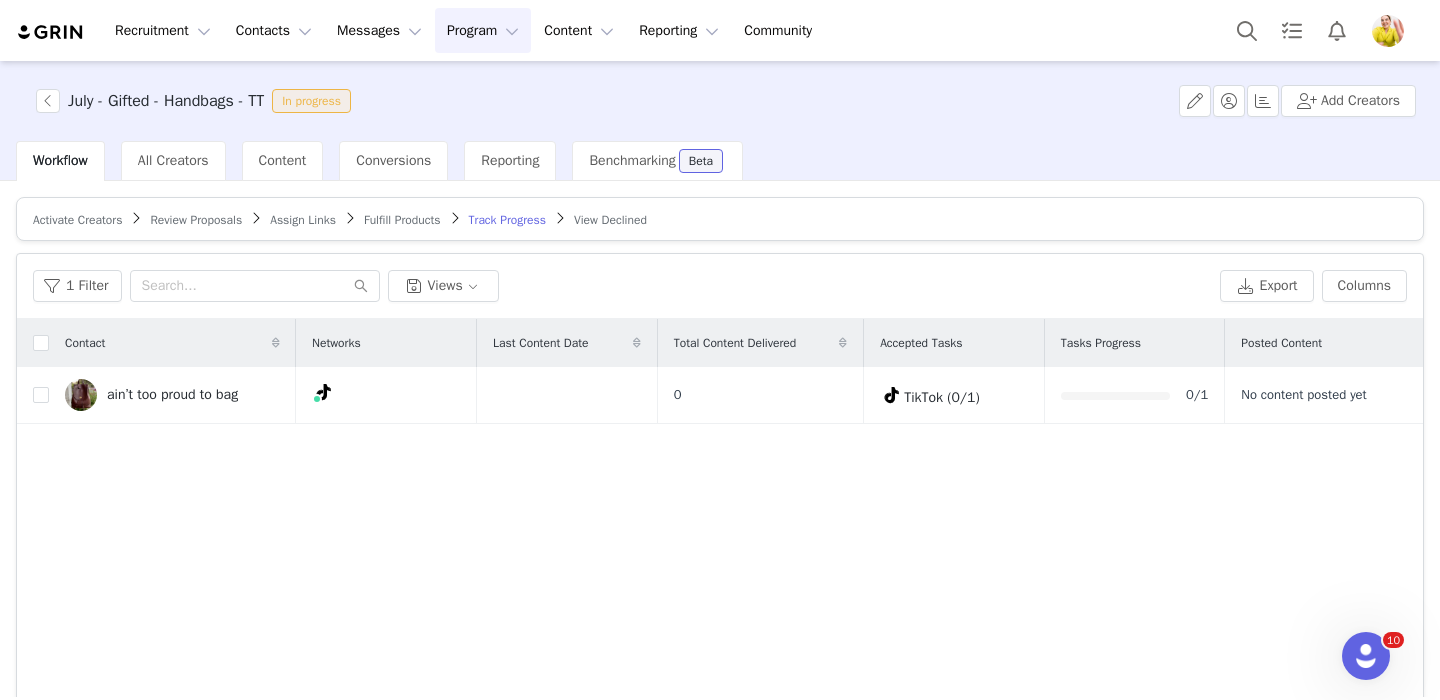 click on "Review Proposals" at bounding box center (196, 220) 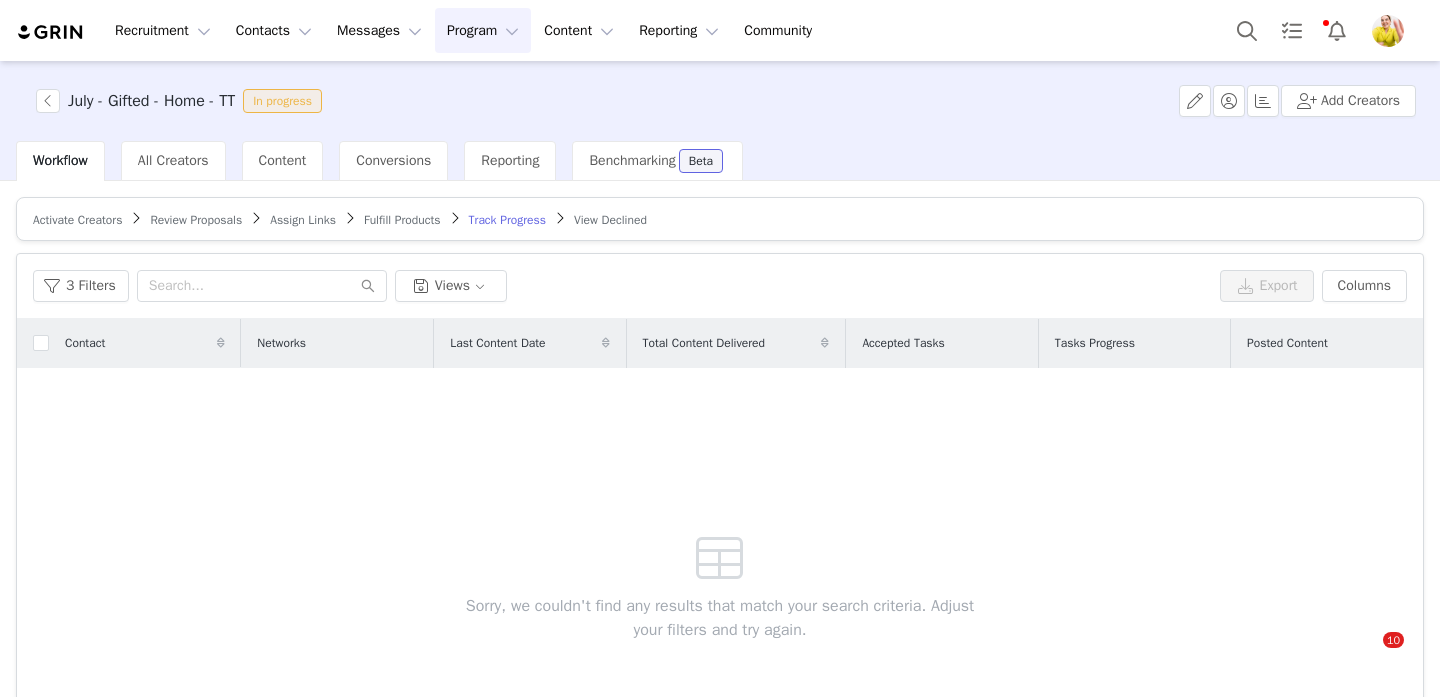 scroll, scrollTop: 0, scrollLeft: 0, axis: both 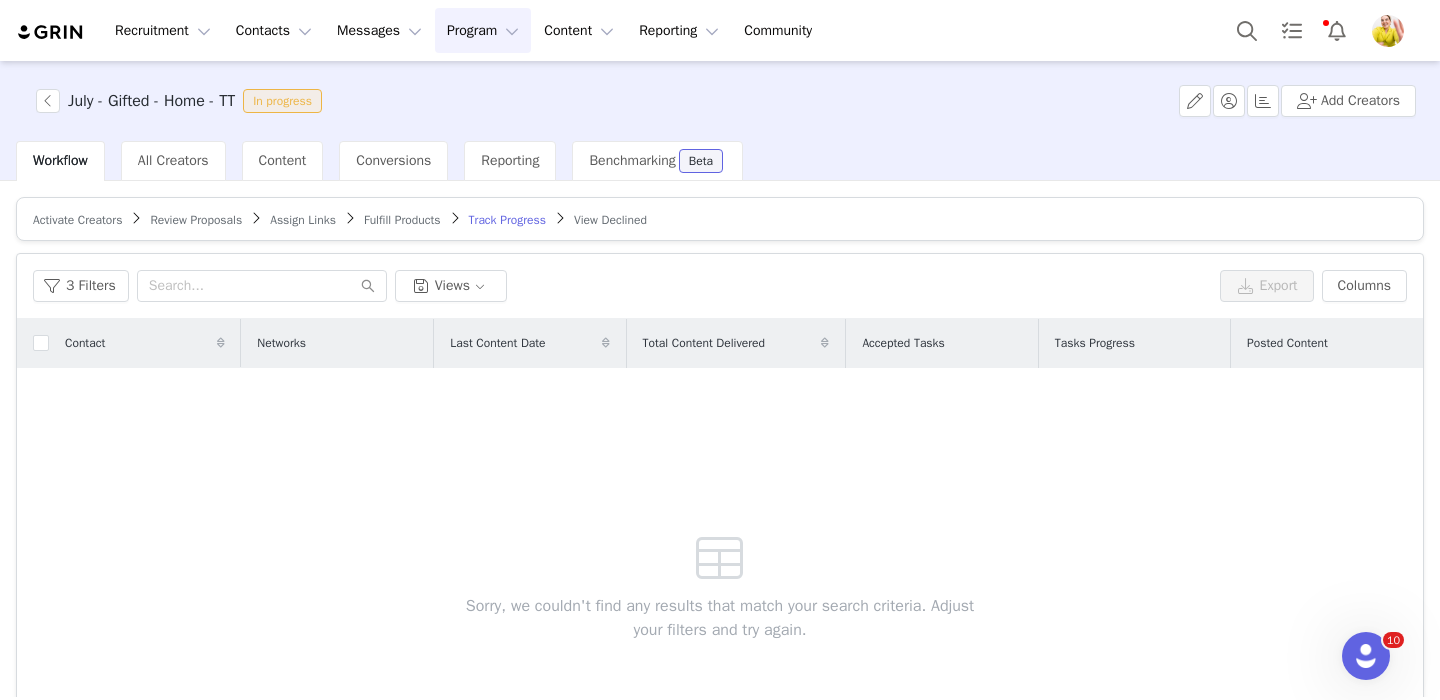 click on "Review Proposals" at bounding box center [196, 220] 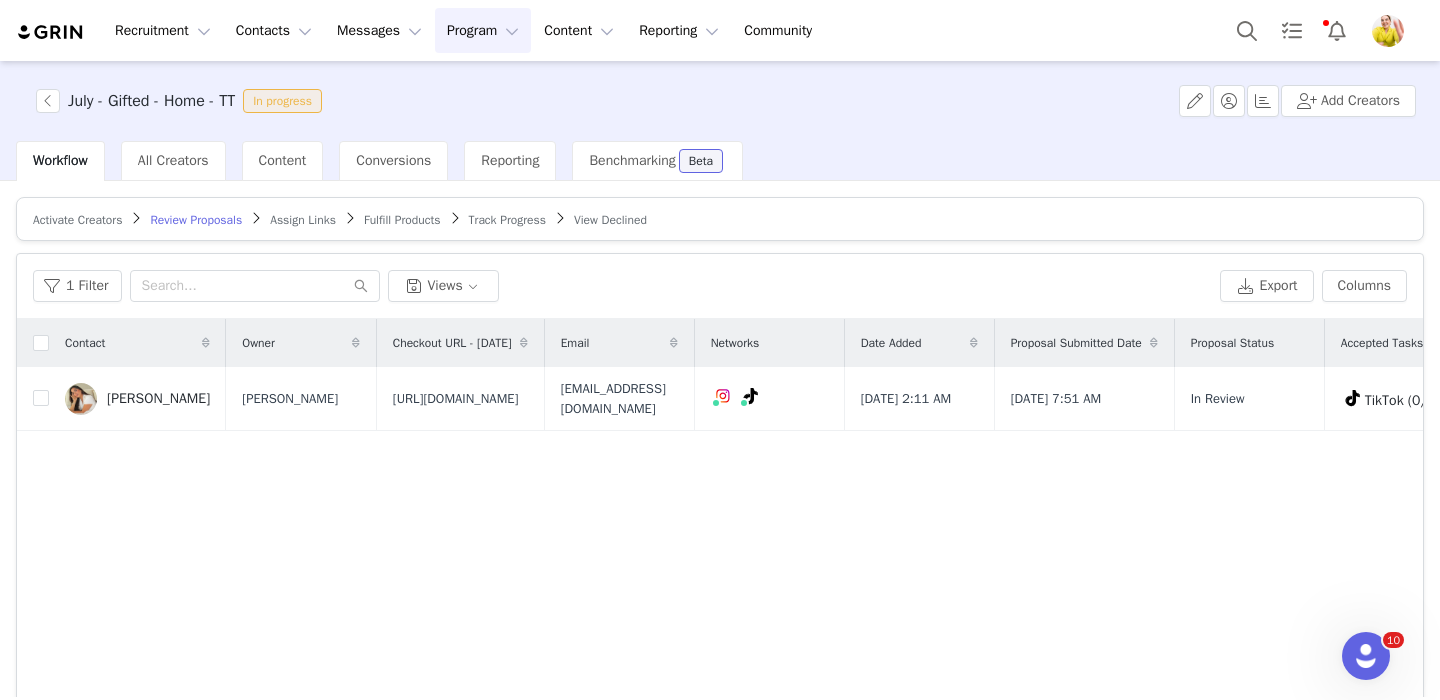 click on "Track Progress" at bounding box center [507, 220] 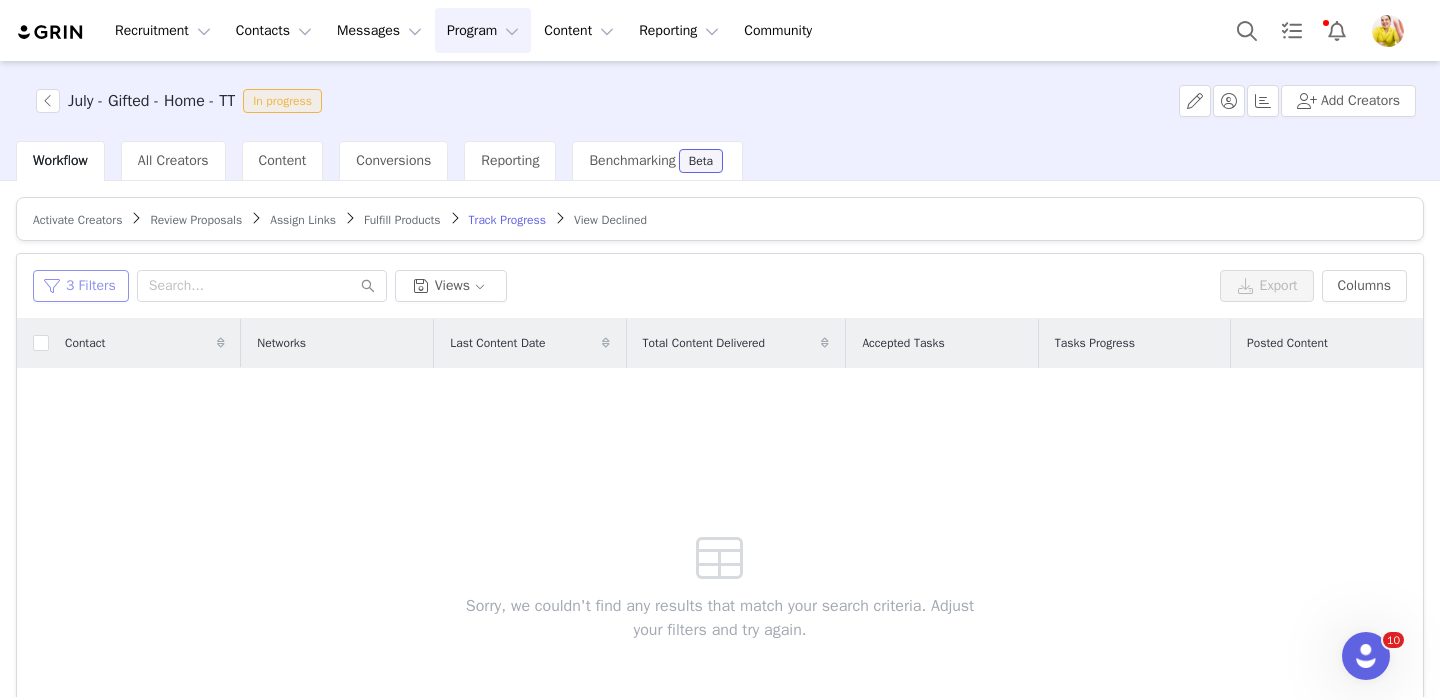 click on "3 Filters" at bounding box center (81, 286) 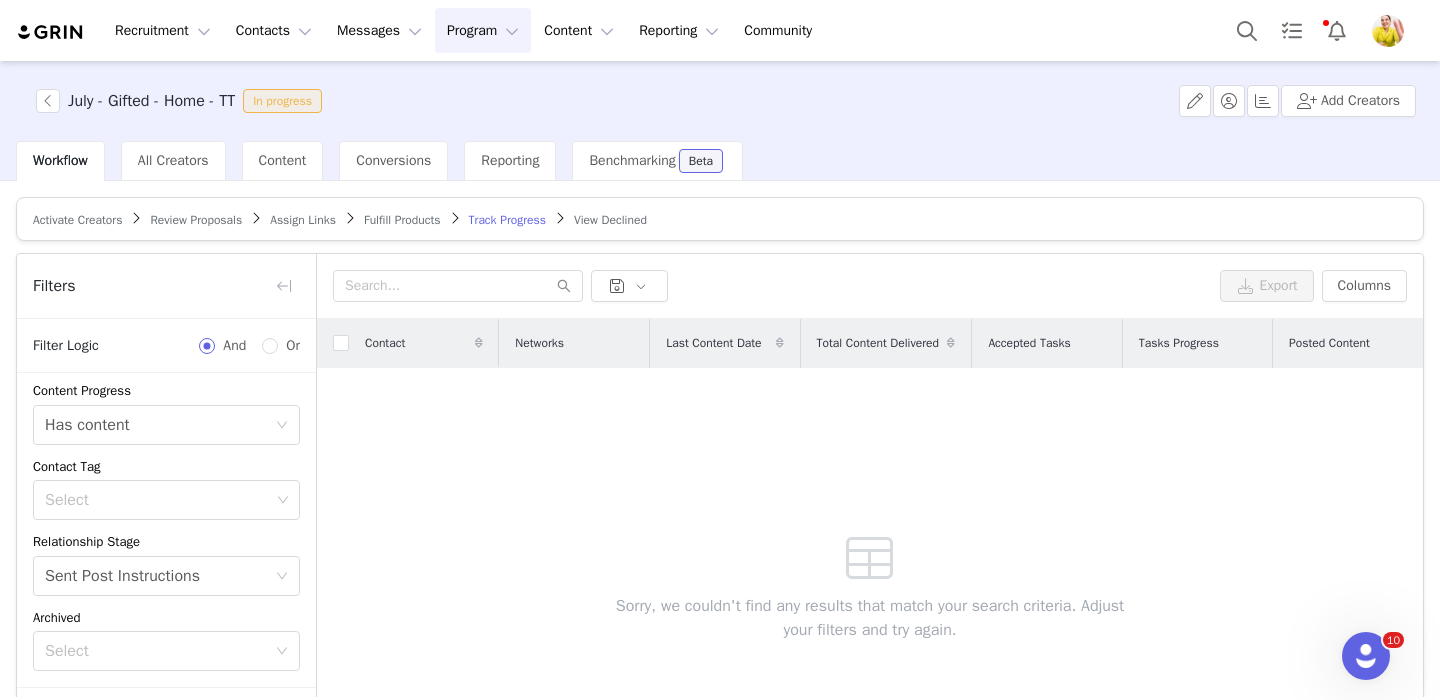 scroll, scrollTop: 300, scrollLeft: 0, axis: vertical 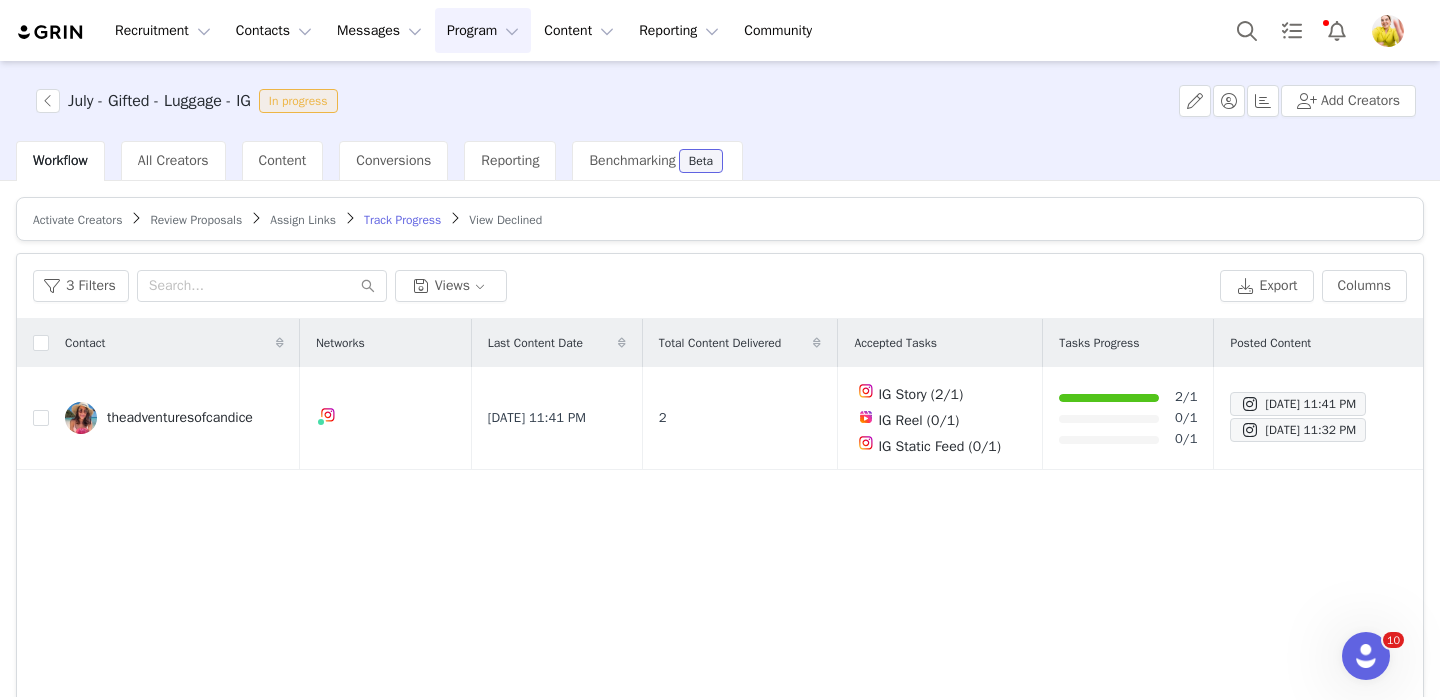click on "Review Proposals" at bounding box center (196, 220) 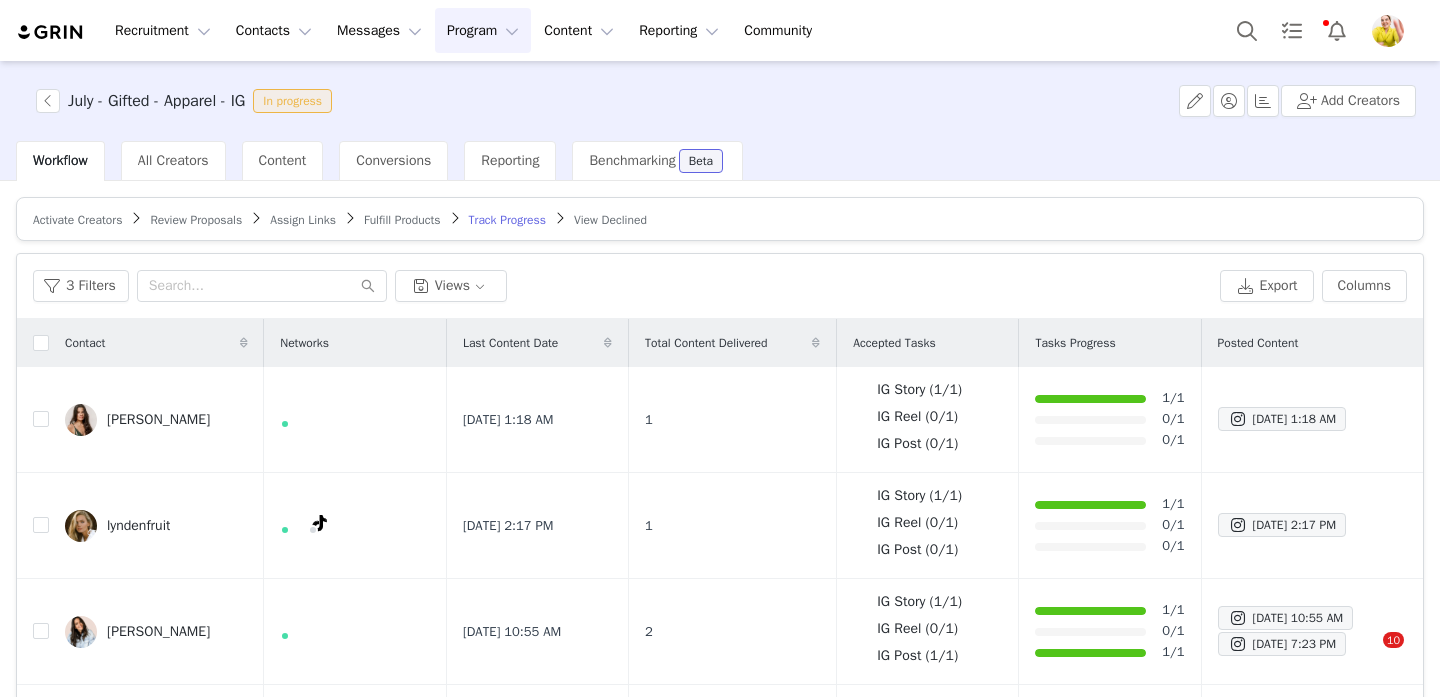 scroll, scrollTop: 0, scrollLeft: 0, axis: both 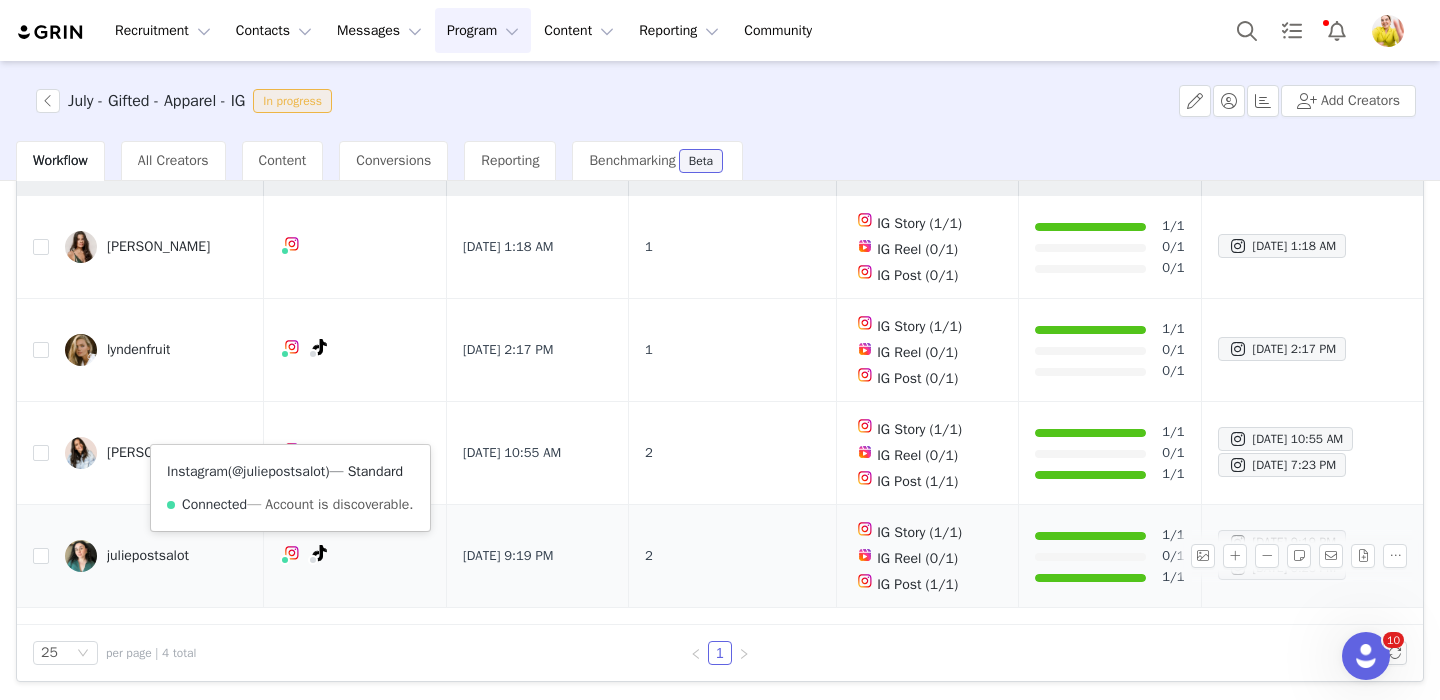 click on "@juliepostsalot" at bounding box center (278, 471) 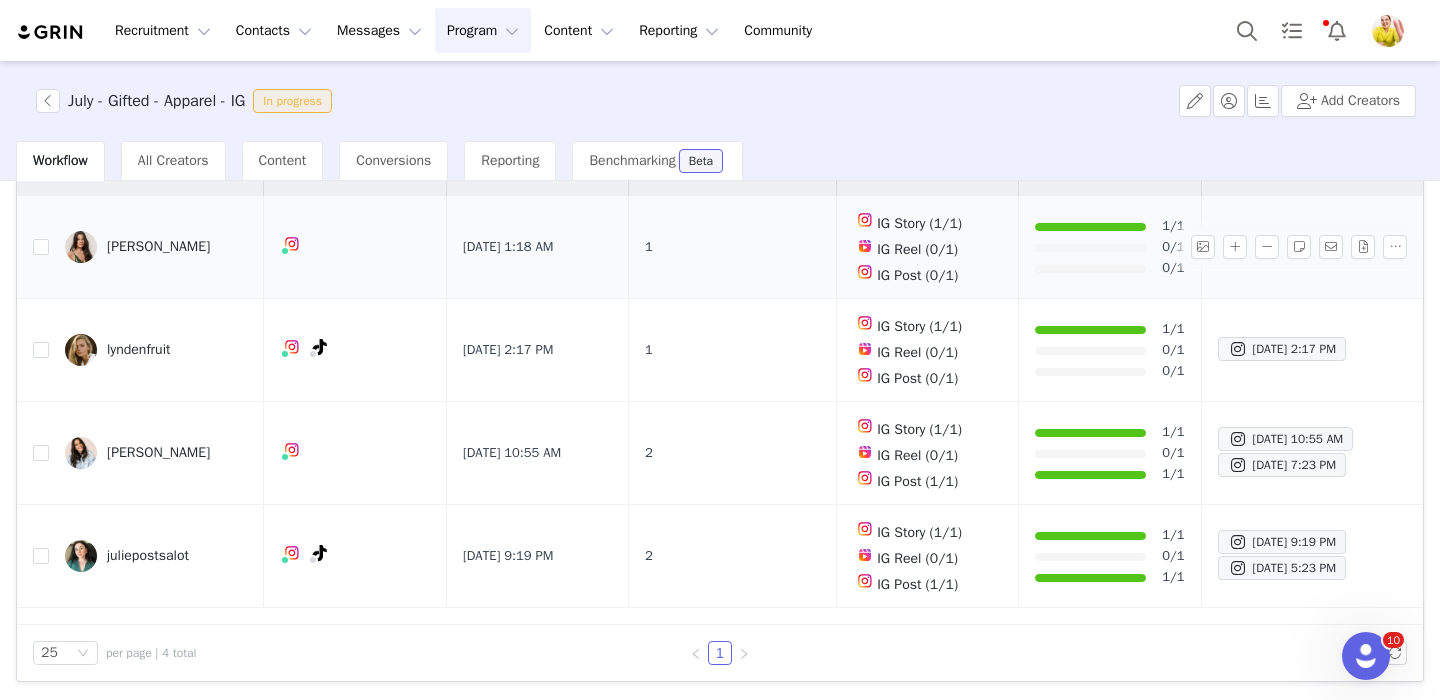 scroll, scrollTop: 0, scrollLeft: 0, axis: both 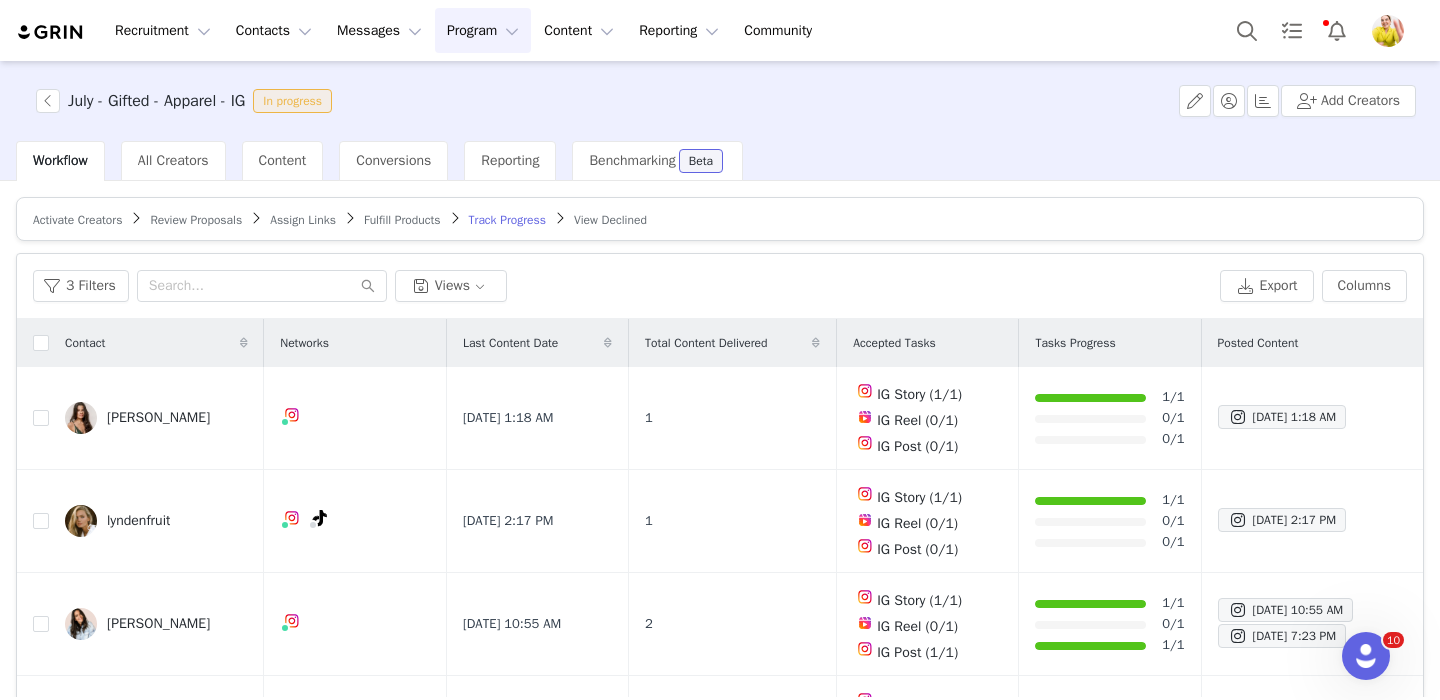 click on "Review Proposals" at bounding box center (196, 220) 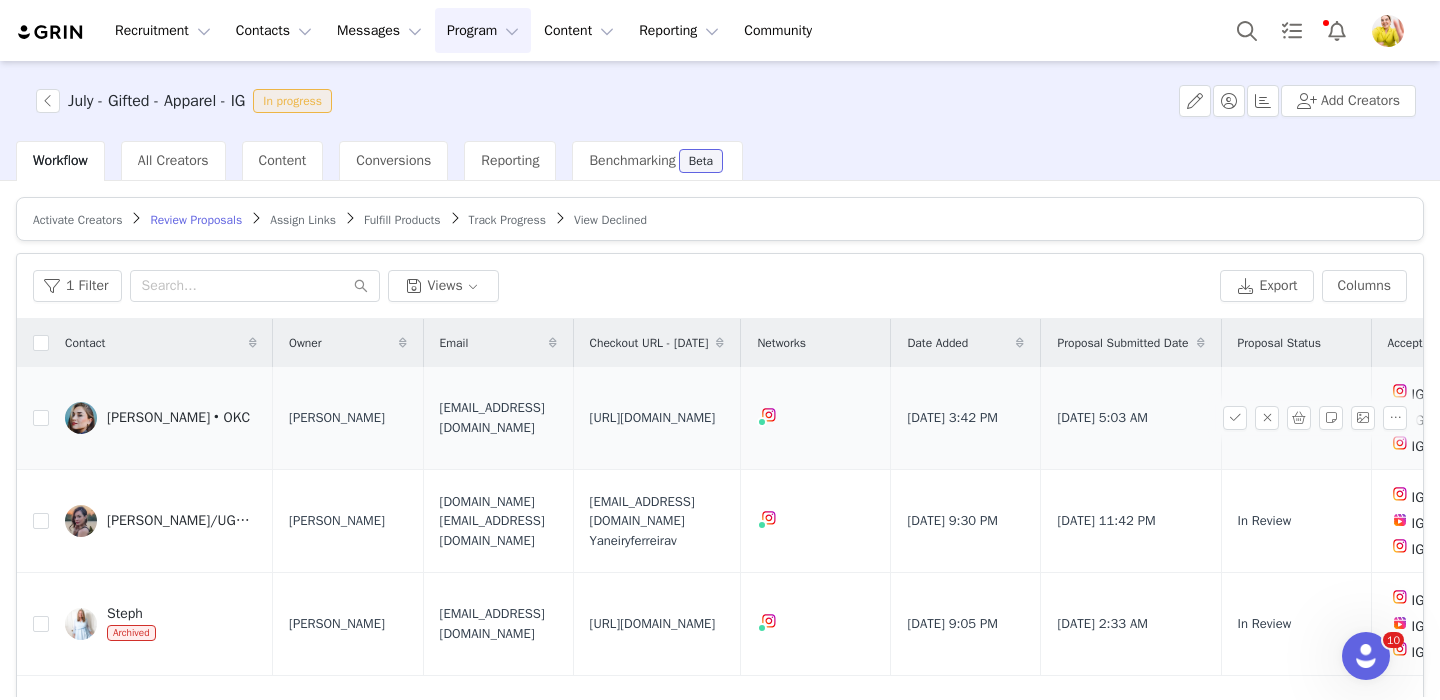 drag, startPoint x: 672, startPoint y: 387, endPoint x: 868, endPoint y: 463, distance: 210.21893 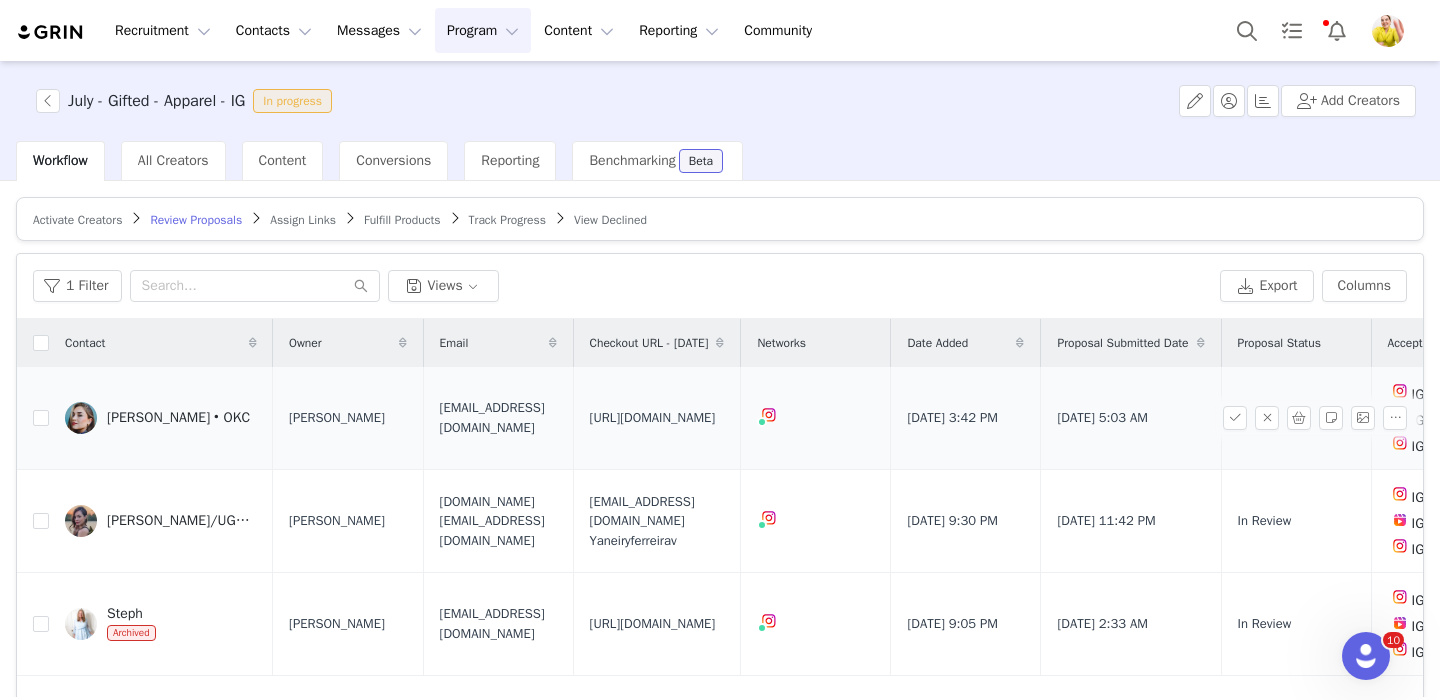 click on "mariaandrianova994@gmail.com" at bounding box center [498, 417] 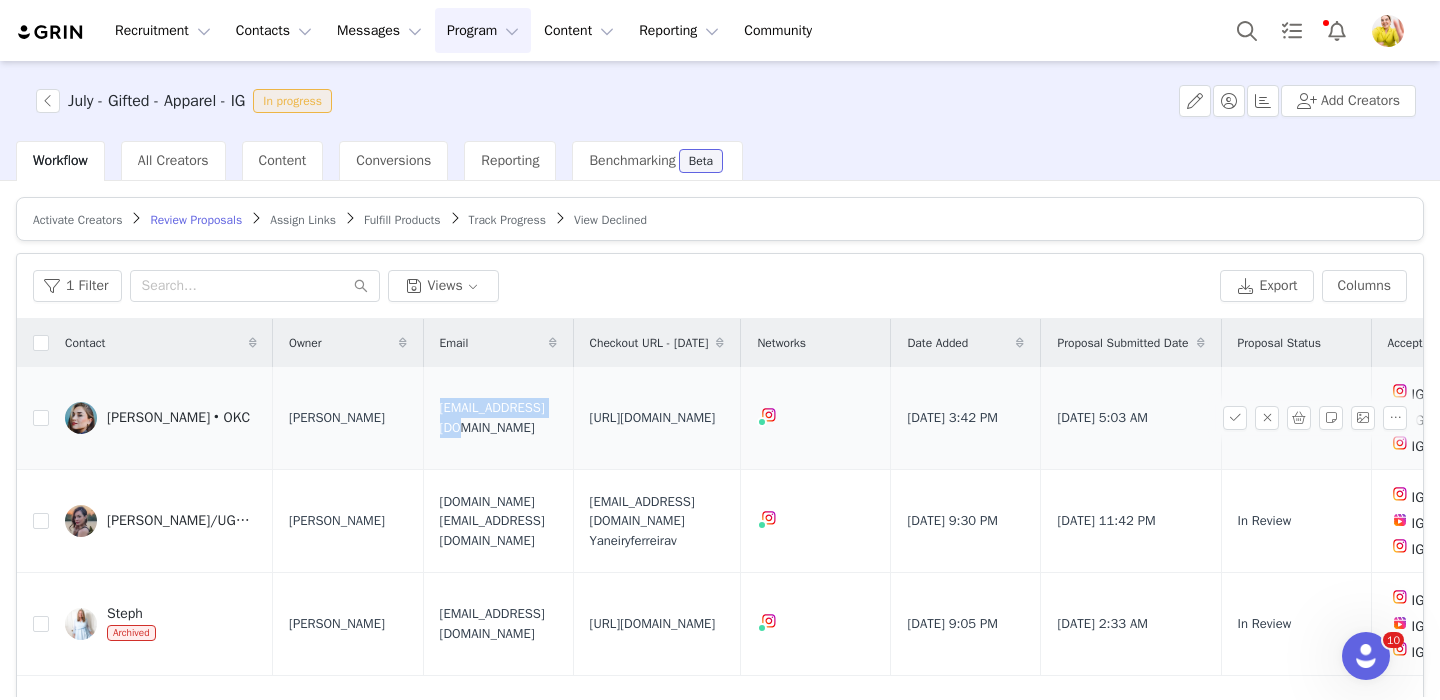 click on "mariaandrianova994@gmail.com" at bounding box center [498, 417] 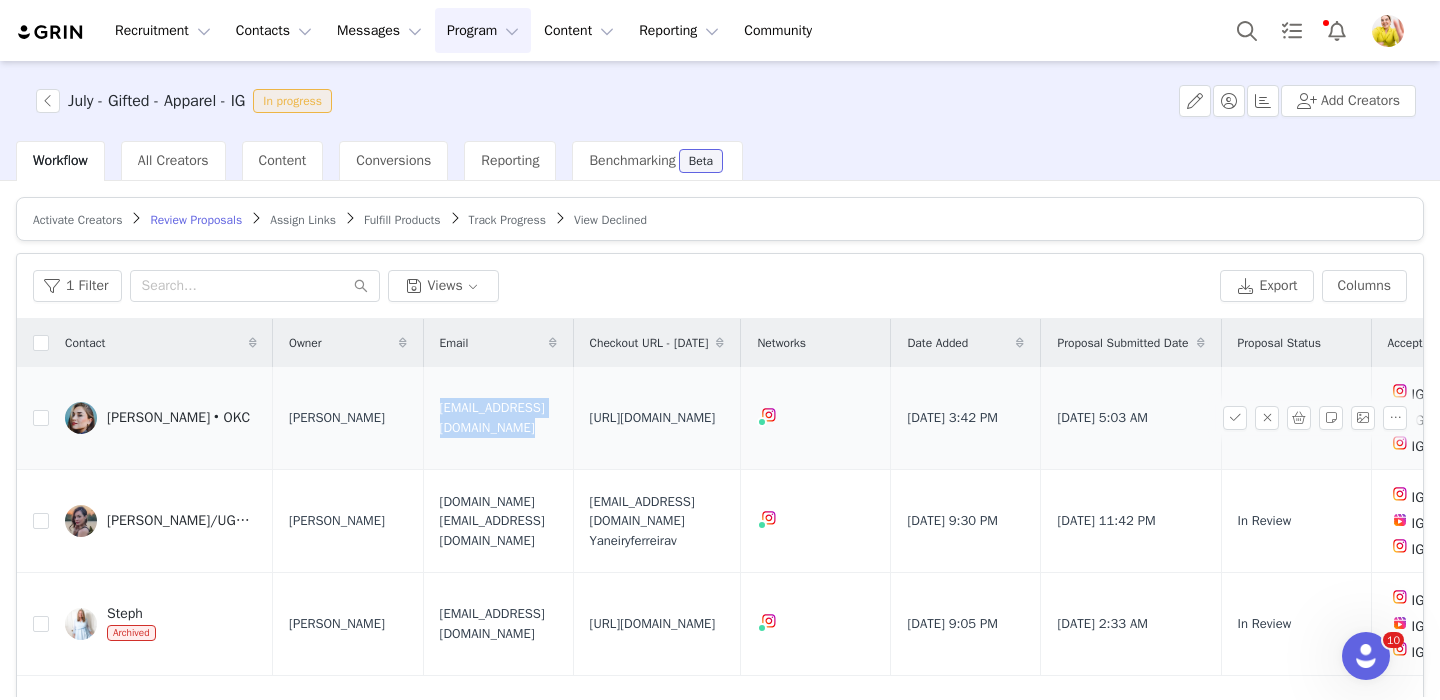 click on "mariaandrianova994@gmail.com" at bounding box center (498, 417) 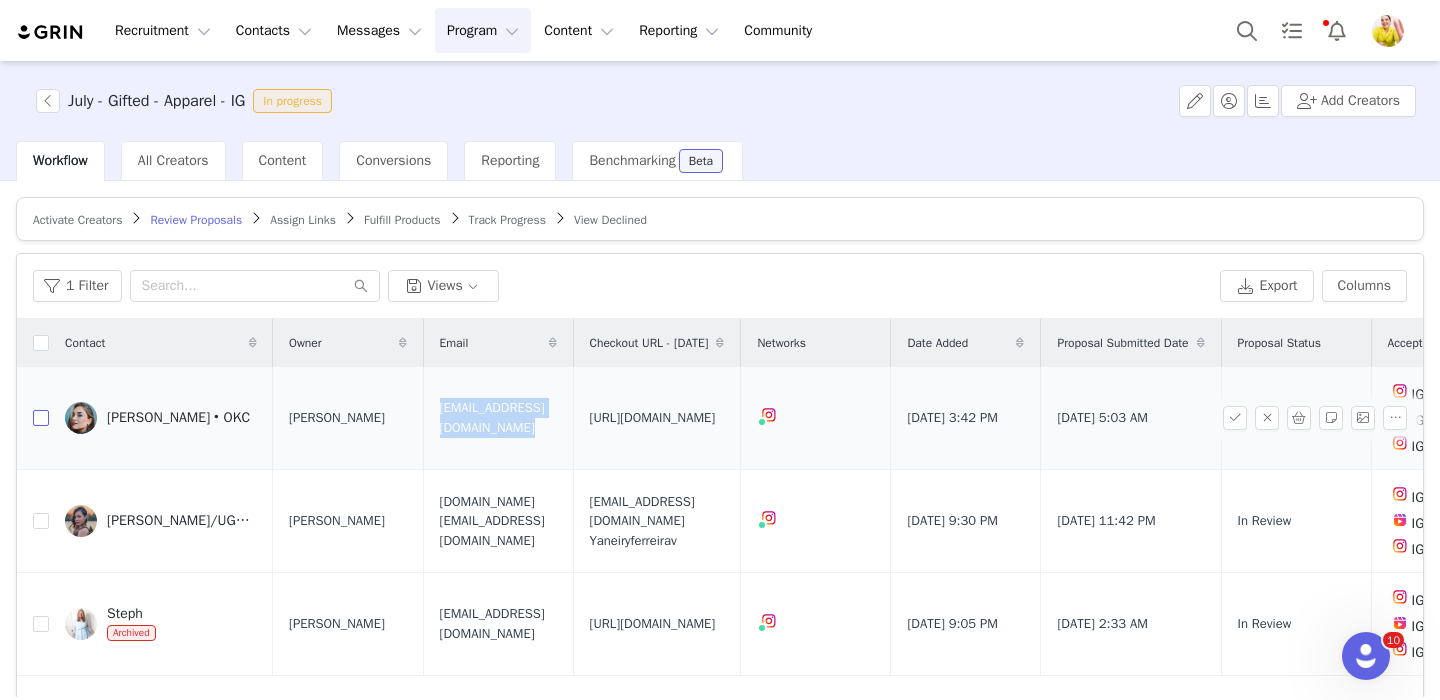 click at bounding box center (41, 418) 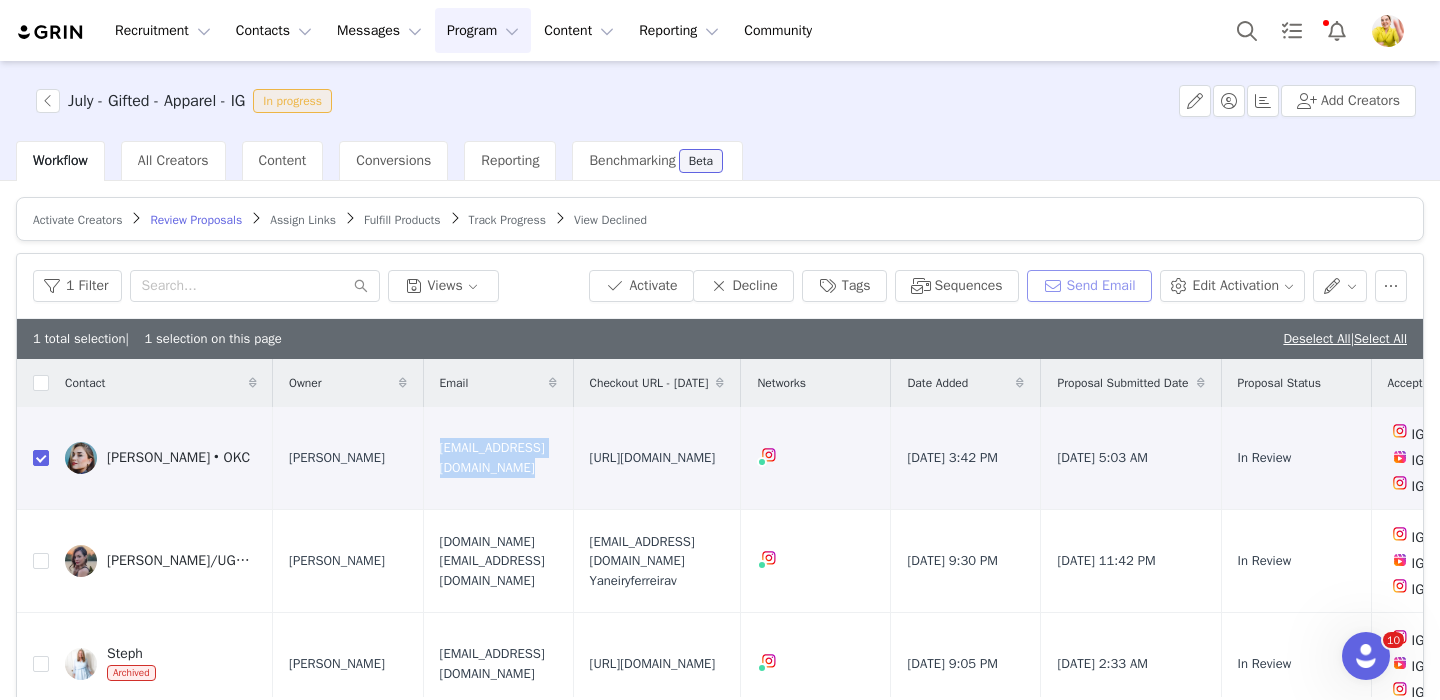click on "Send Email" at bounding box center (1089, 286) 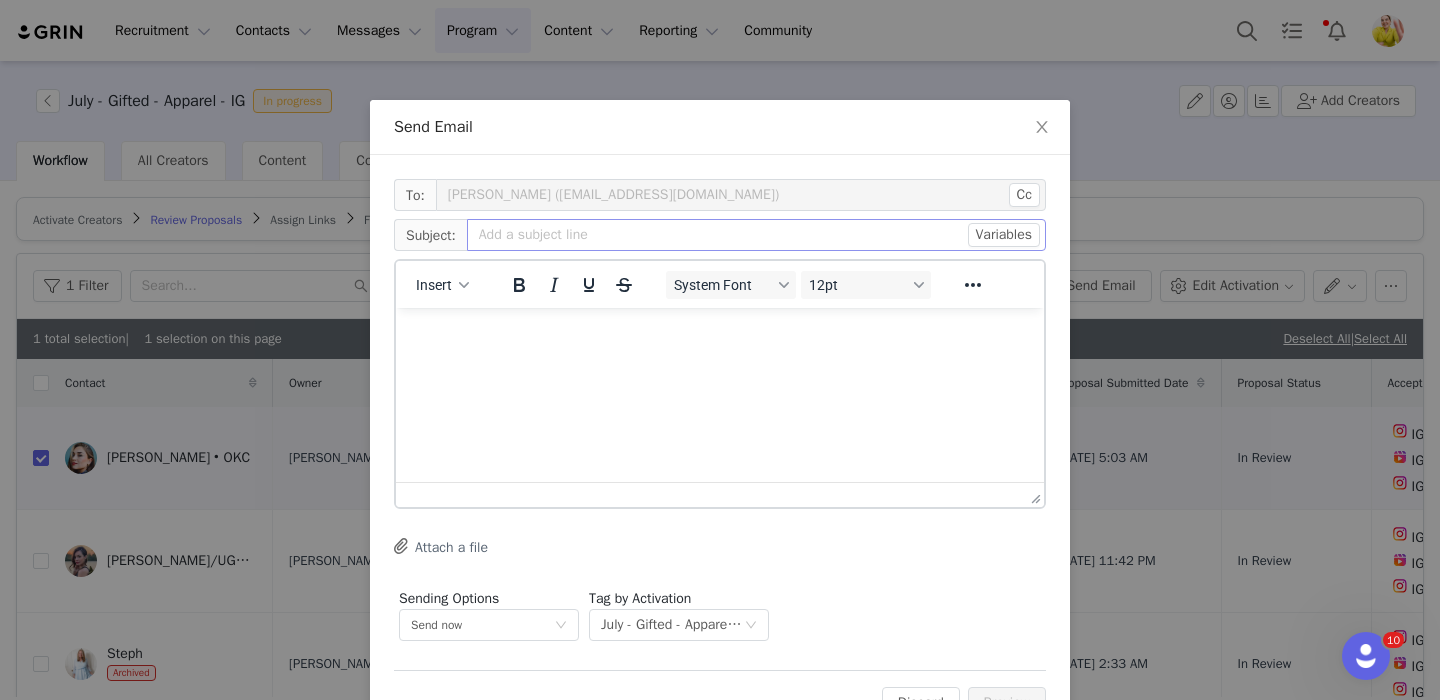 scroll, scrollTop: 0, scrollLeft: 0, axis: both 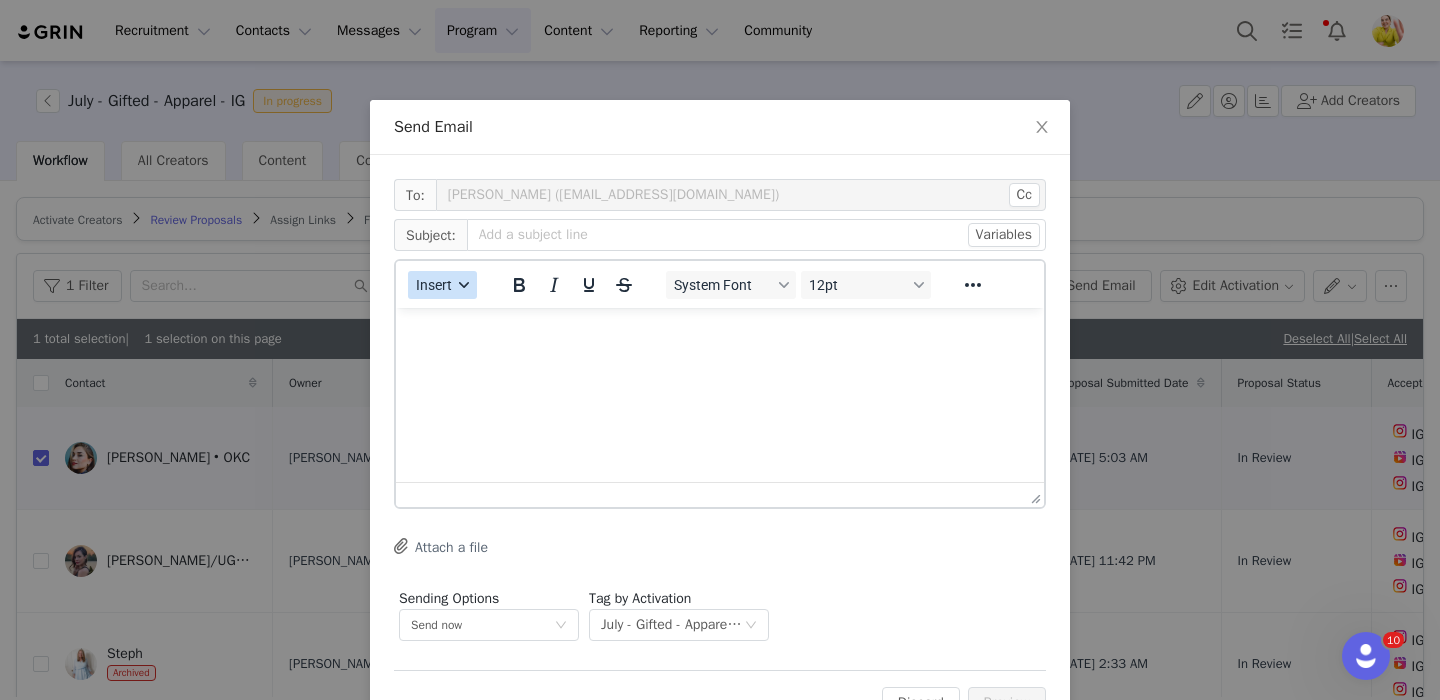 click on "Insert" at bounding box center (442, 285) 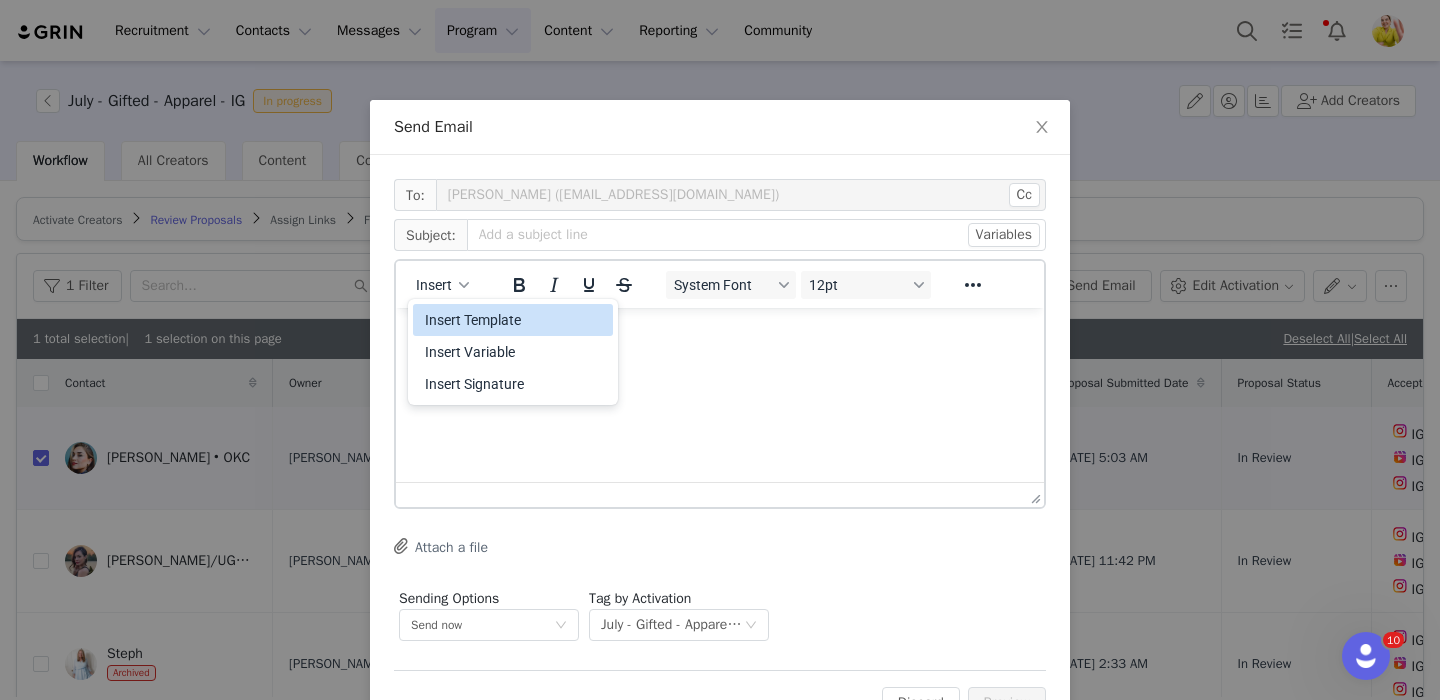 click on "Insert Template" at bounding box center [515, 320] 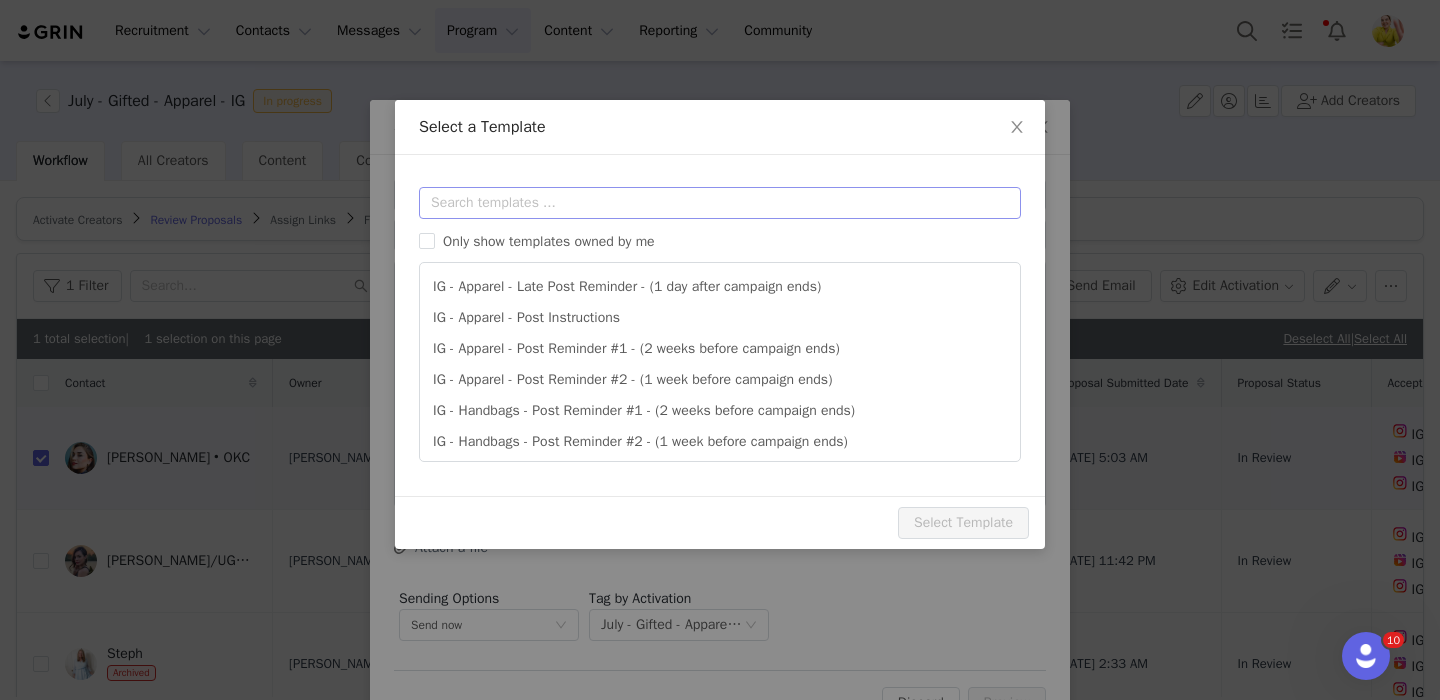 scroll, scrollTop: 0, scrollLeft: 0, axis: both 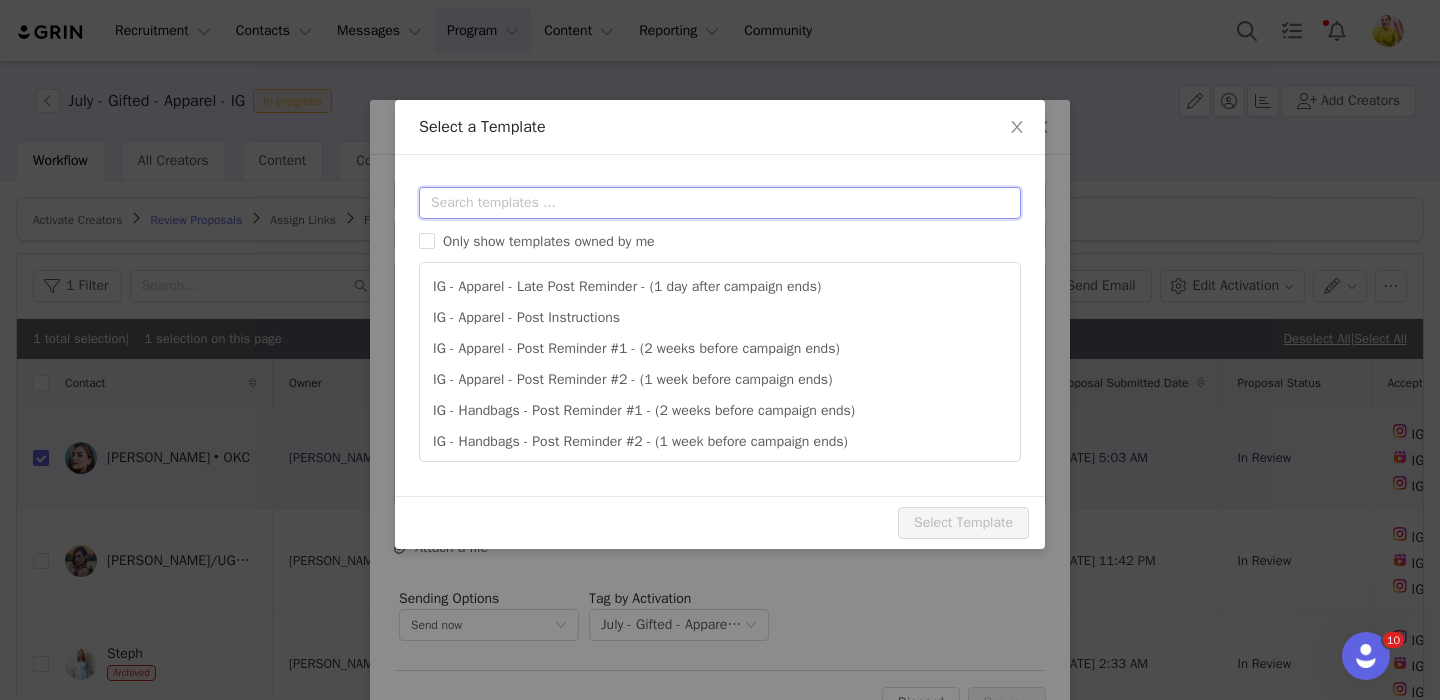click at bounding box center [720, 203] 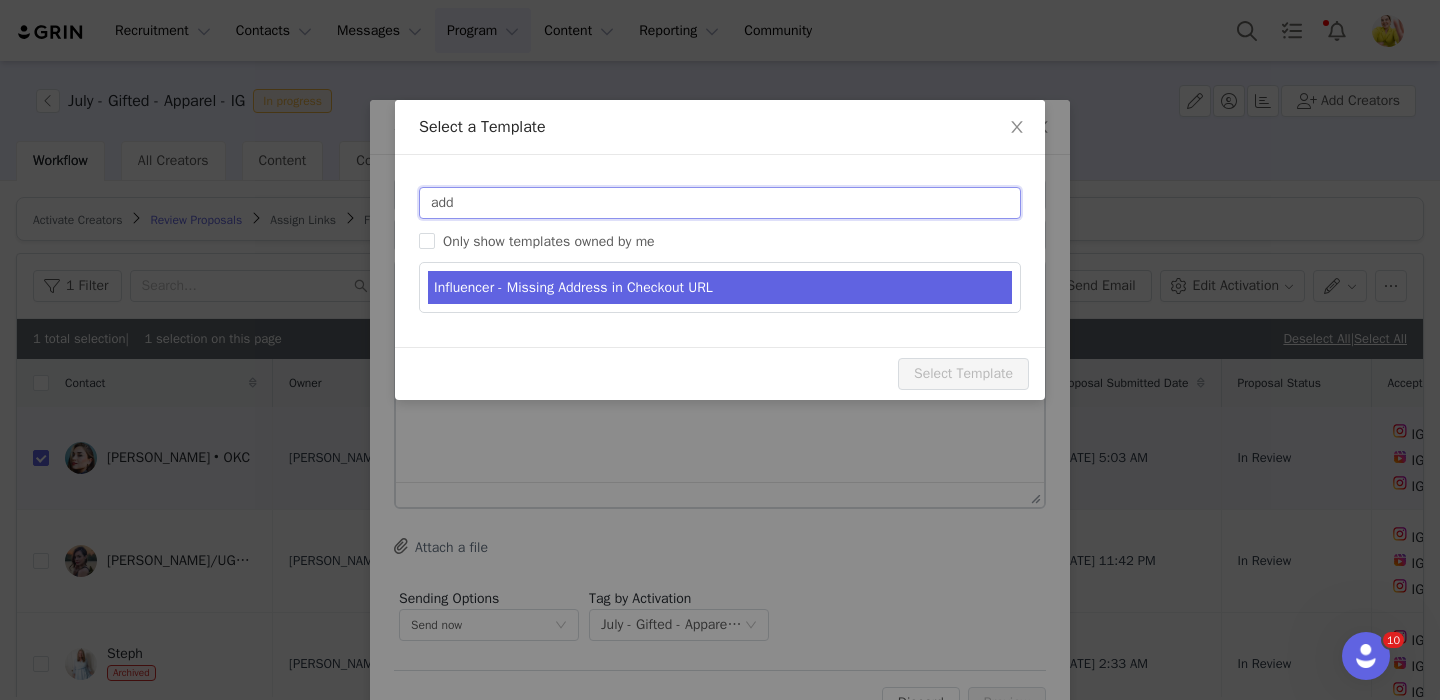 type on "add" 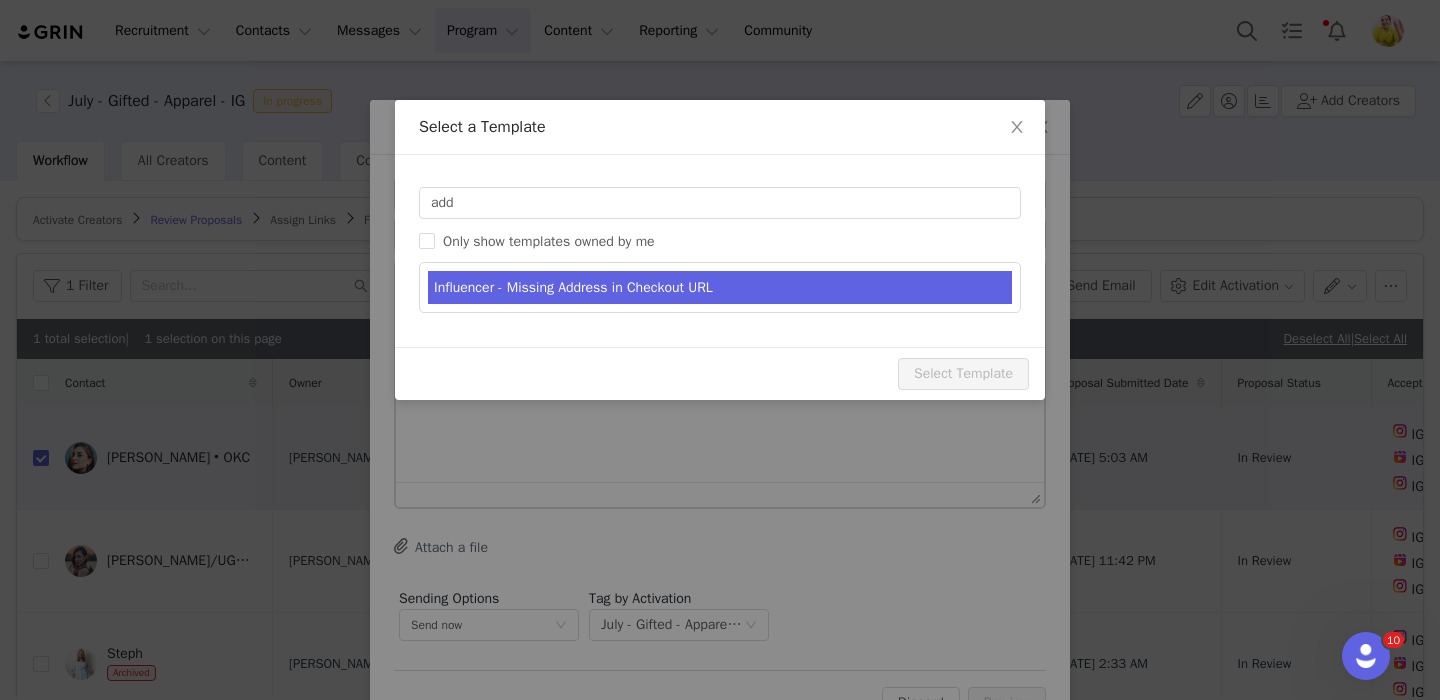 type on "RE: Quince Campaign!" 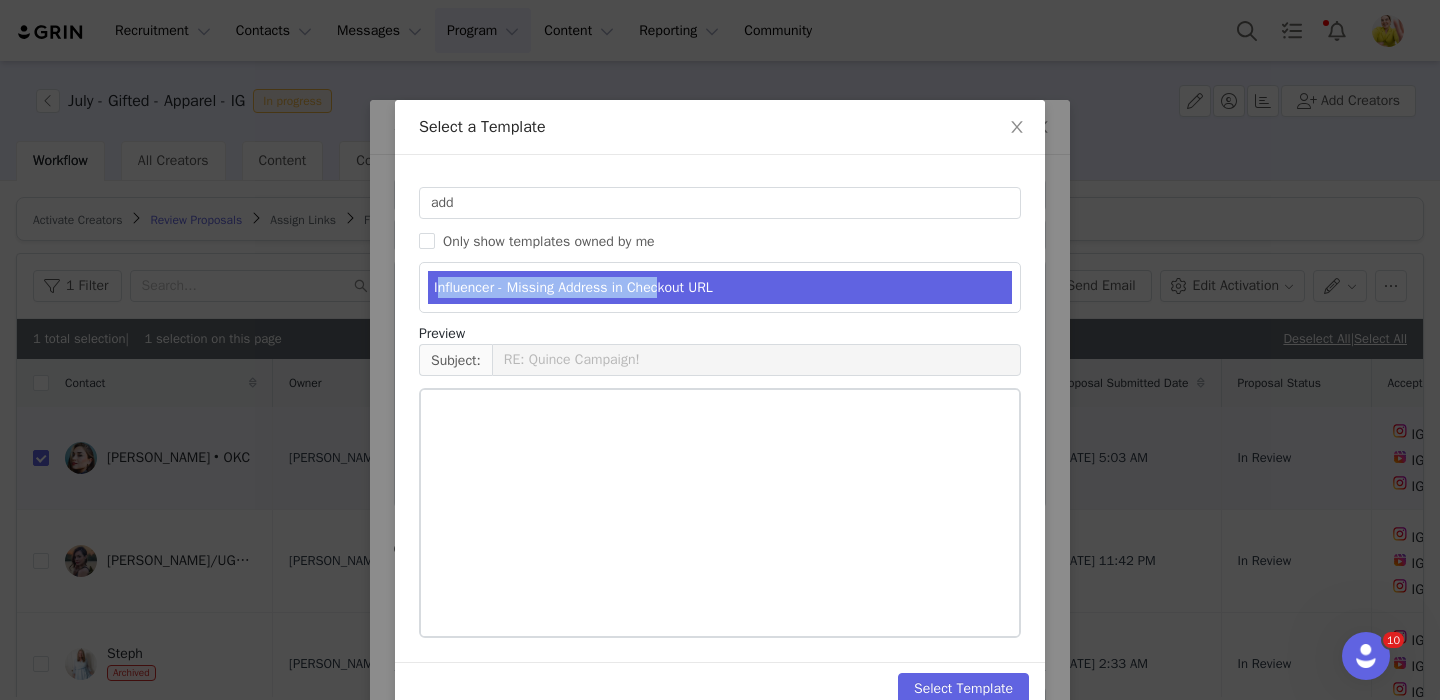 click on "Influencer - Missing Address in Checkout URL" at bounding box center (720, 287) 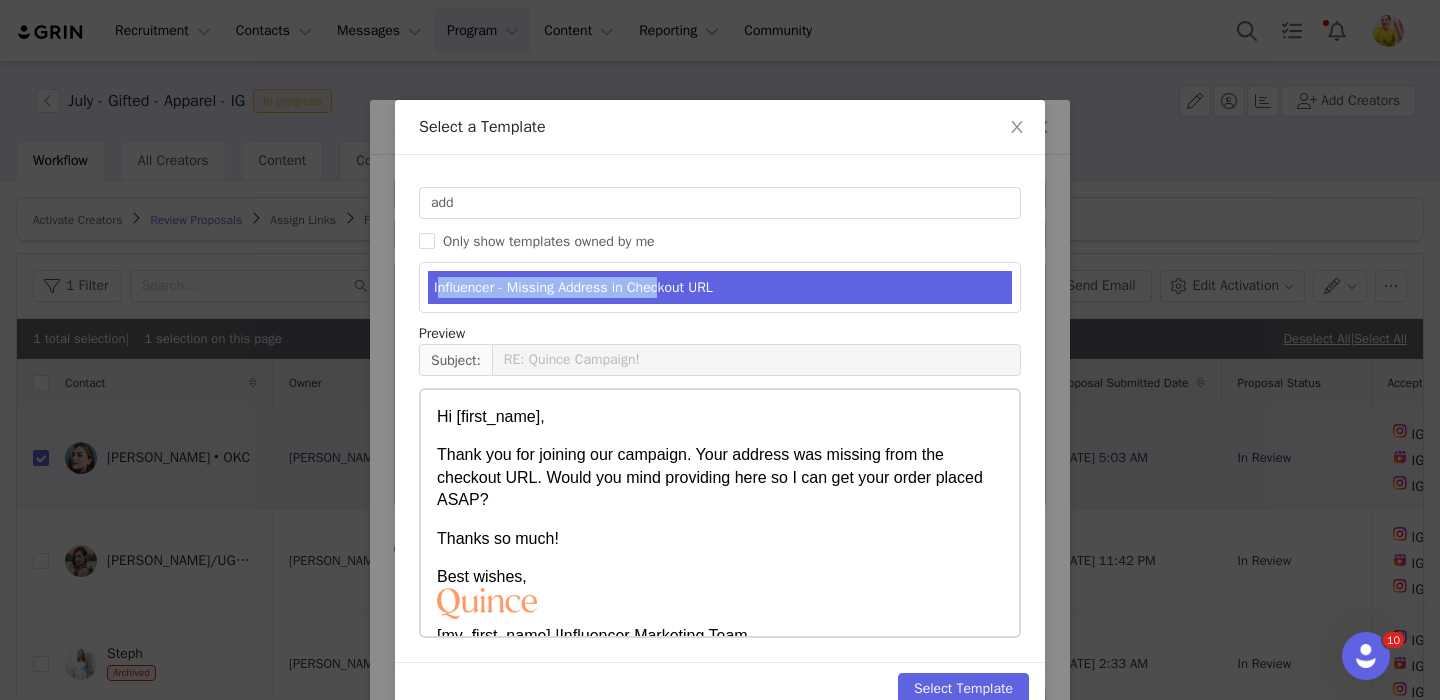 scroll, scrollTop: 39, scrollLeft: 0, axis: vertical 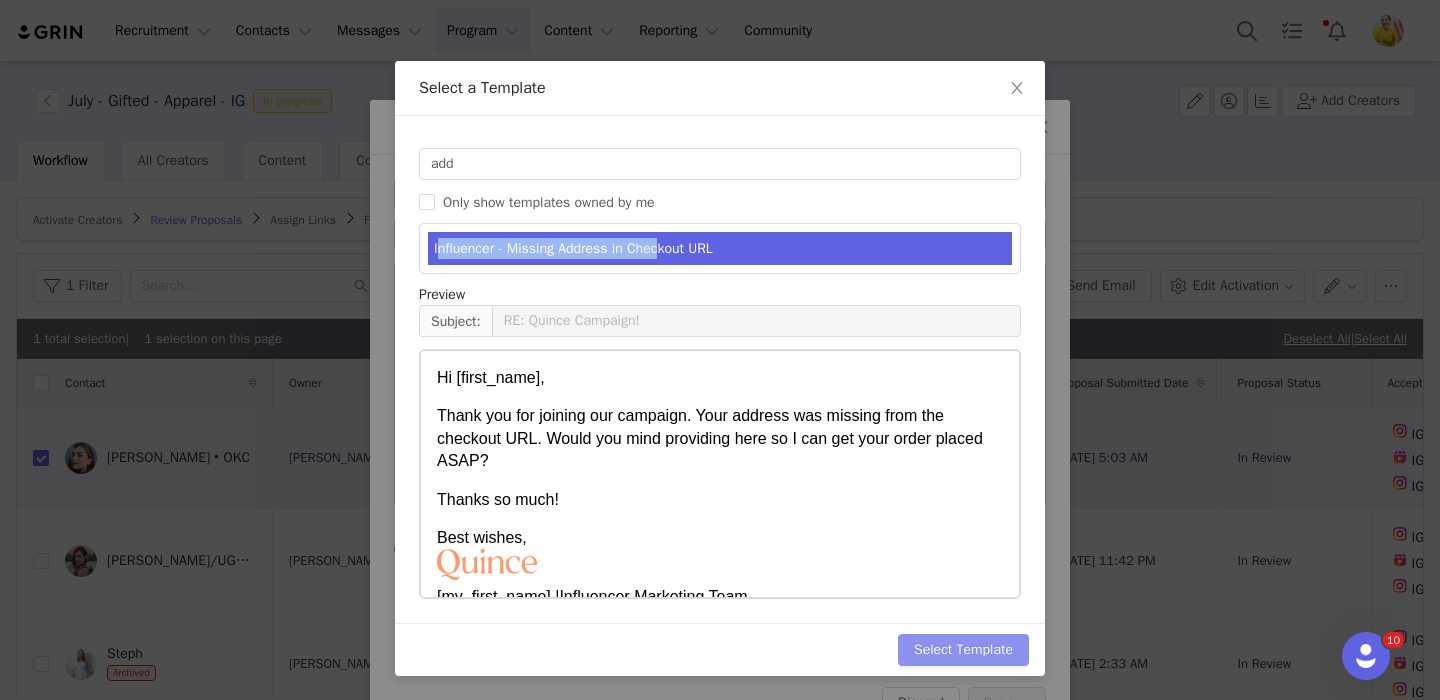 click on "Select Template" at bounding box center [963, 650] 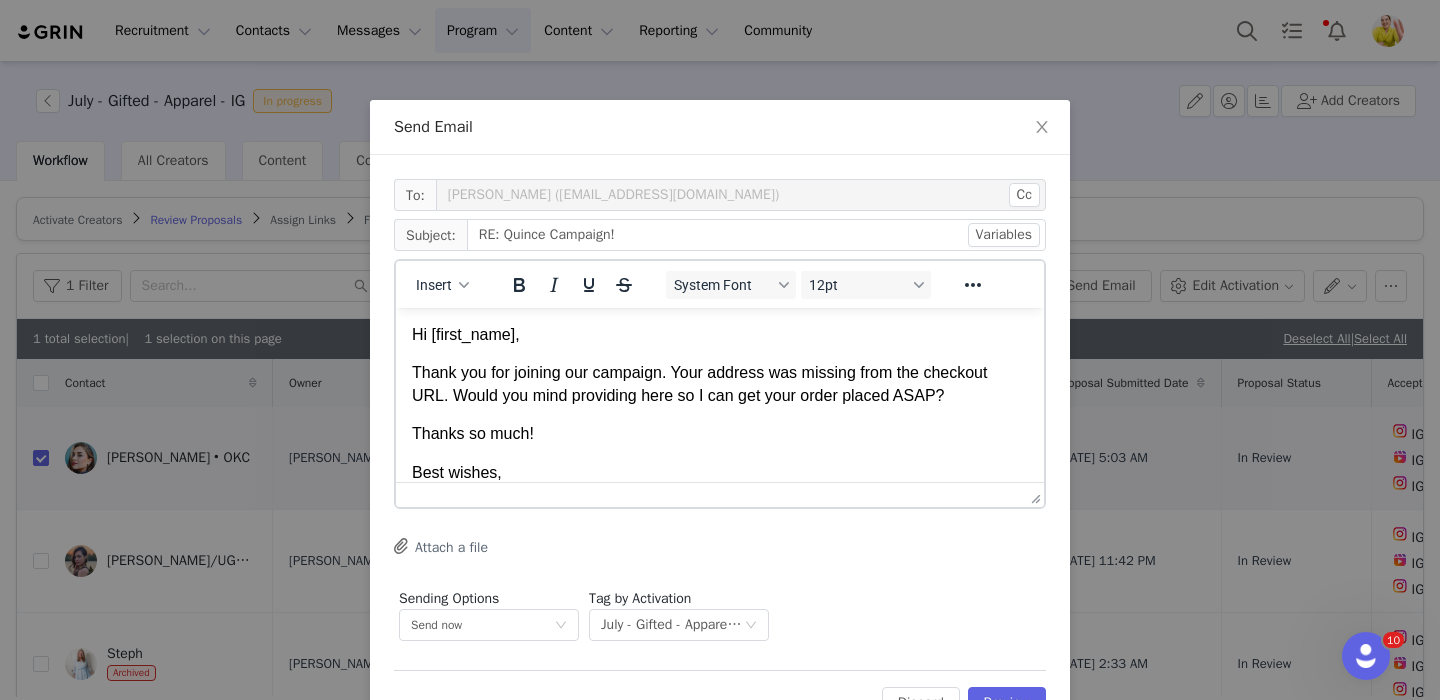 scroll, scrollTop: 0, scrollLeft: 0, axis: both 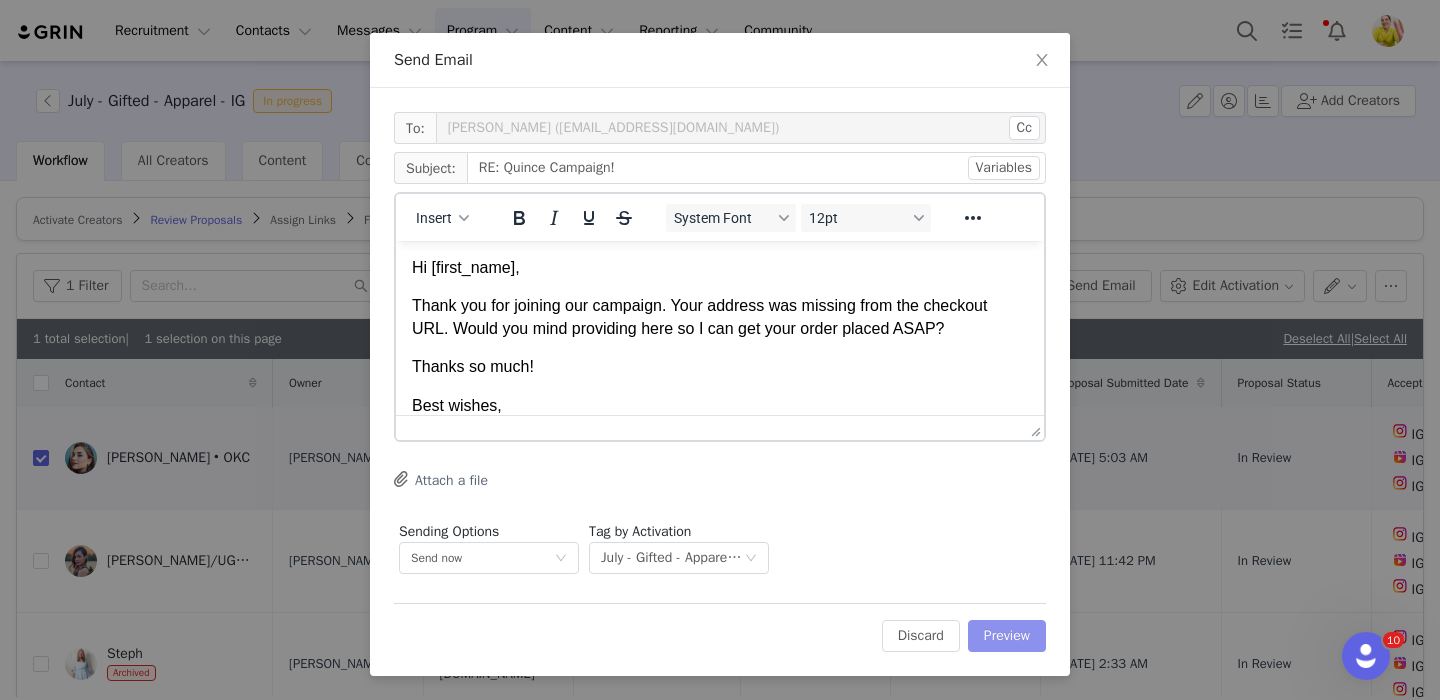 click on "Preview" at bounding box center (1007, 636) 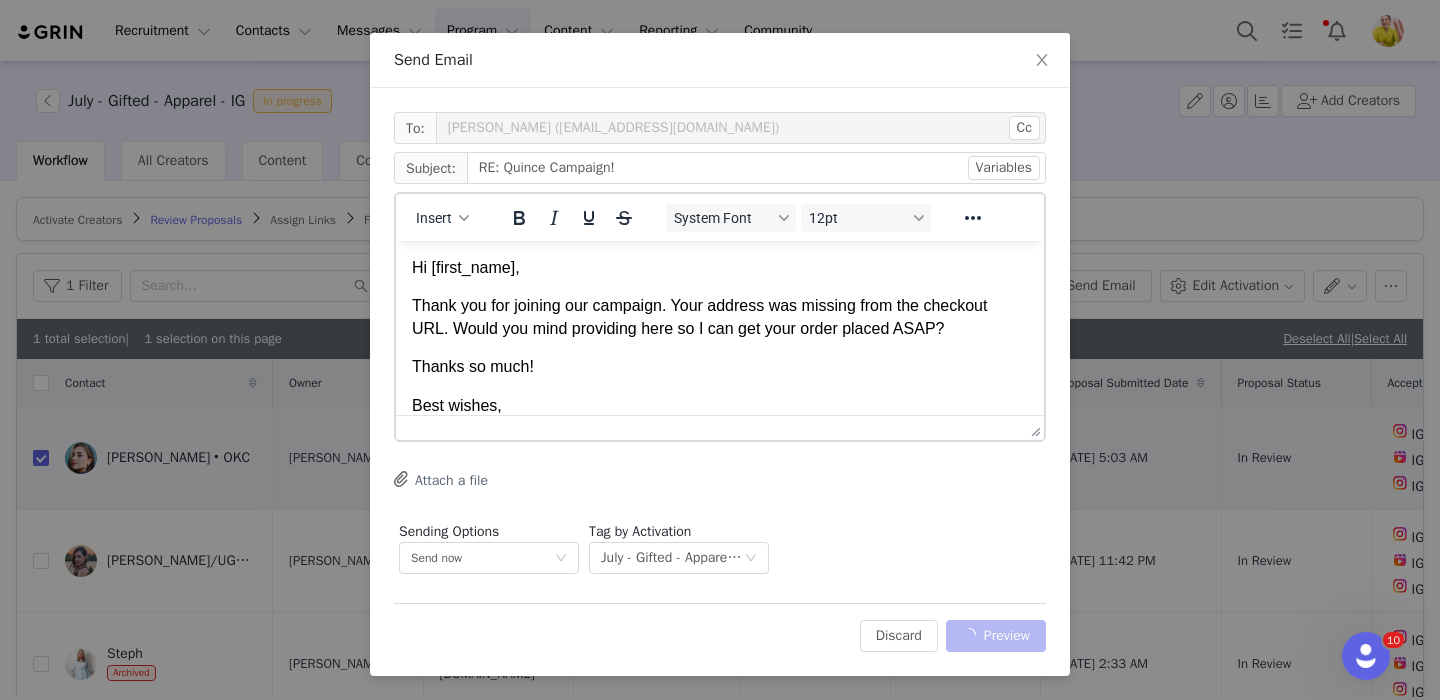 scroll, scrollTop: 0, scrollLeft: 0, axis: both 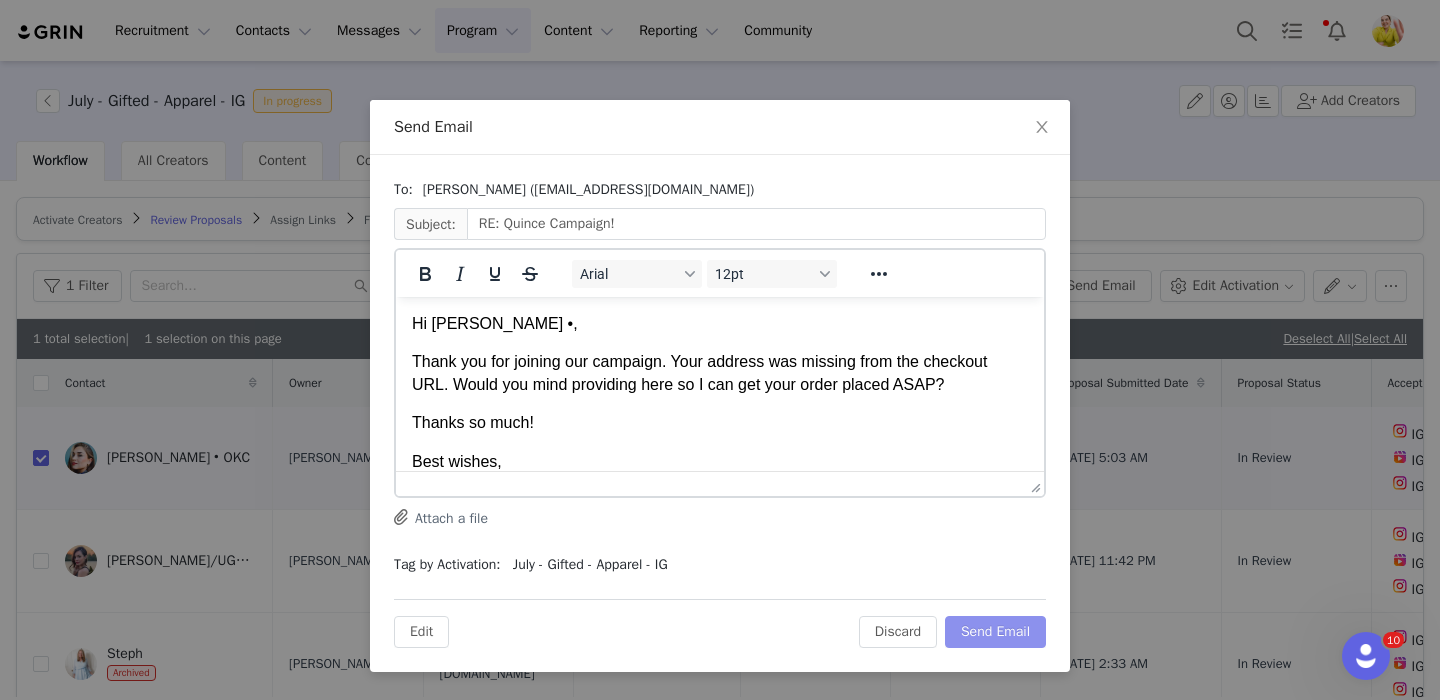 click on "Send Email" at bounding box center [995, 632] 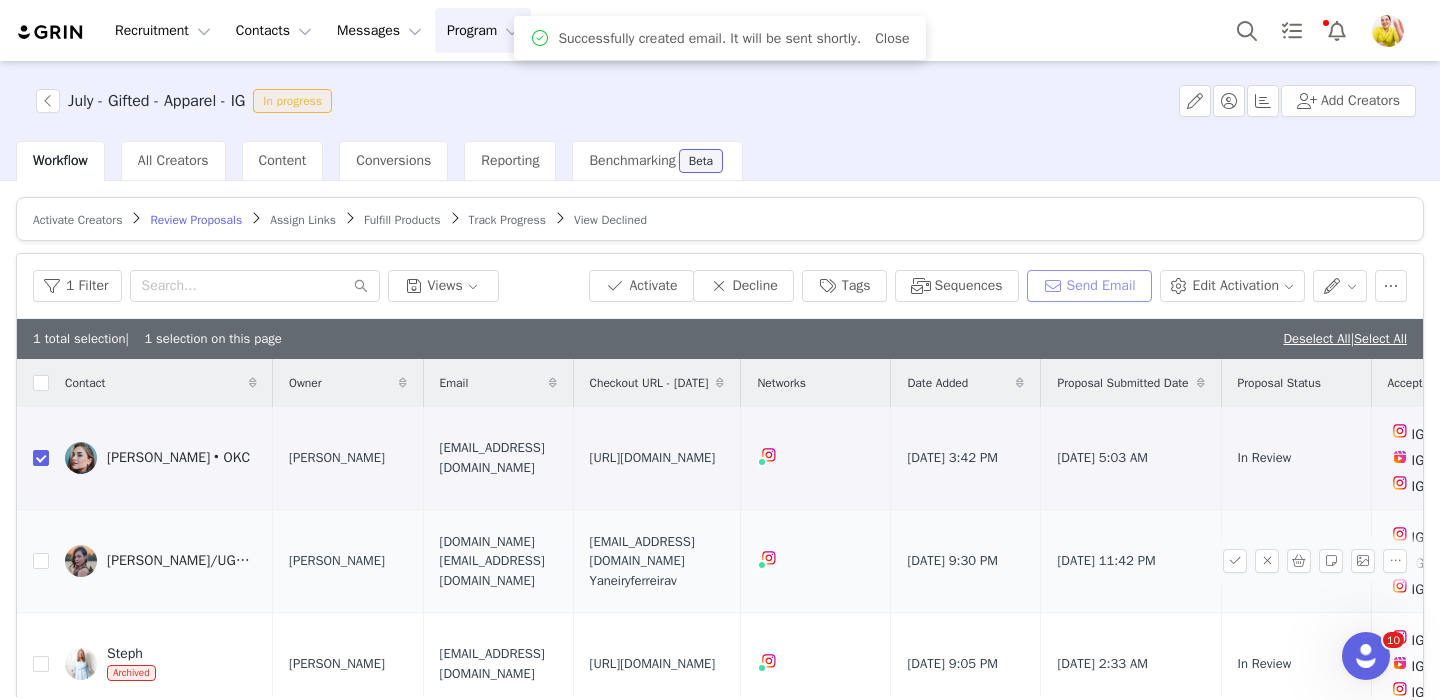 scroll, scrollTop: 0, scrollLeft: 0, axis: both 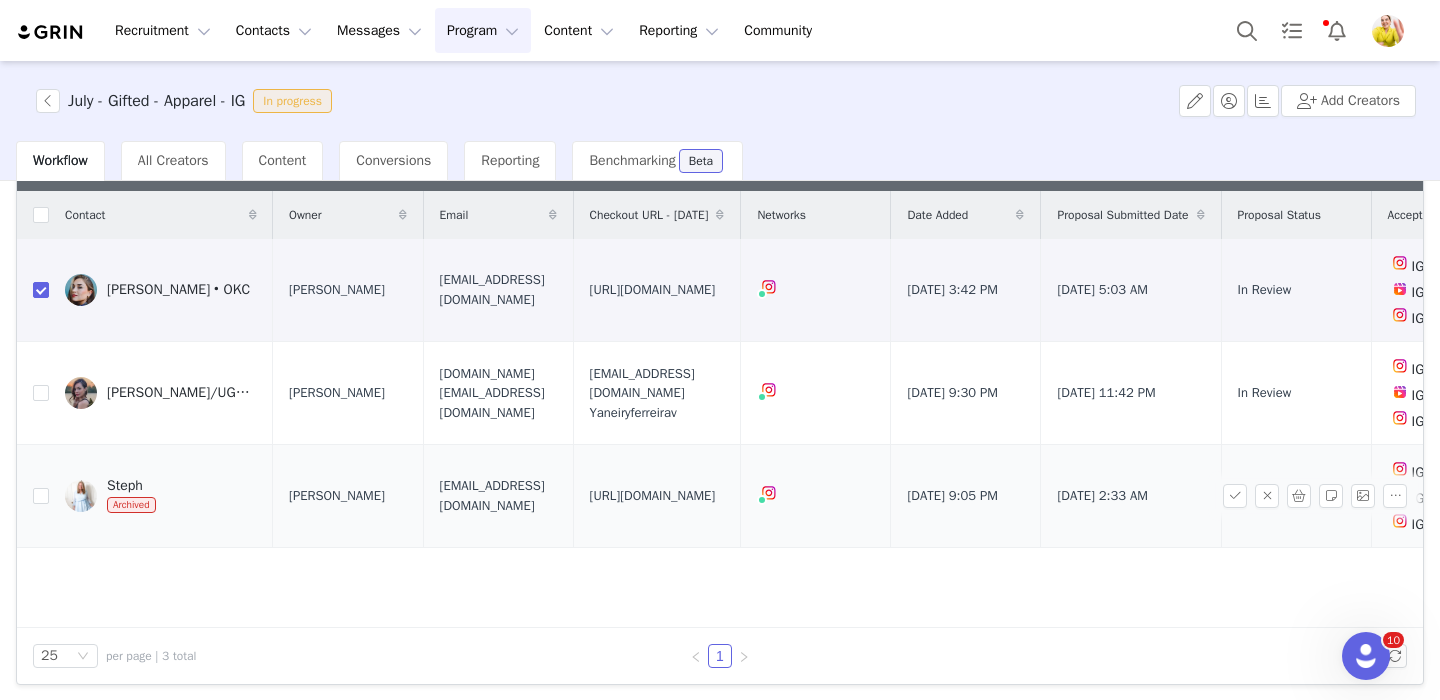 drag, startPoint x: 887, startPoint y: 525, endPoint x: 663, endPoint y: 463, distance: 232.42203 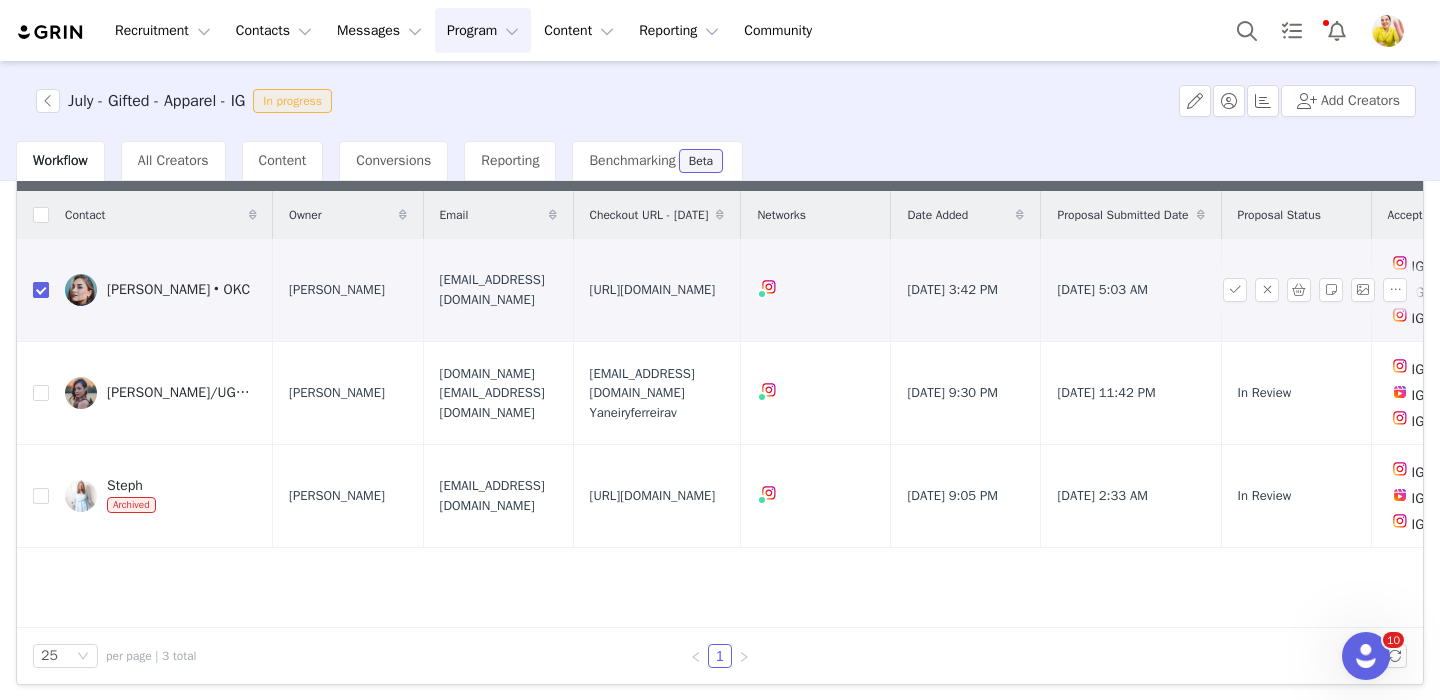 click at bounding box center [41, 290] 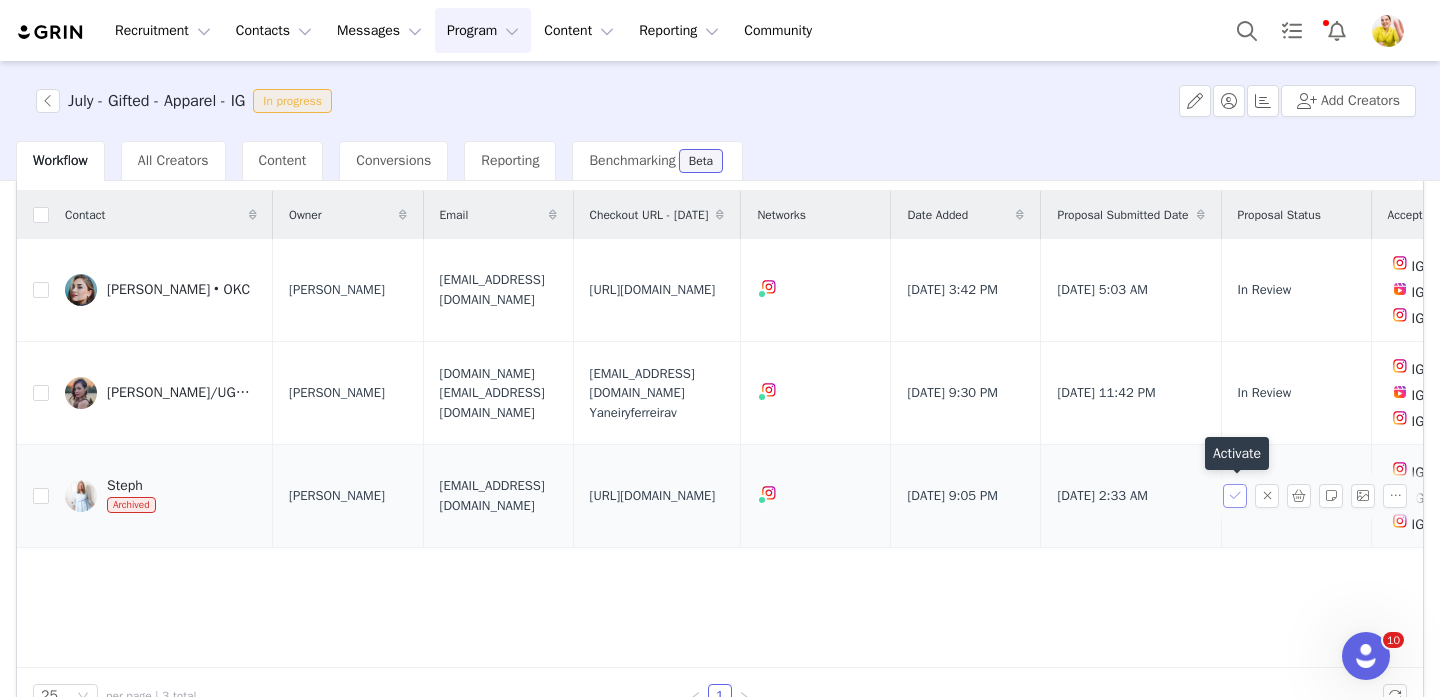 click at bounding box center [1235, 496] 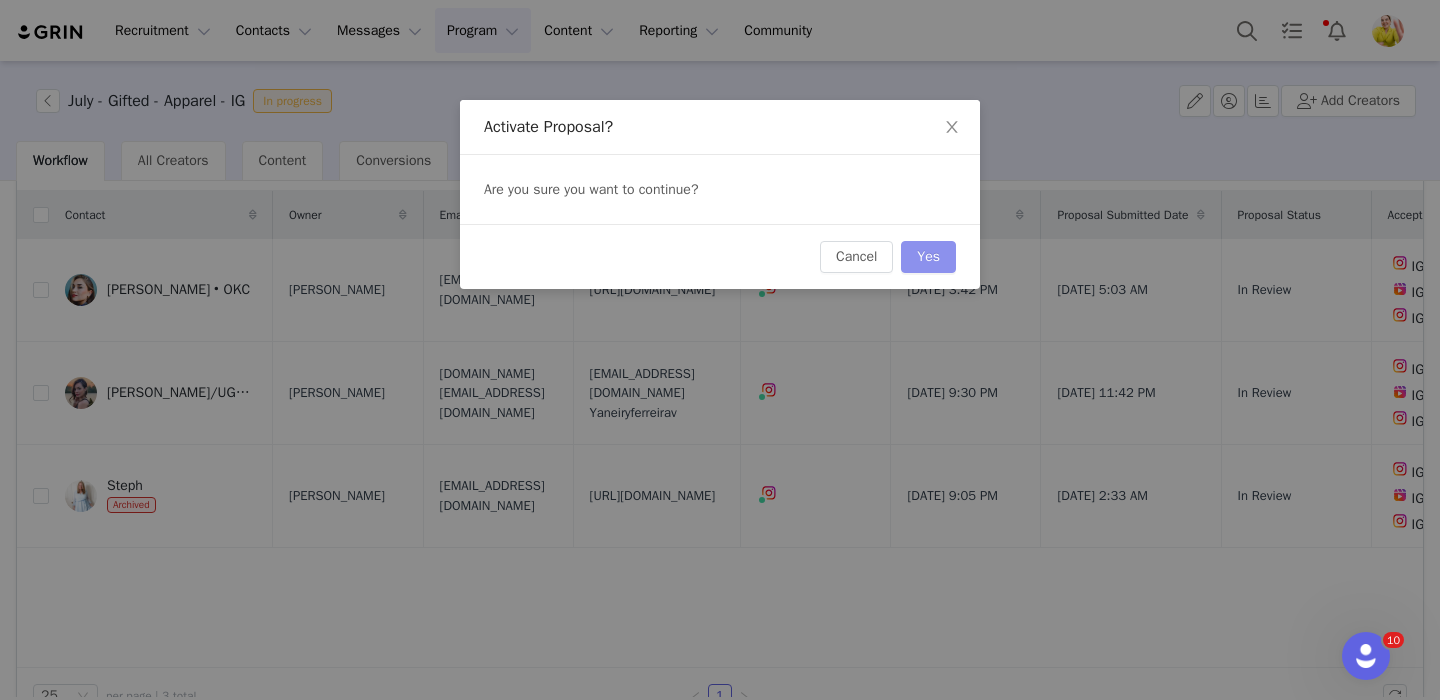 click on "Yes" at bounding box center (928, 257) 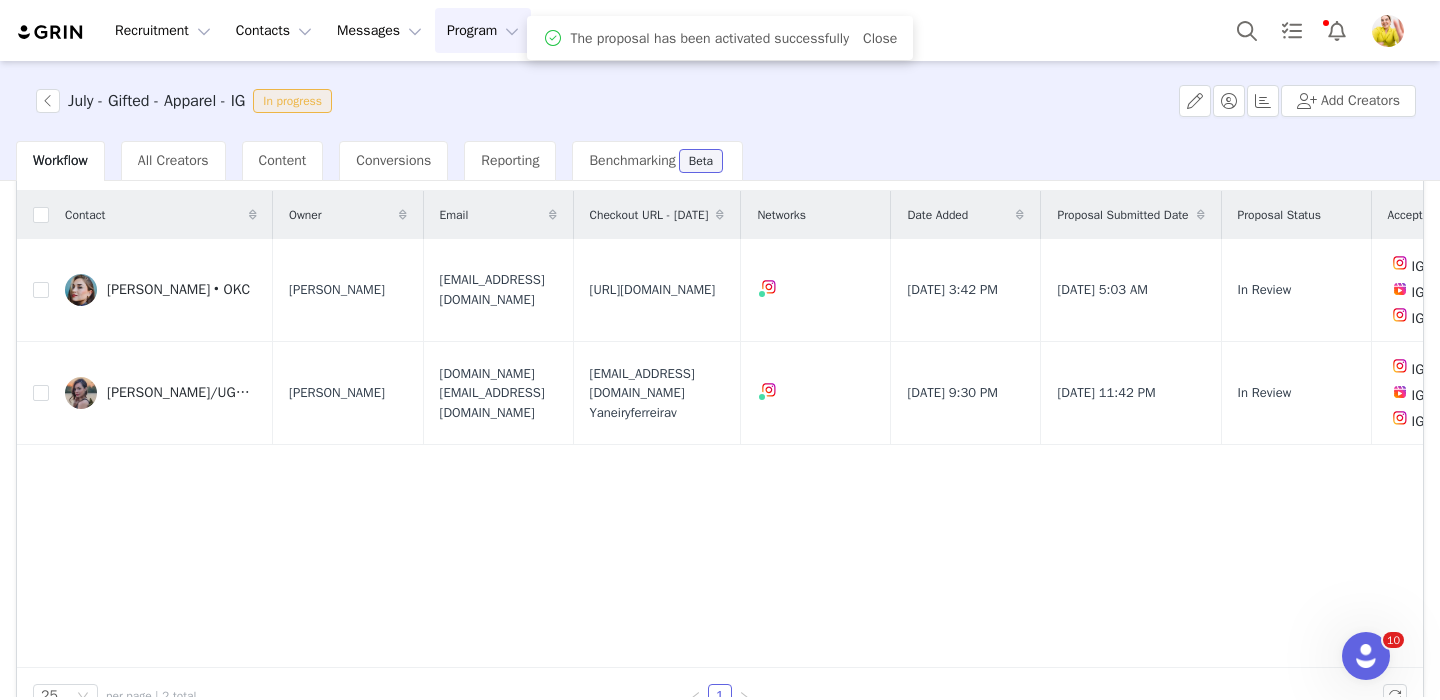 scroll, scrollTop: 0, scrollLeft: 0, axis: both 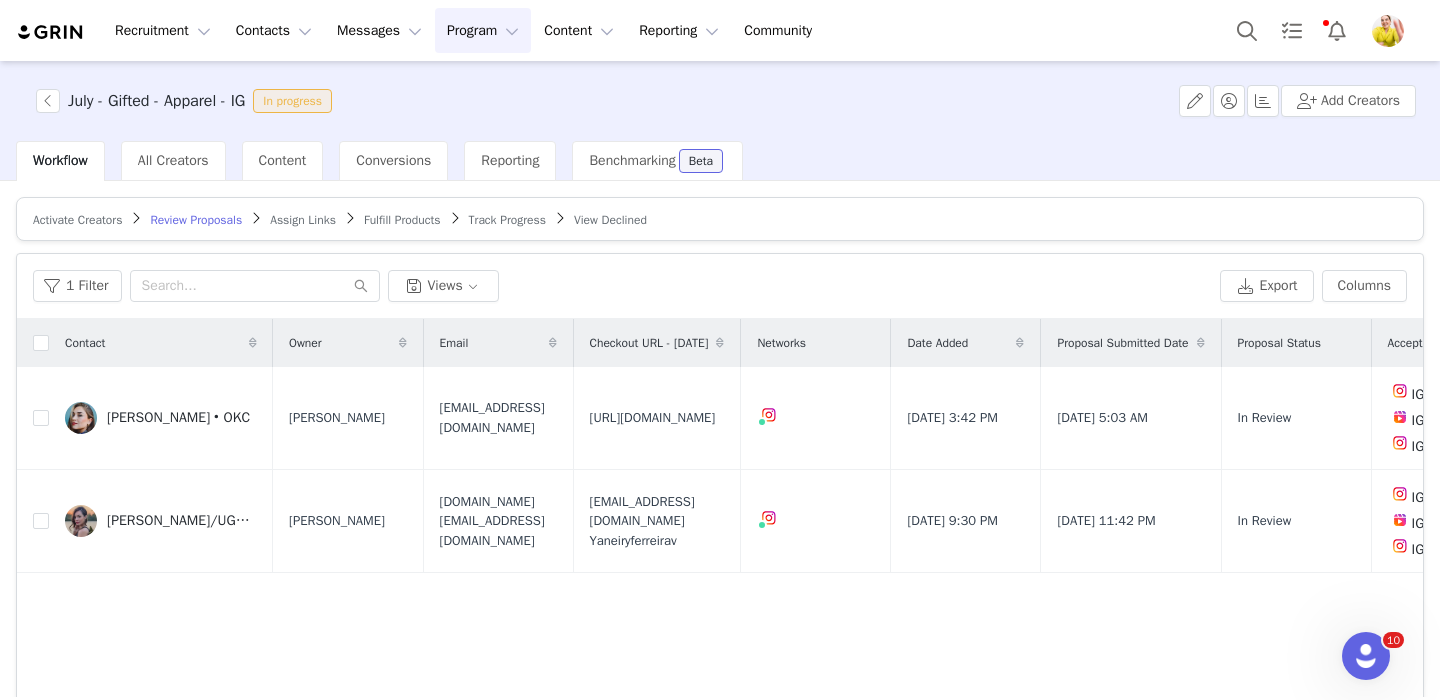 click on "Assign Links" at bounding box center [303, 219] 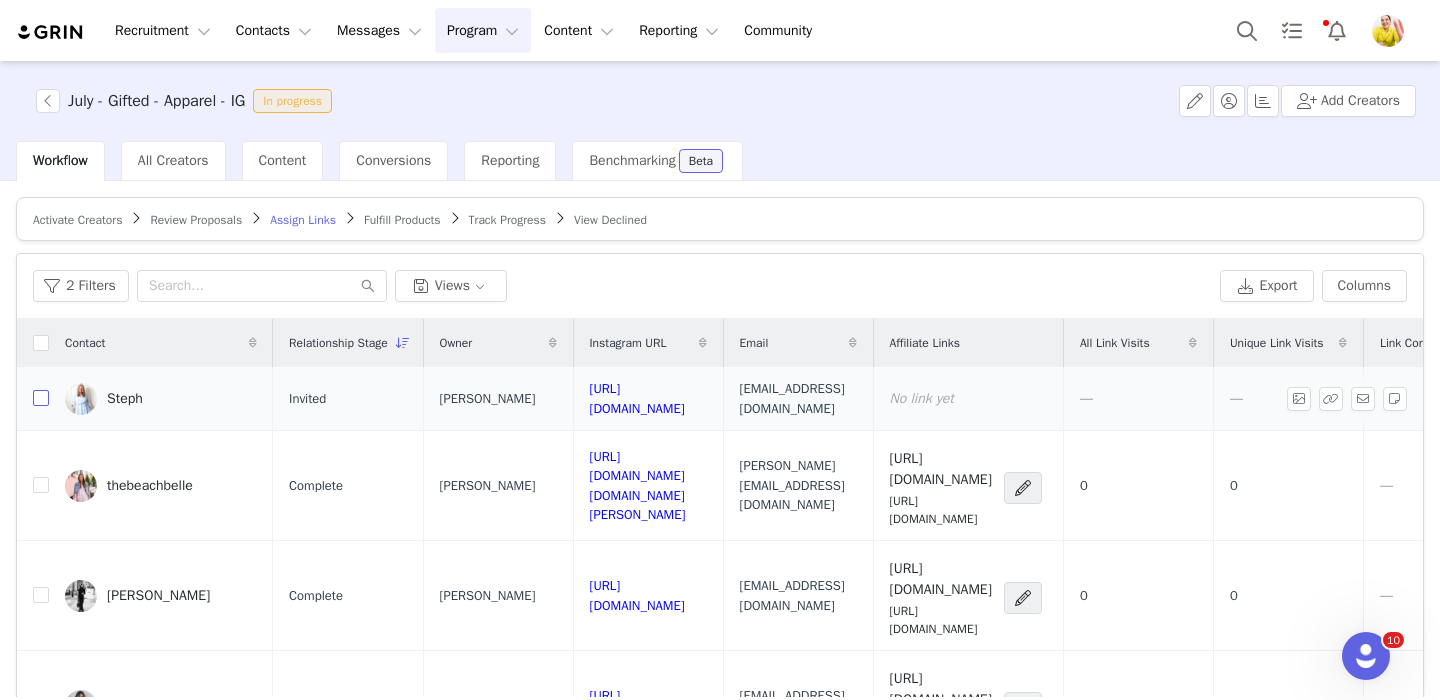 click at bounding box center (41, 398) 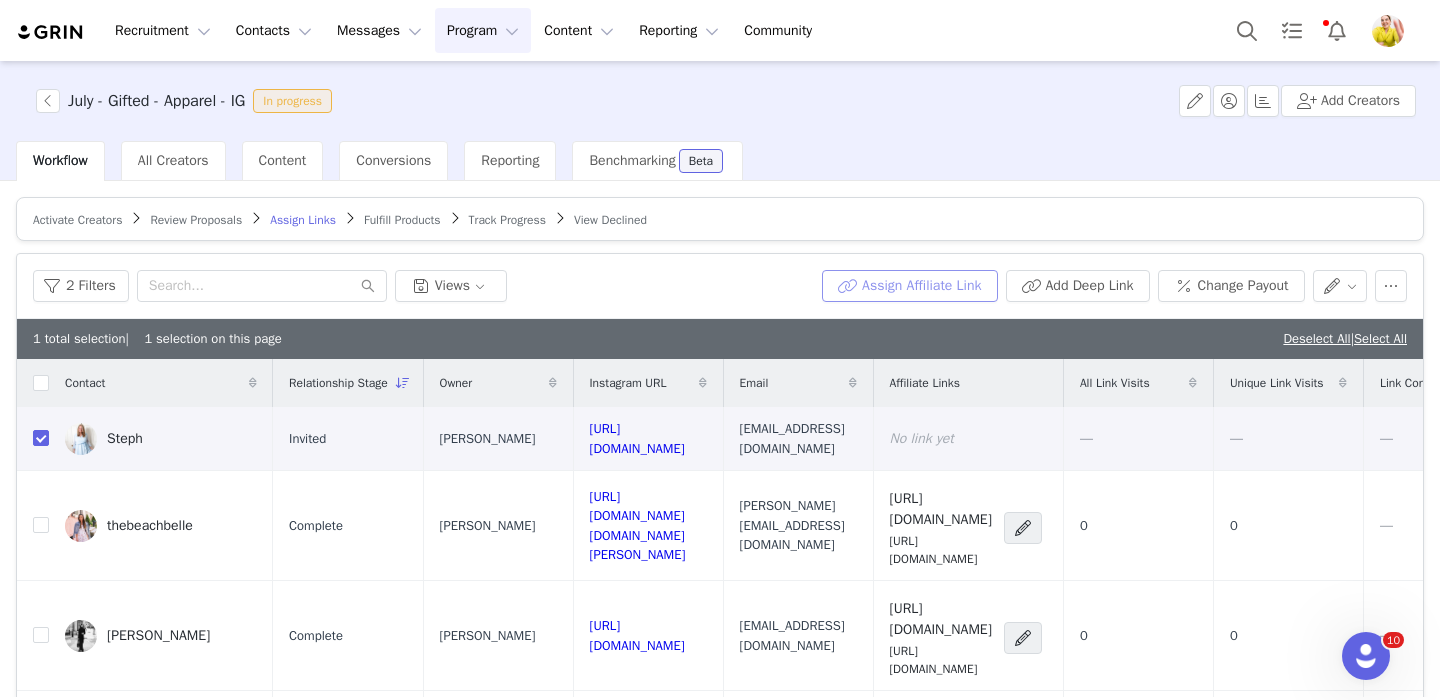 click on "Assign Affiliate Link" at bounding box center (909, 286) 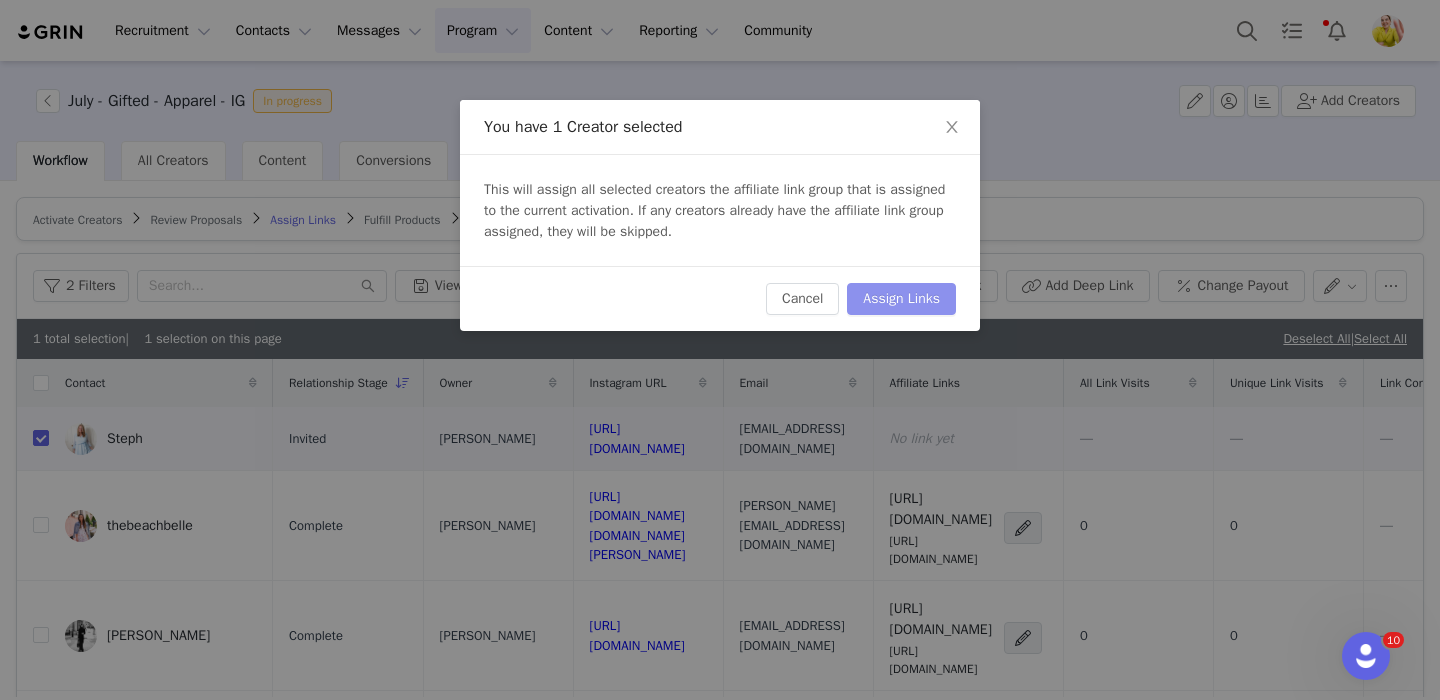 click on "Assign Links" at bounding box center (901, 299) 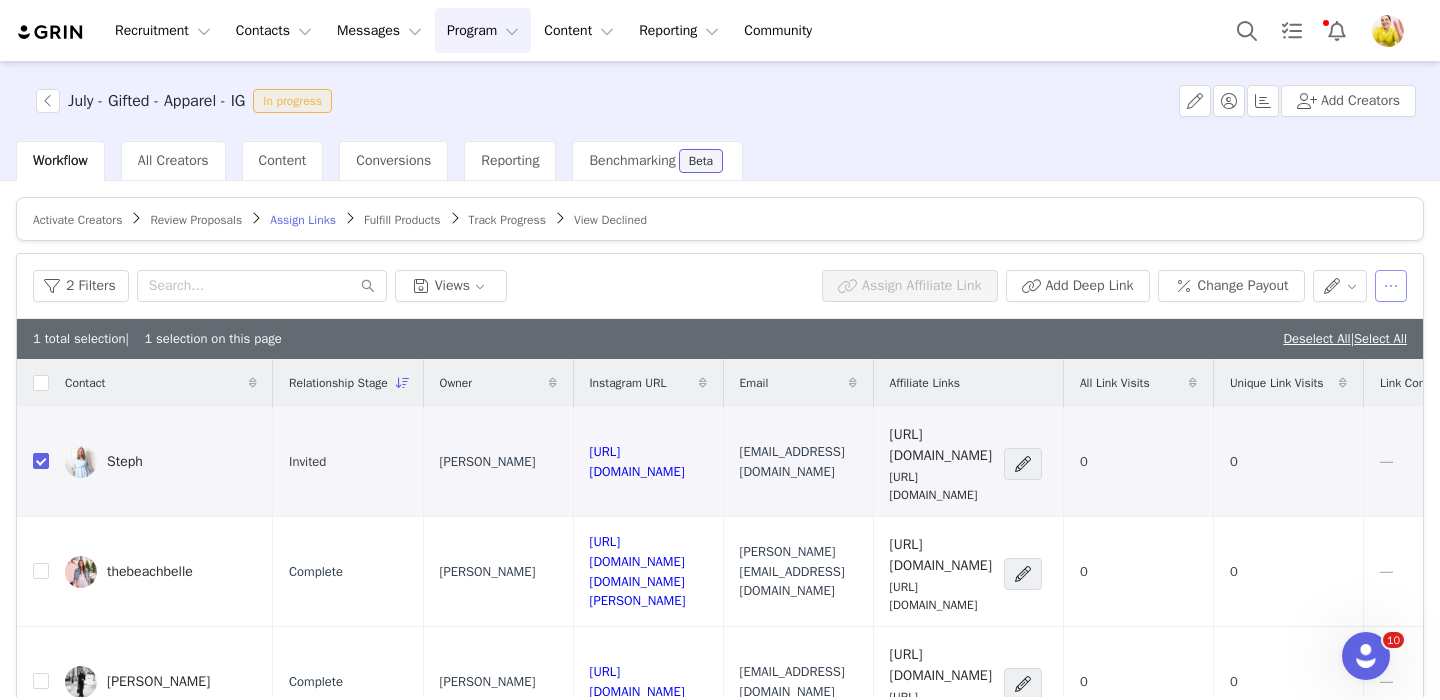 click at bounding box center [1391, 286] 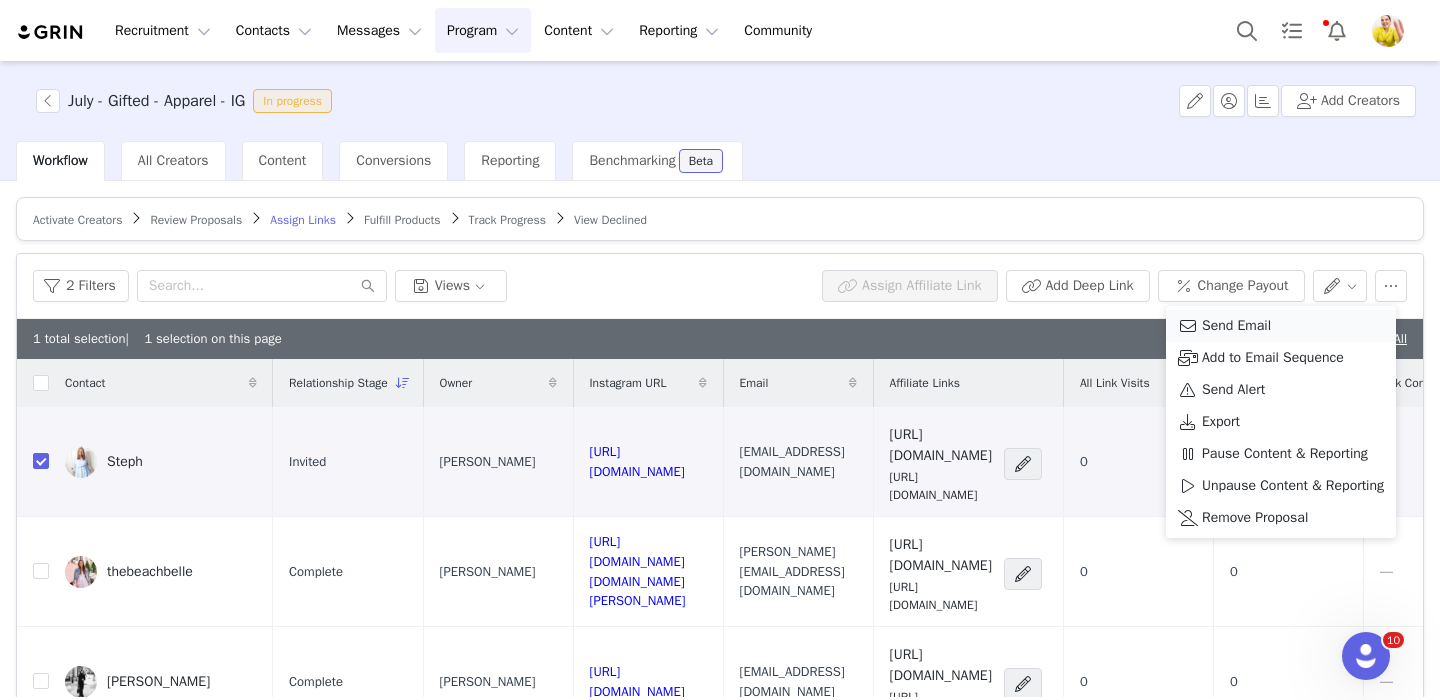click on "Send Email" at bounding box center (1236, 326) 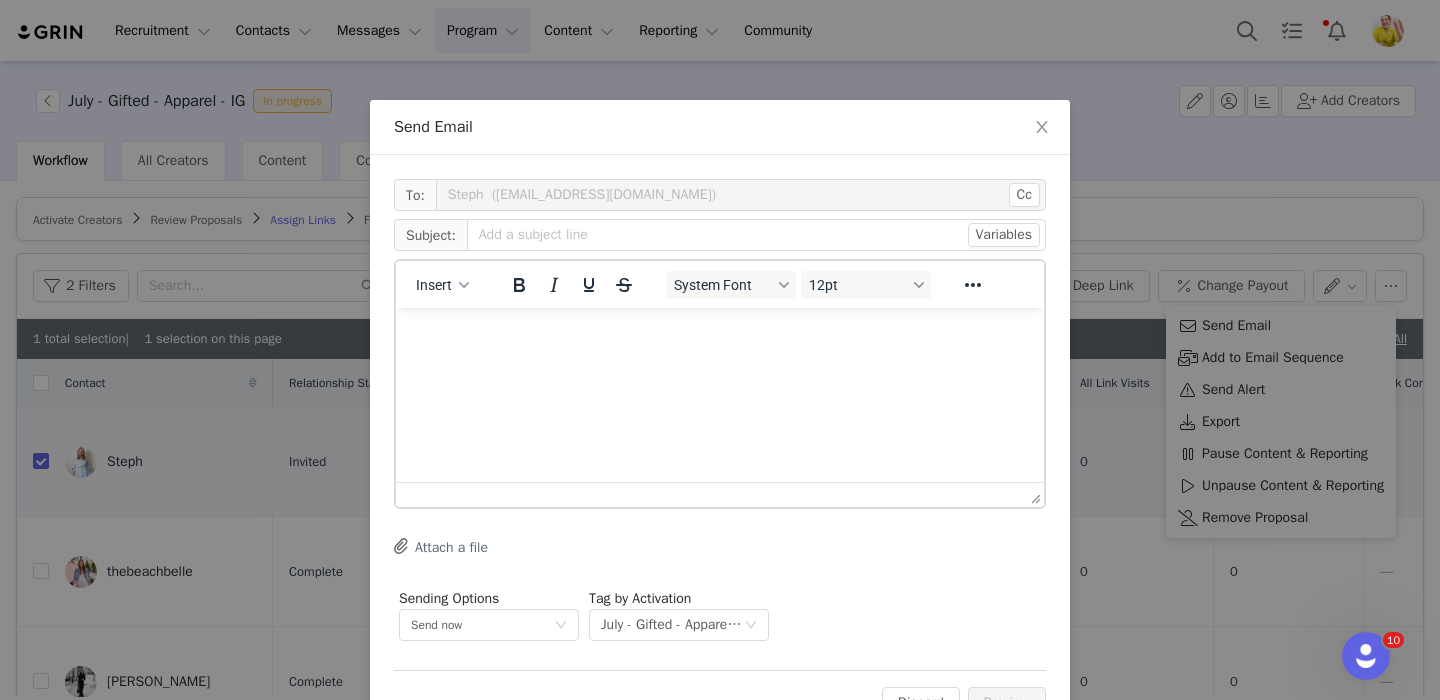 scroll, scrollTop: 0, scrollLeft: 0, axis: both 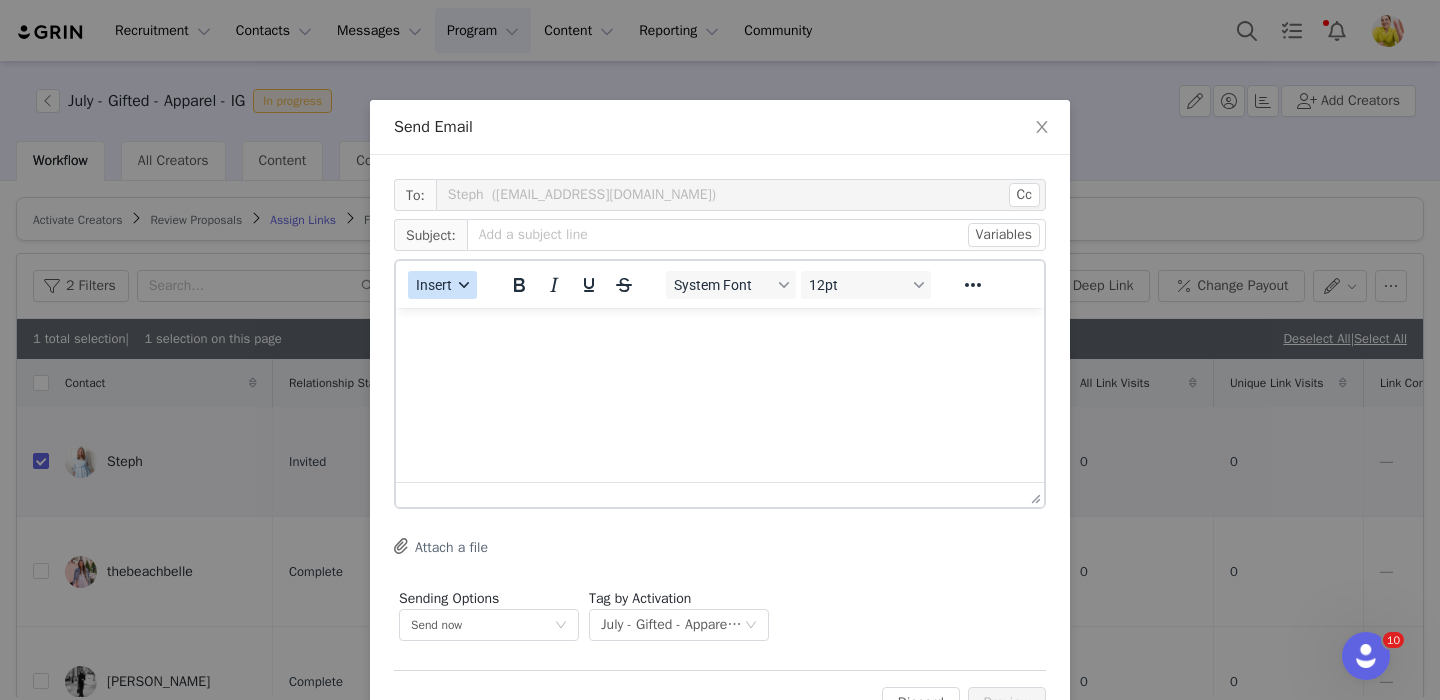 click on "Insert" at bounding box center (434, 285) 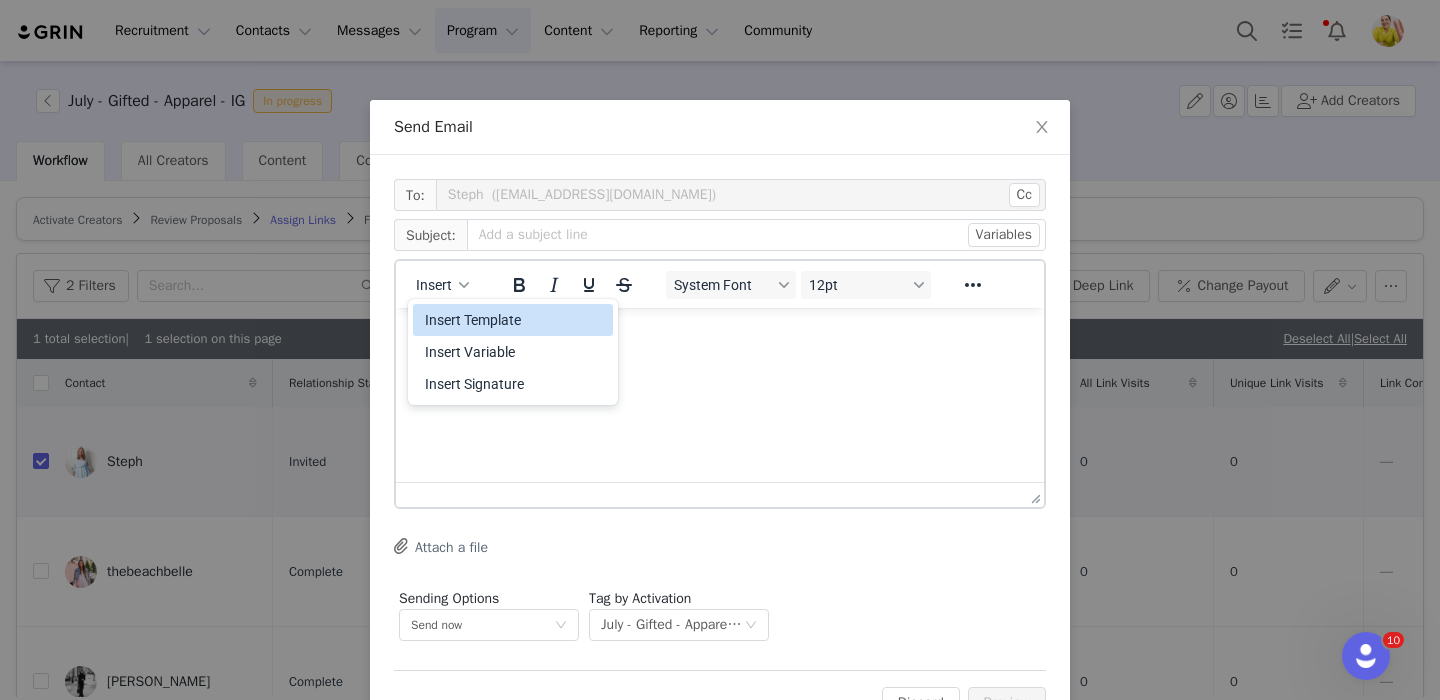 click on "Insert Template" at bounding box center [515, 320] 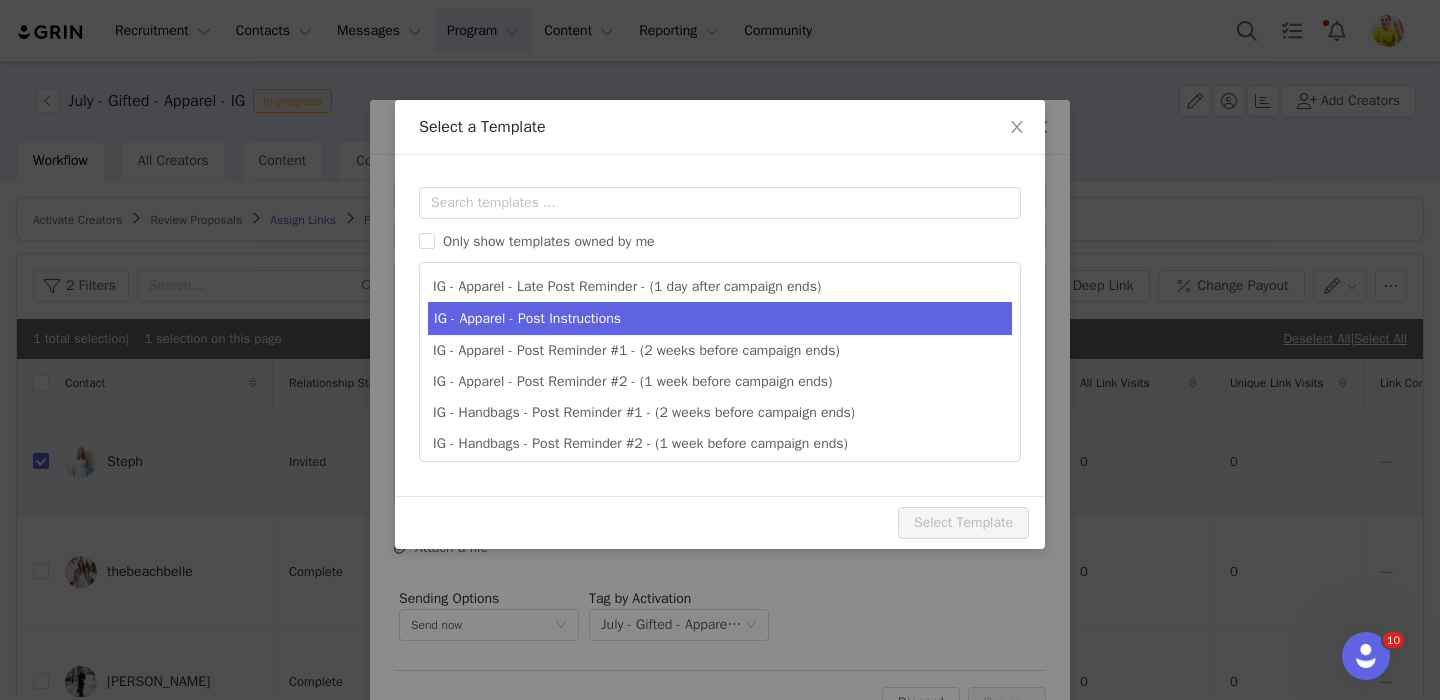 scroll, scrollTop: 0, scrollLeft: 0, axis: both 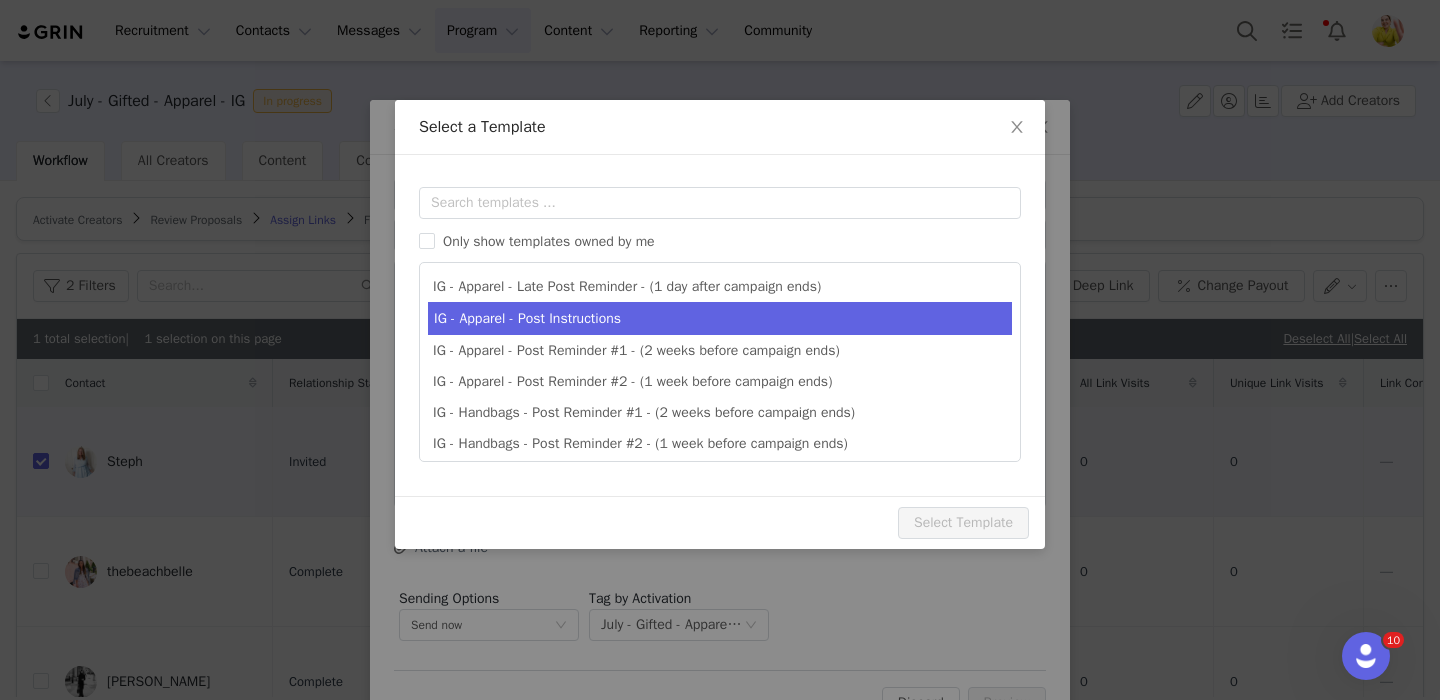 click on "IG - Apparel - Post Instructions" at bounding box center (720, 318) 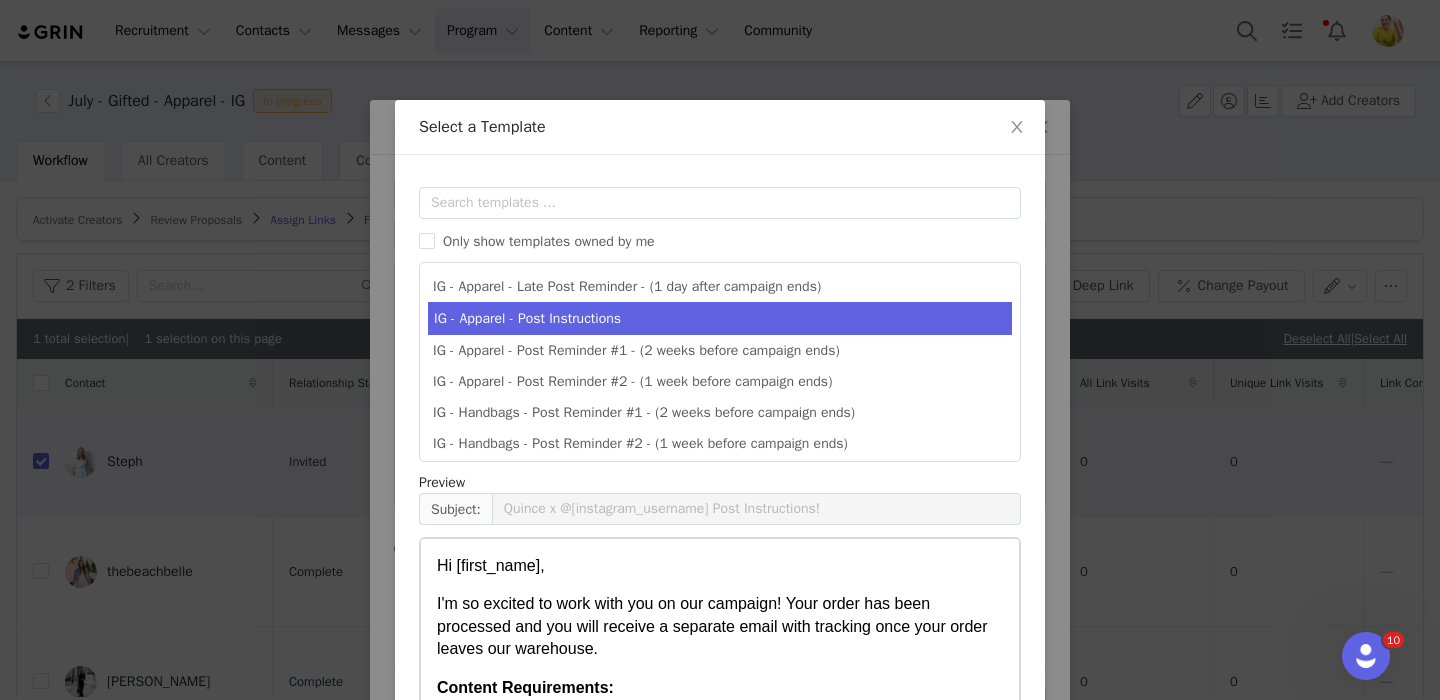 scroll, scrollTop: 188, scrollLeft: 0, axis: vertical 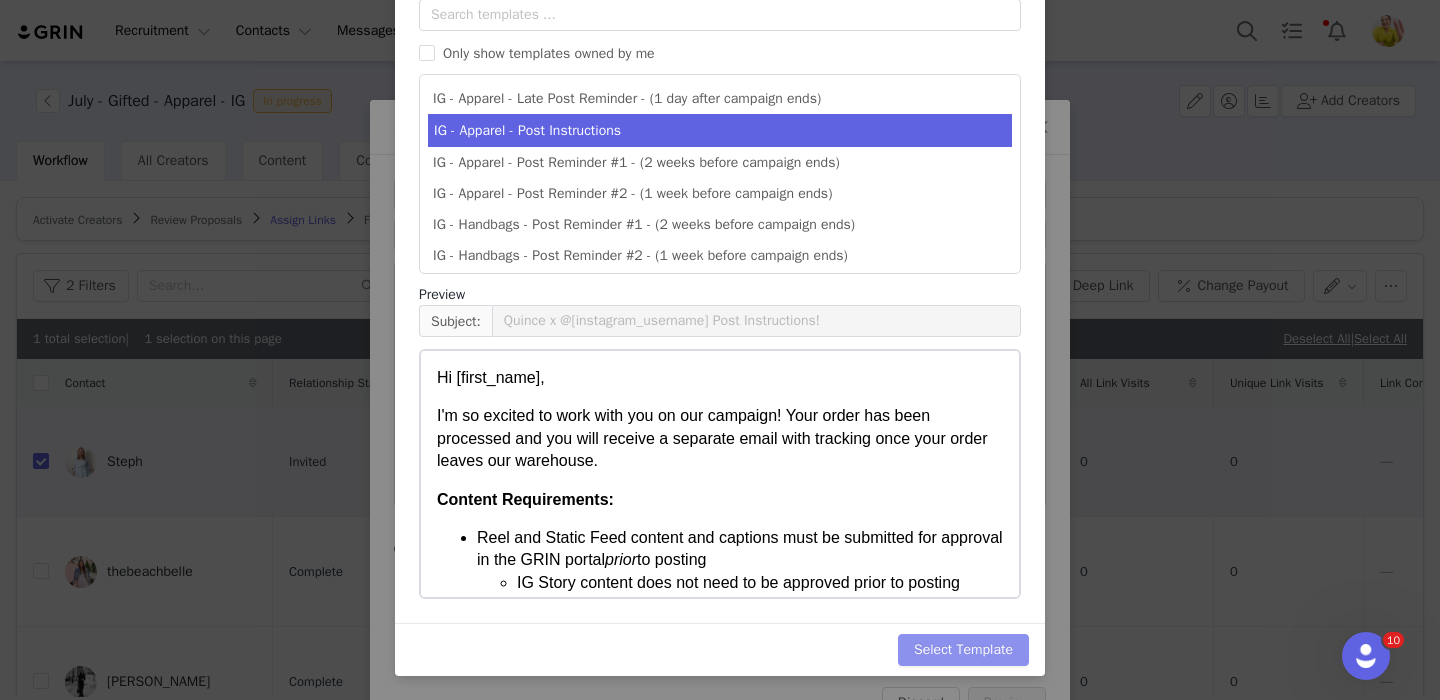 click on "Select Template" at bounding box center (963, 650) 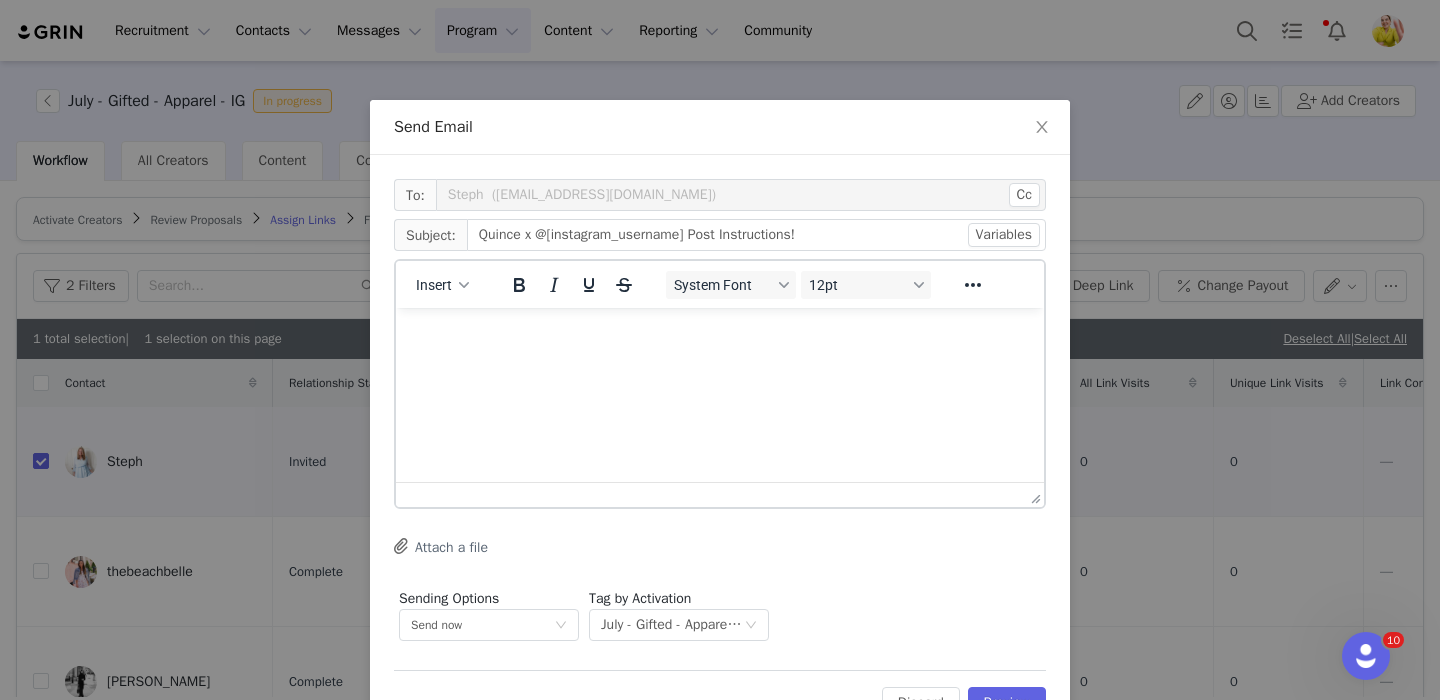 scroll, scrollTop: 0, scrollLeft: 0, axis: both 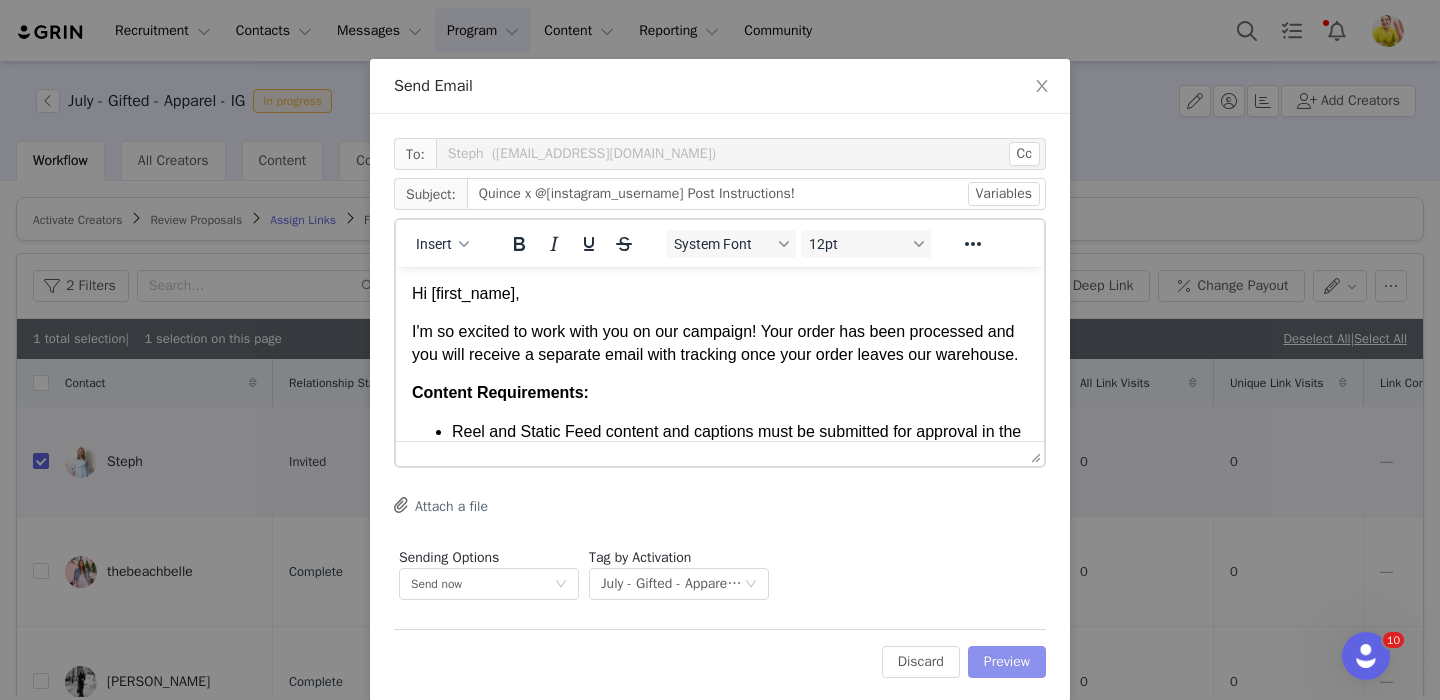 click on "Preview" at bounding box center [1007, 662] 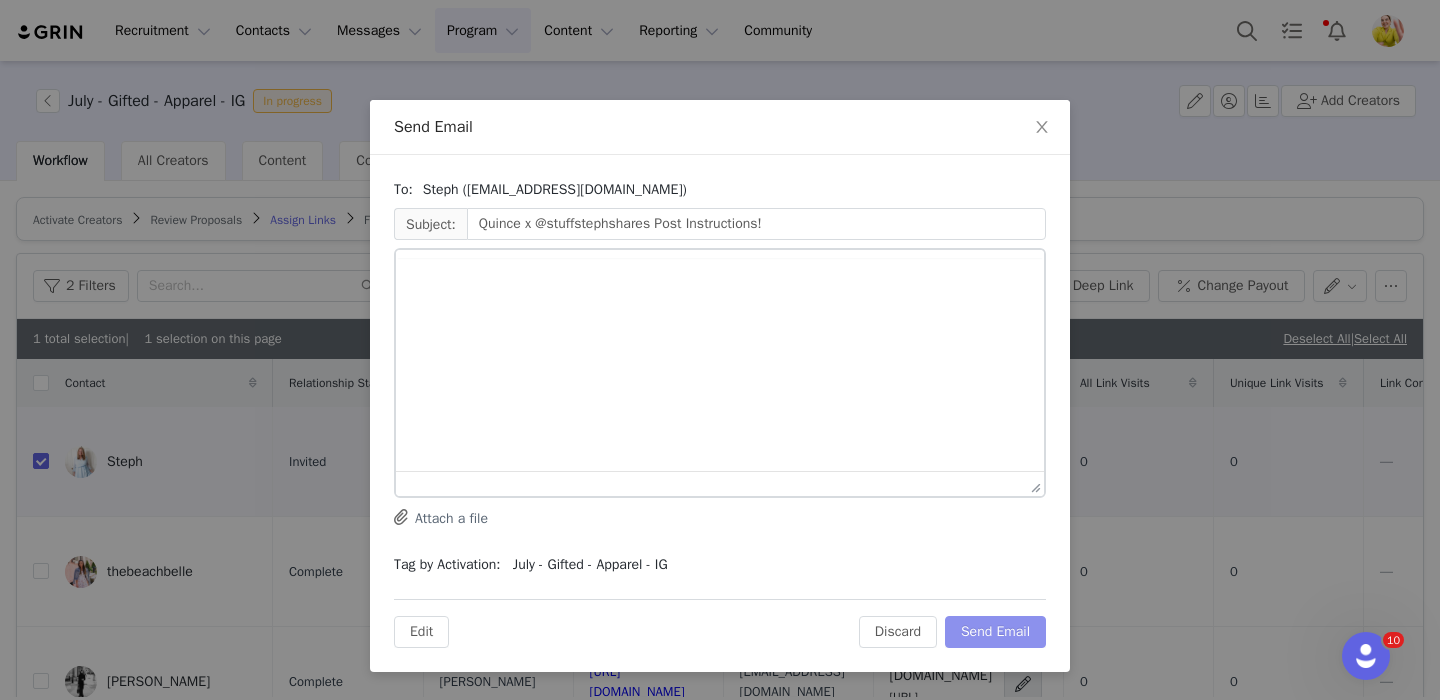 scroll, scrollTop: 0, scrollLeft: 0, axis: both 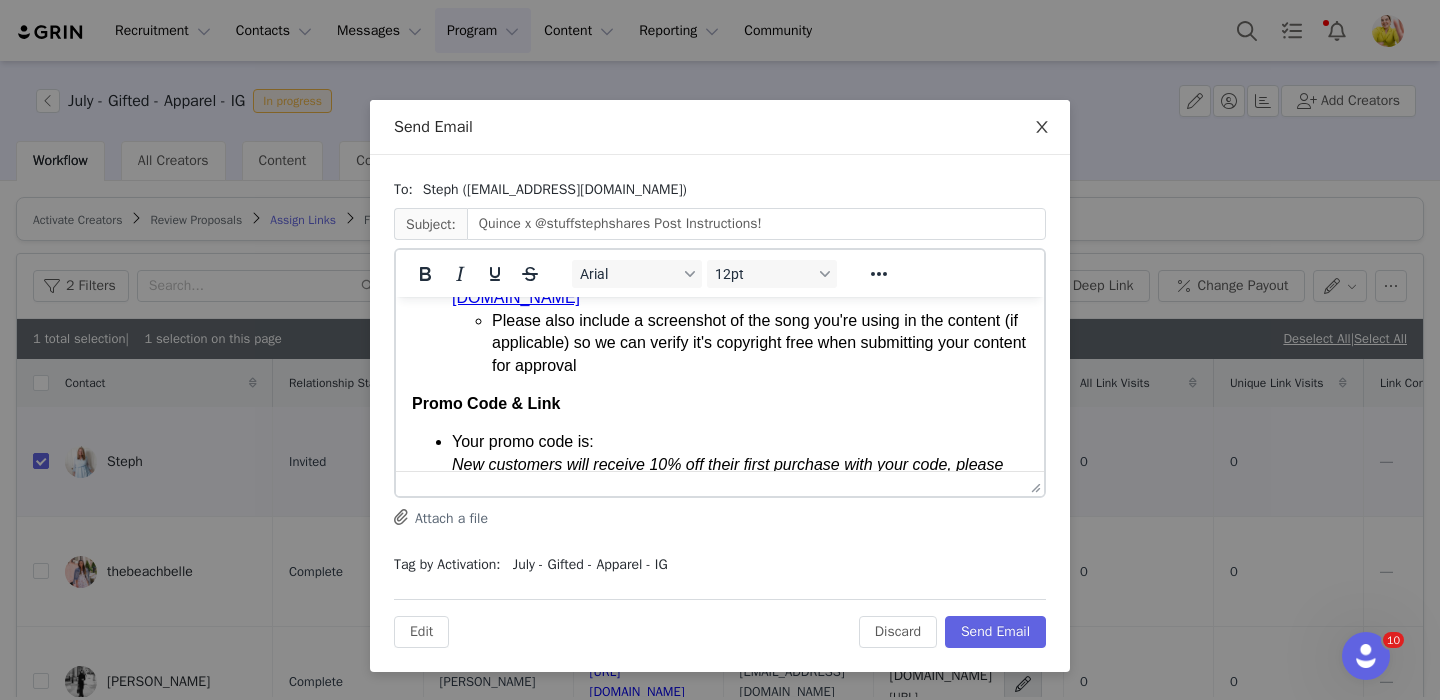 click at bounding box center [1042, 128] 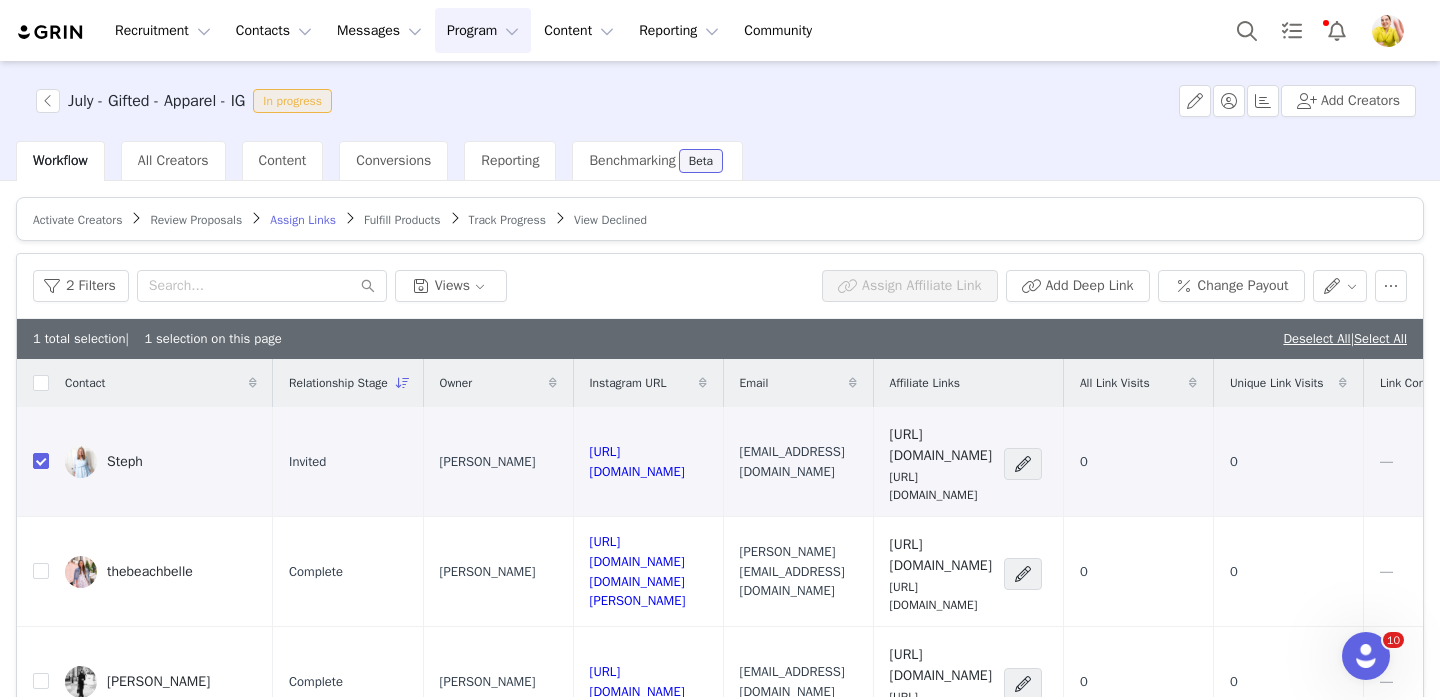 scroll, scrollTop: 0, scrollLeft: 0, axis: both 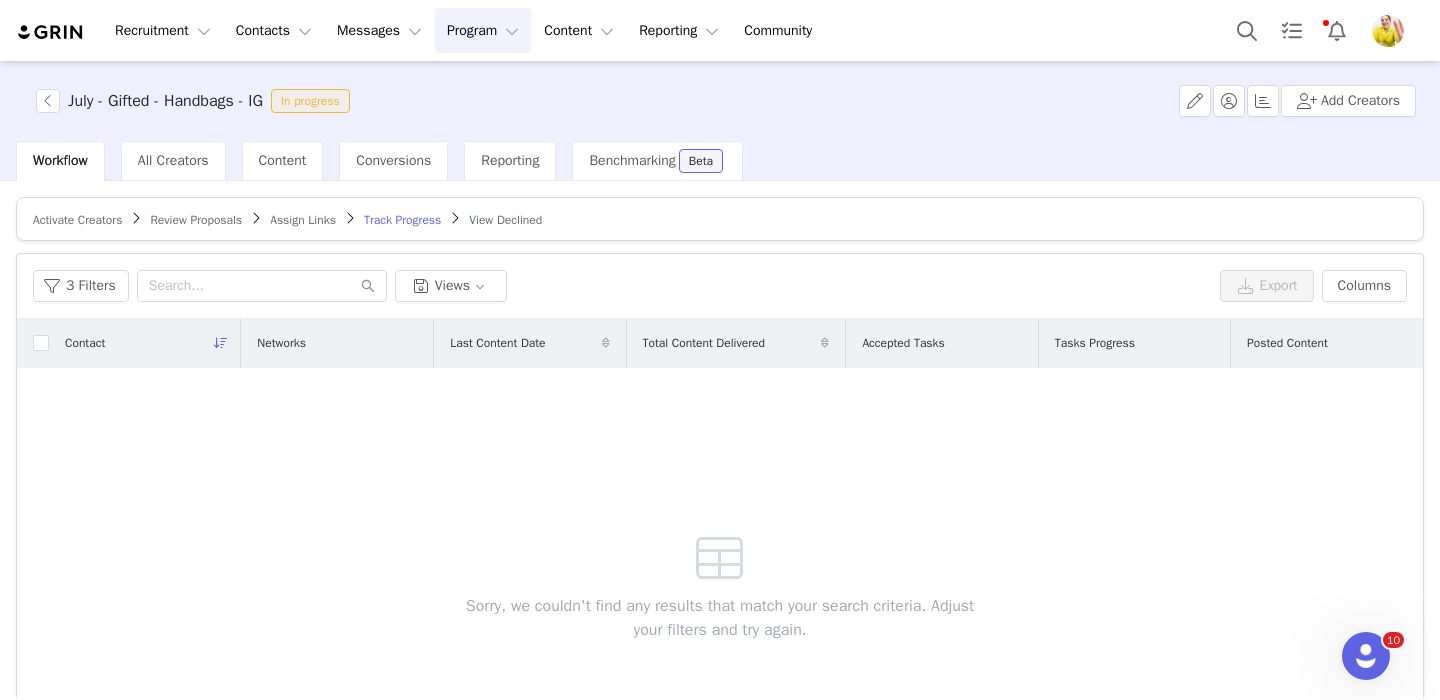 click on "Review Proposals" at bounding box center [196, 220] 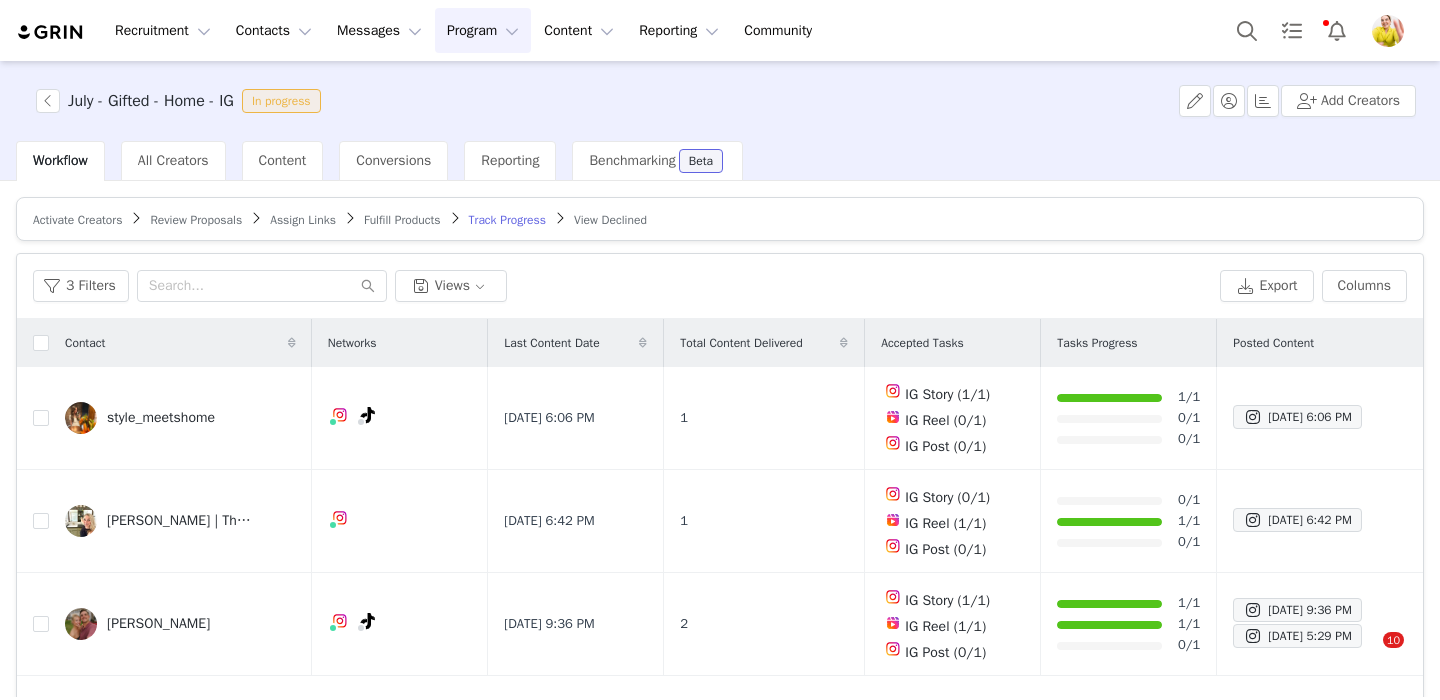 scroll, scrollTop: 0, scrollLeft: 0, axis: both 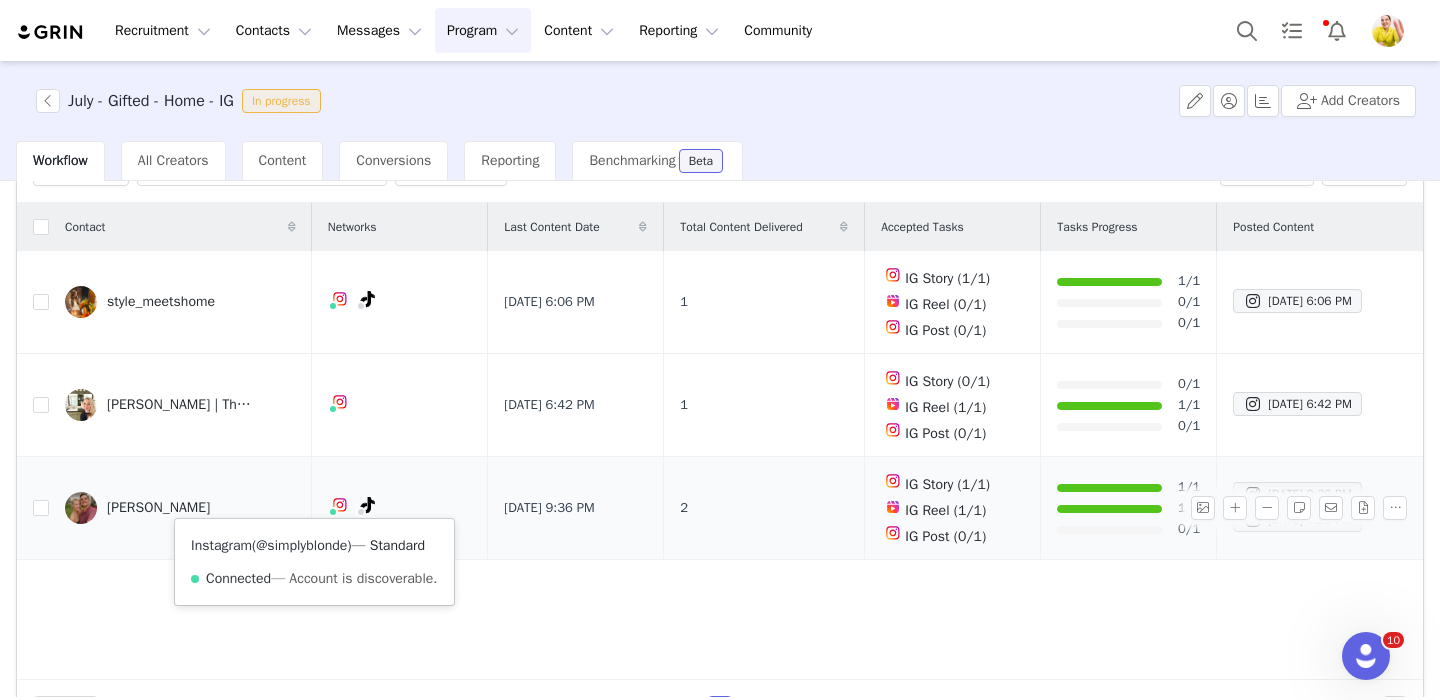 click on "@simplyblonde" at bounding box center (301, 545) 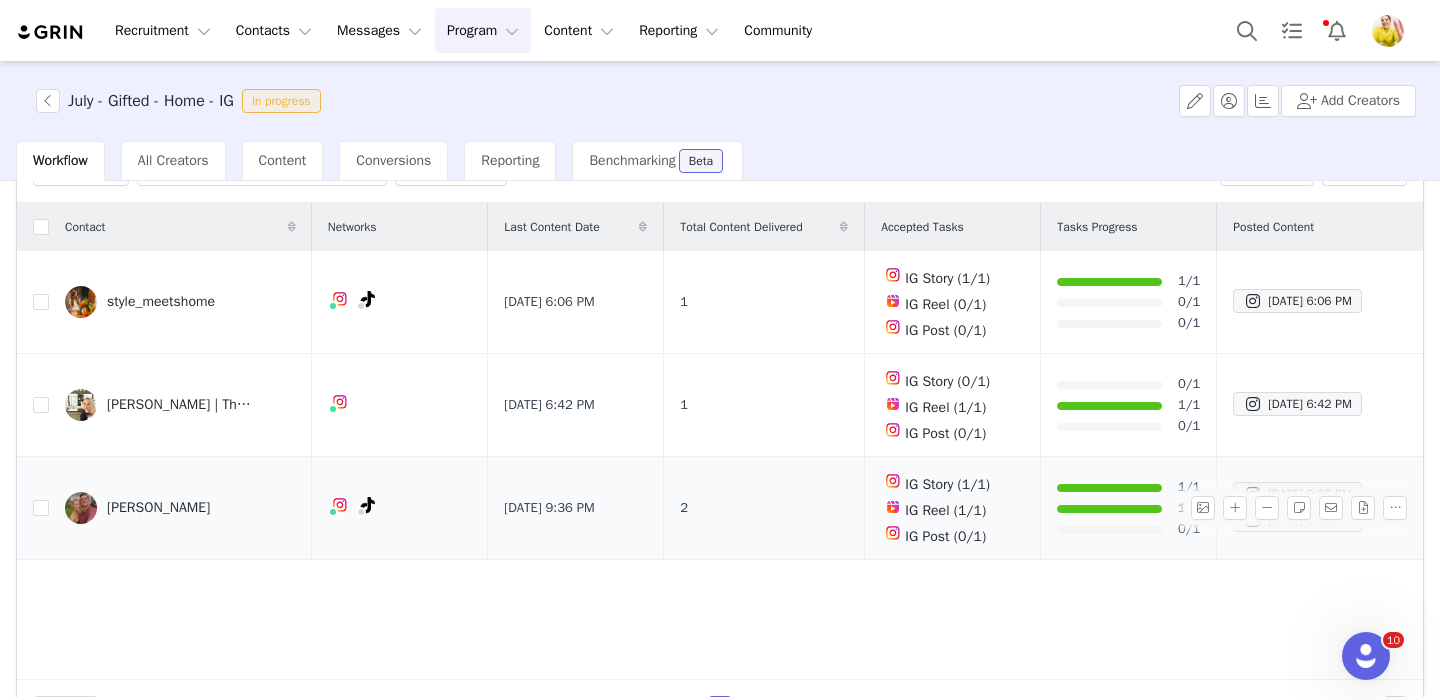 click on "BAILEY HUSTON" at bounding box center [158, 508] 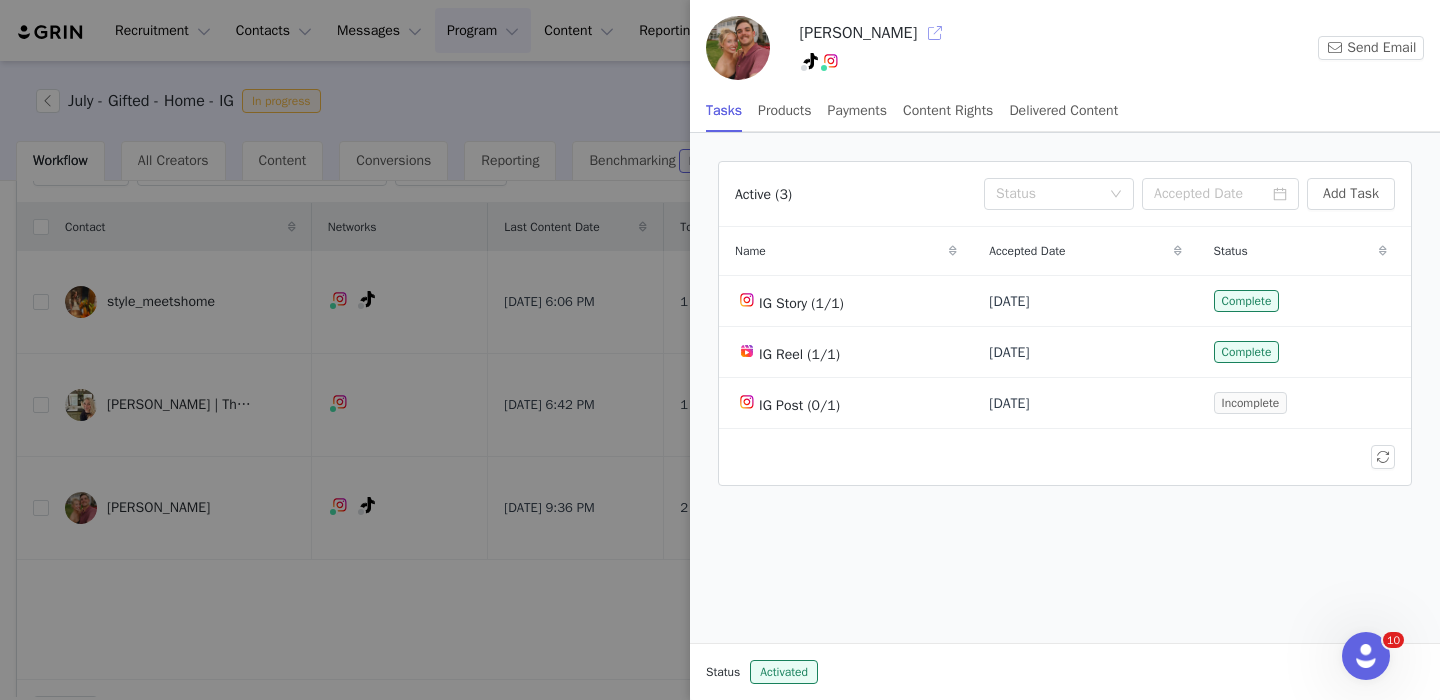 click at bounding box center [935, 33] 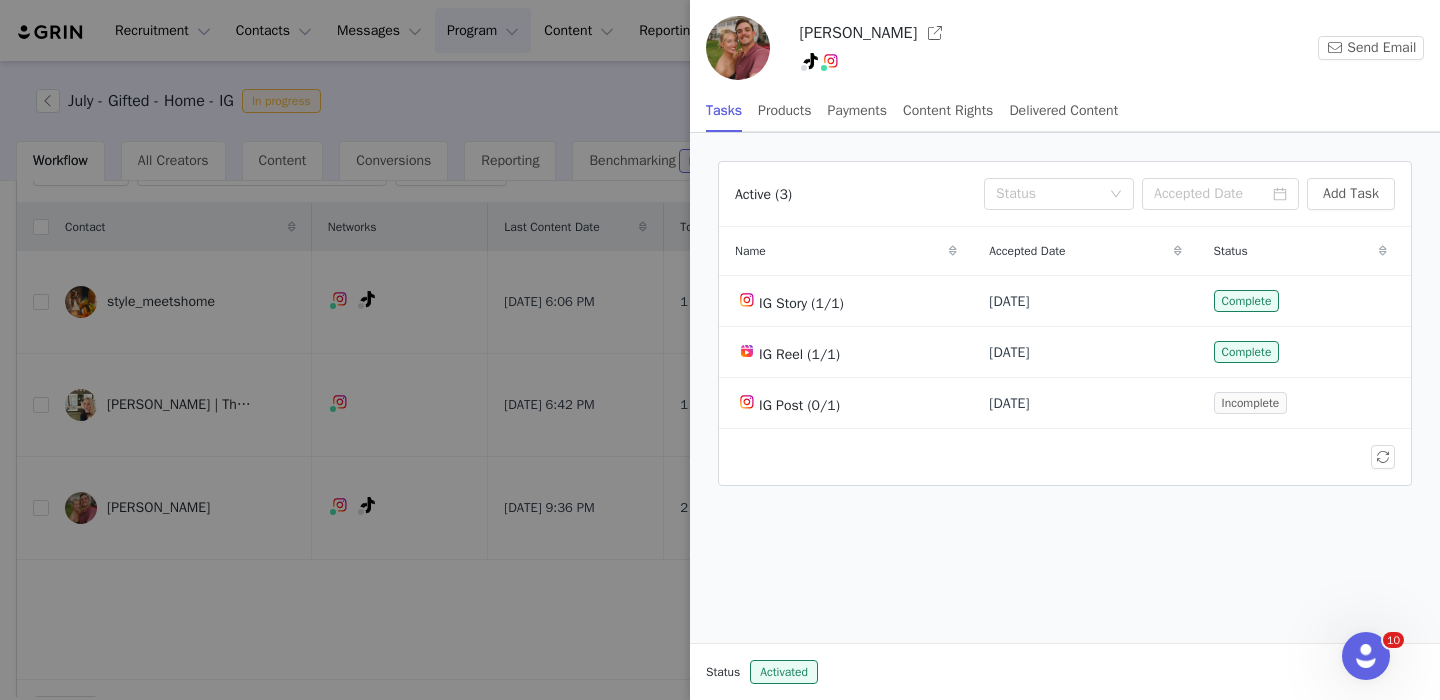 click at bounding box center [720, 350] 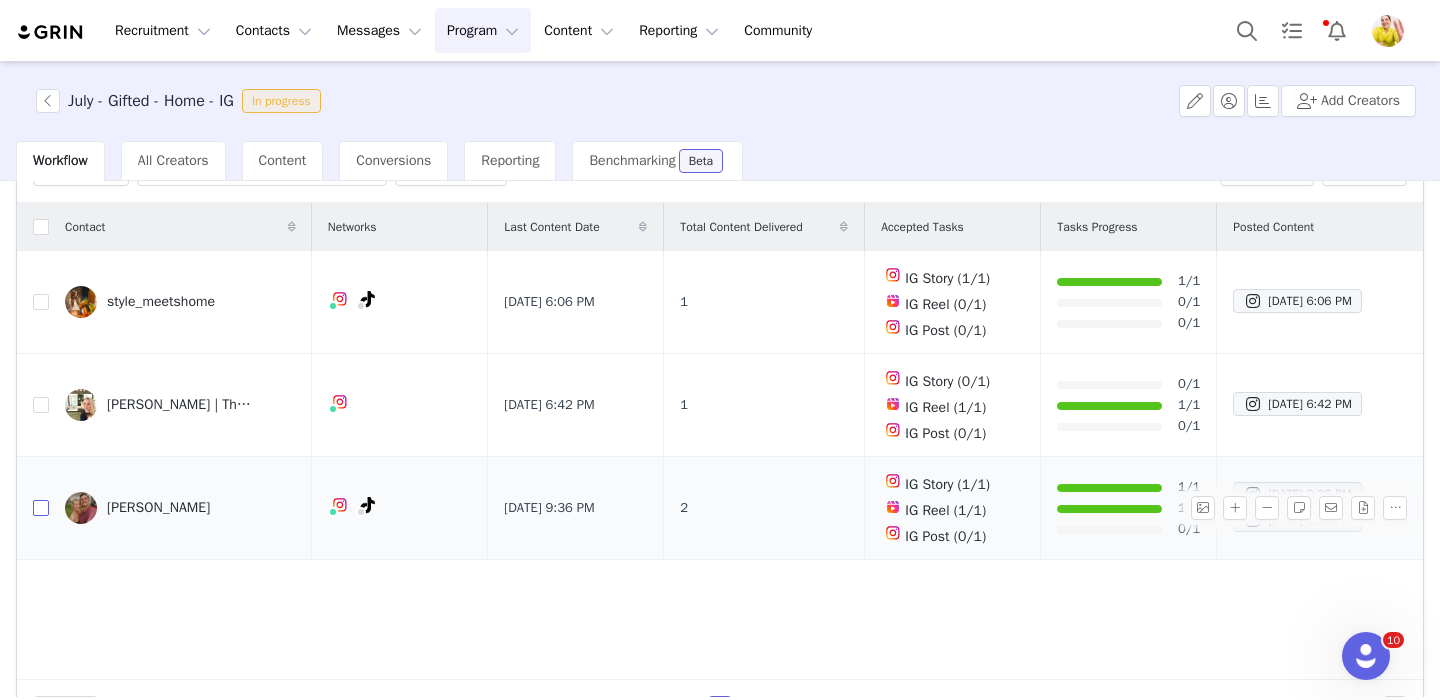 click at bounding box center (41, 508) 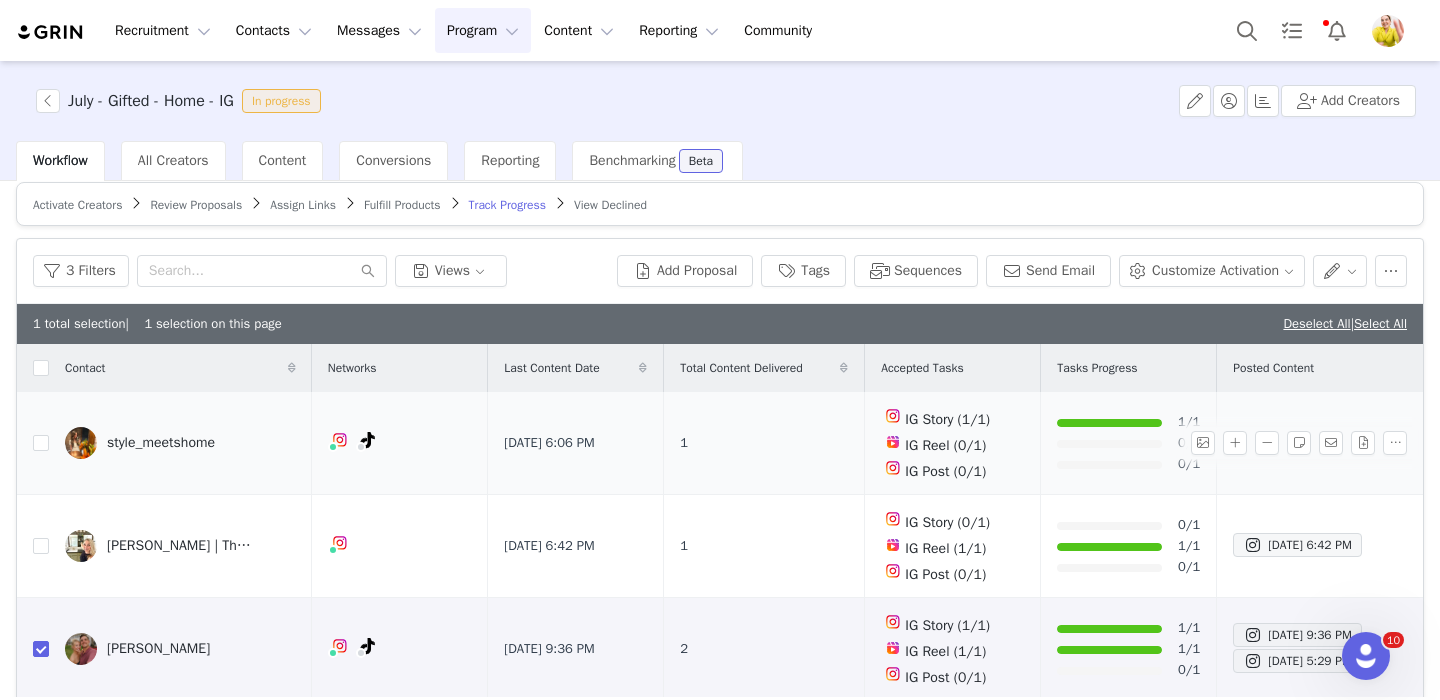 scroll, scrollTop: 0, scrollLeft: 0, axis: both 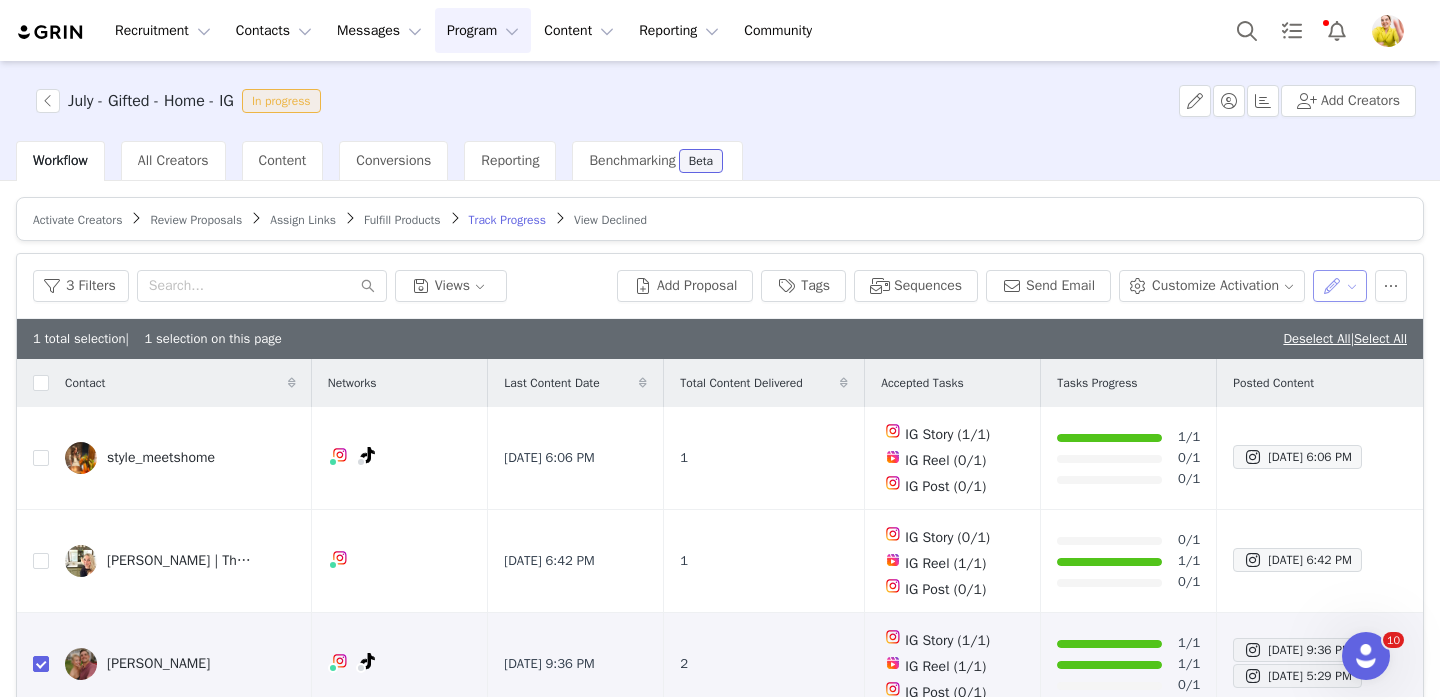 click at bounding box center (1340, 286) 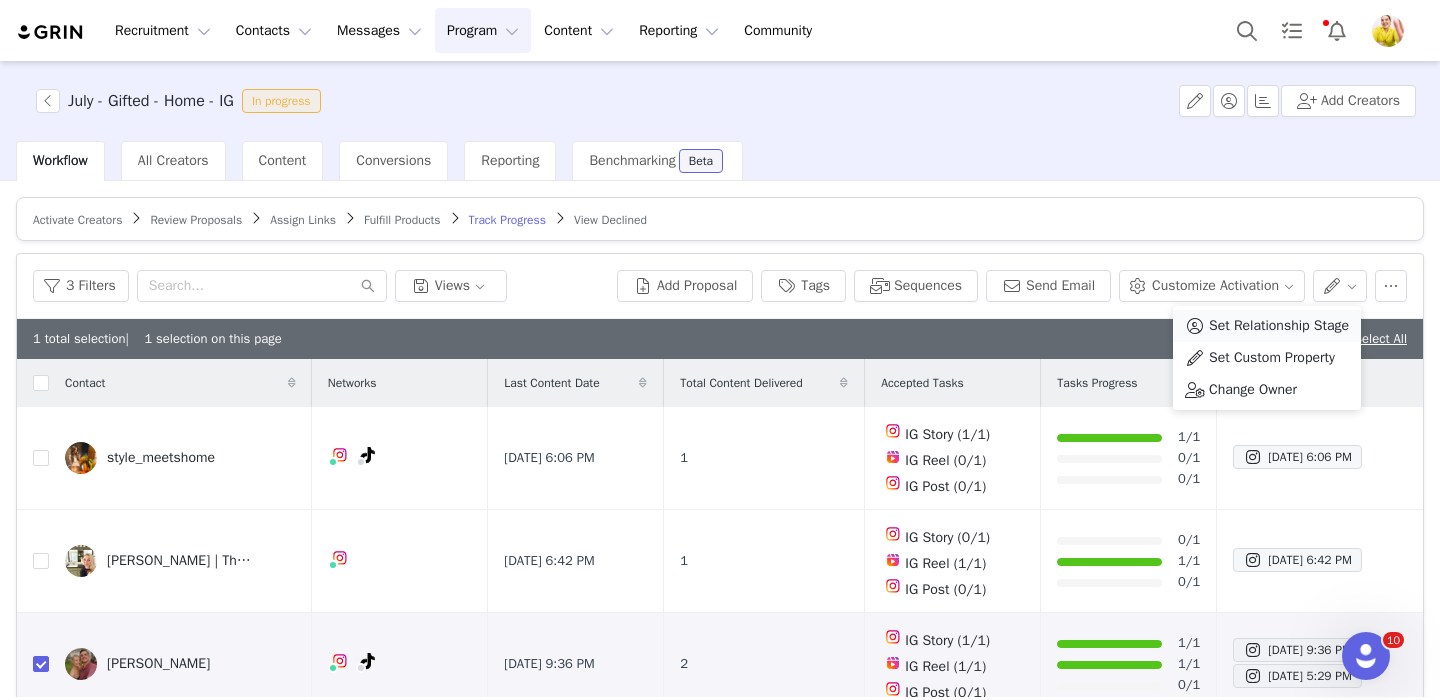 click on "Set Relationship Stage" at bounding box center (1279, 326) 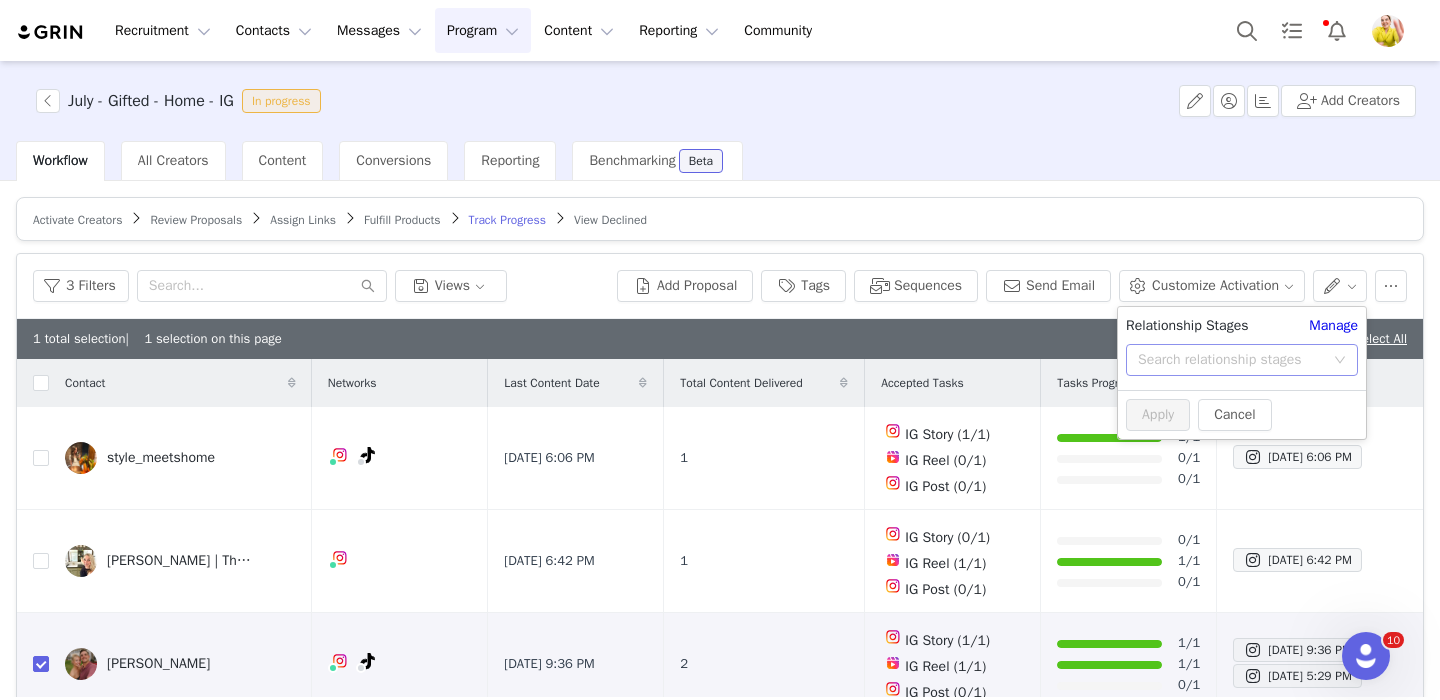 click on "Search relationship stages" at bounding box center (1231, 360) 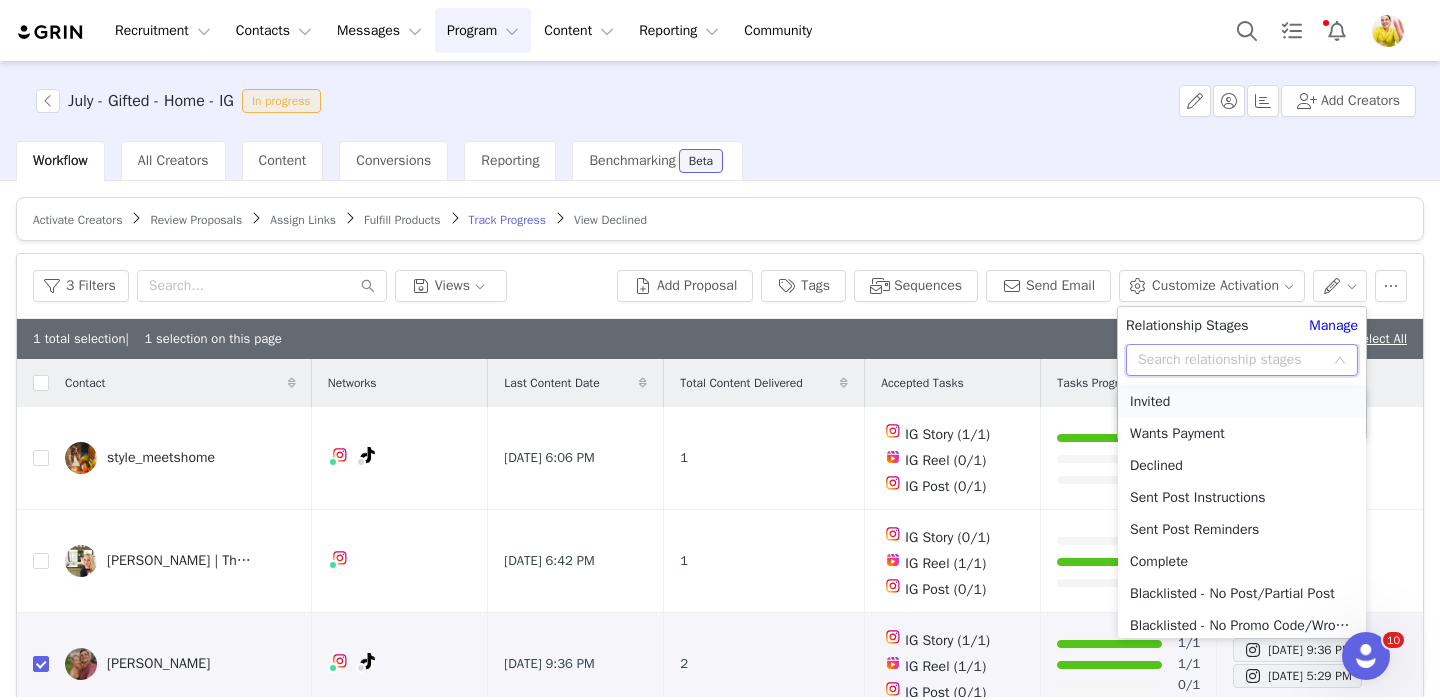 scroll, scrollTop: 144, scrollLeft: 0, axis: vertical 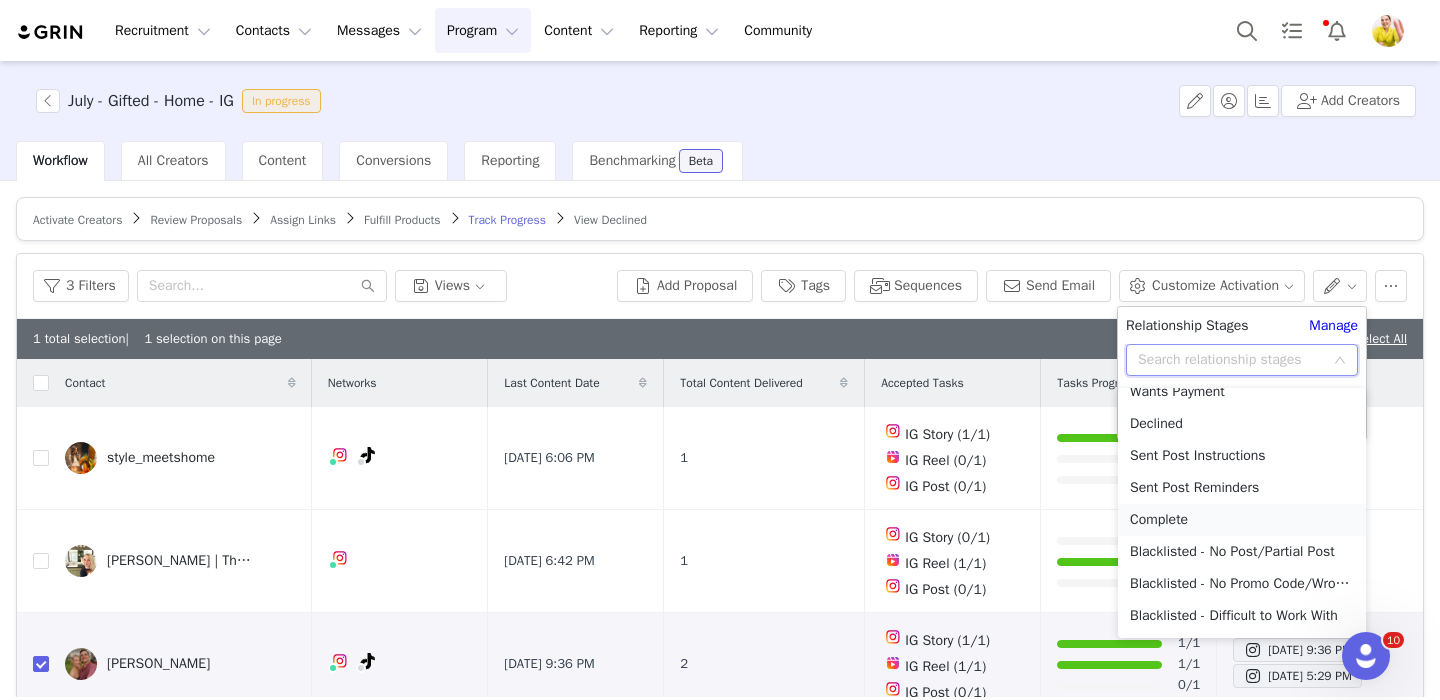click on "Complete" at bounding box center [1242, 520] 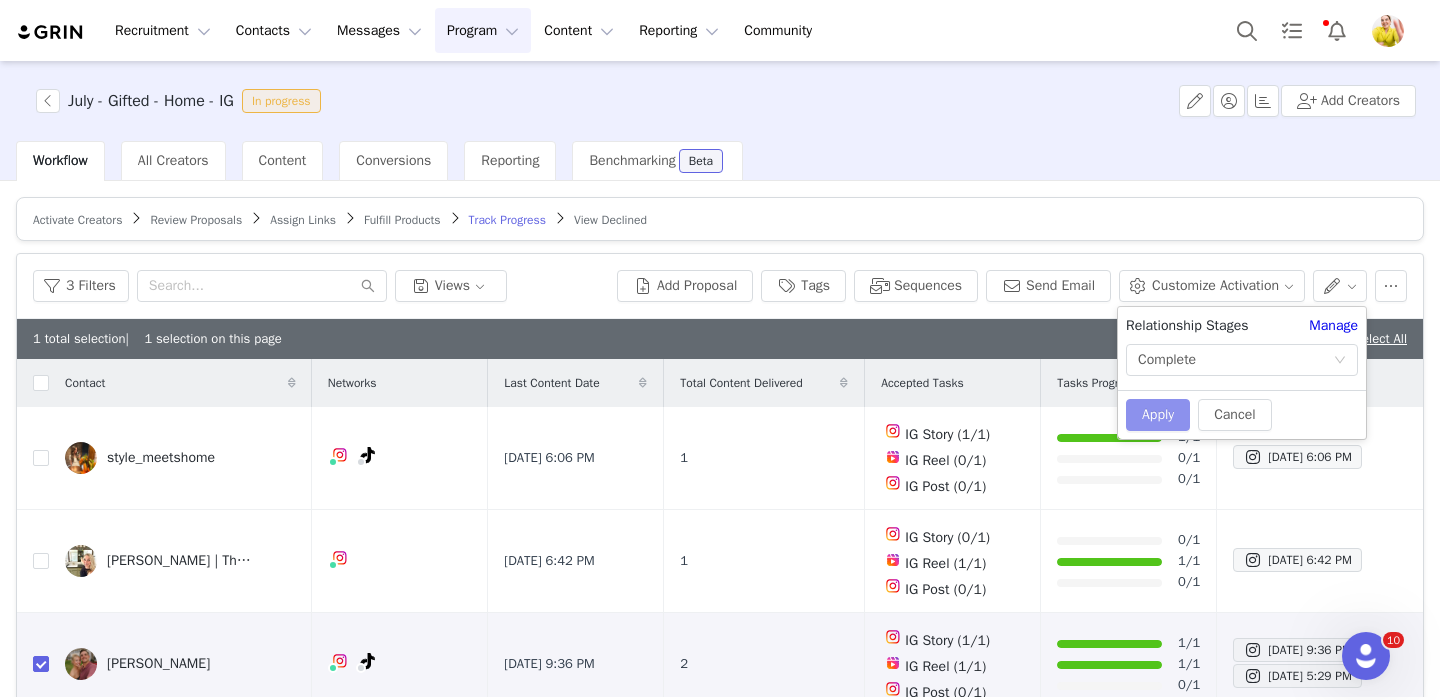 click on "Apply" at bounding box center (1158, 415) 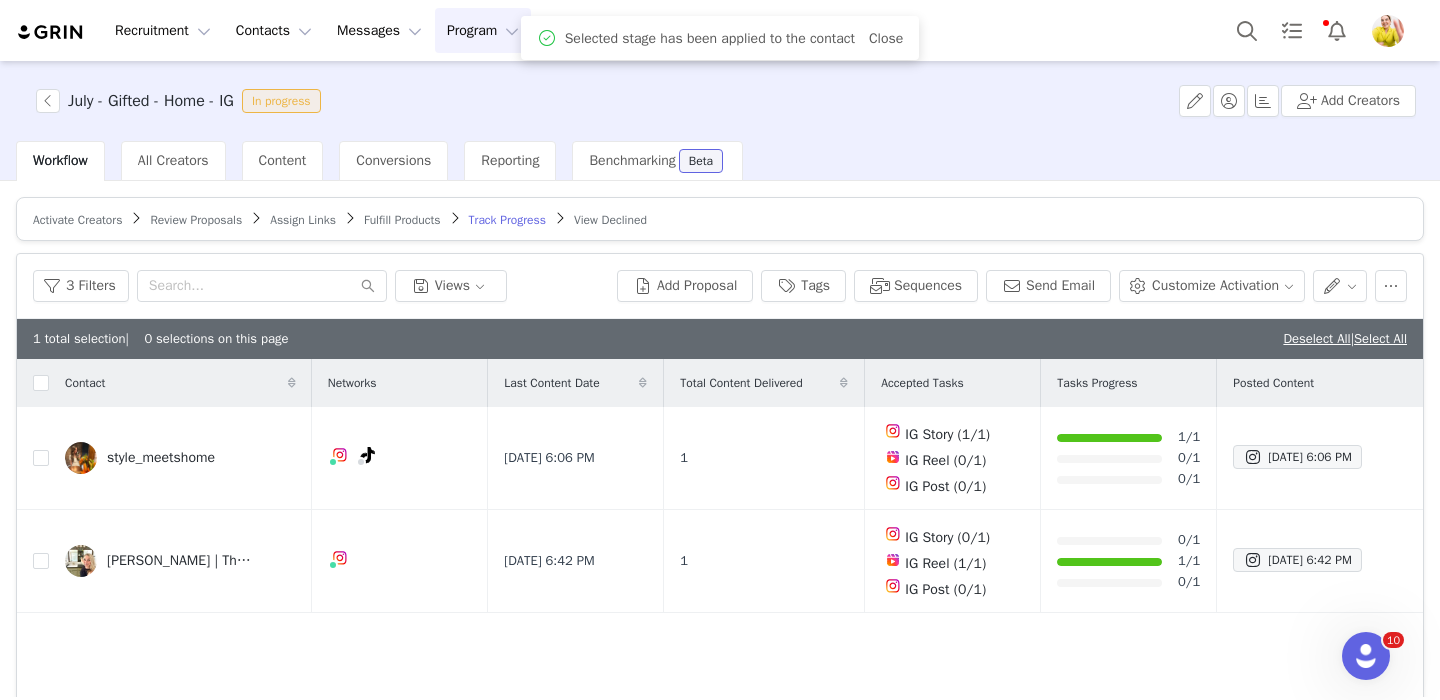 click on "Review Proposals" at bounding box center [196, 220] 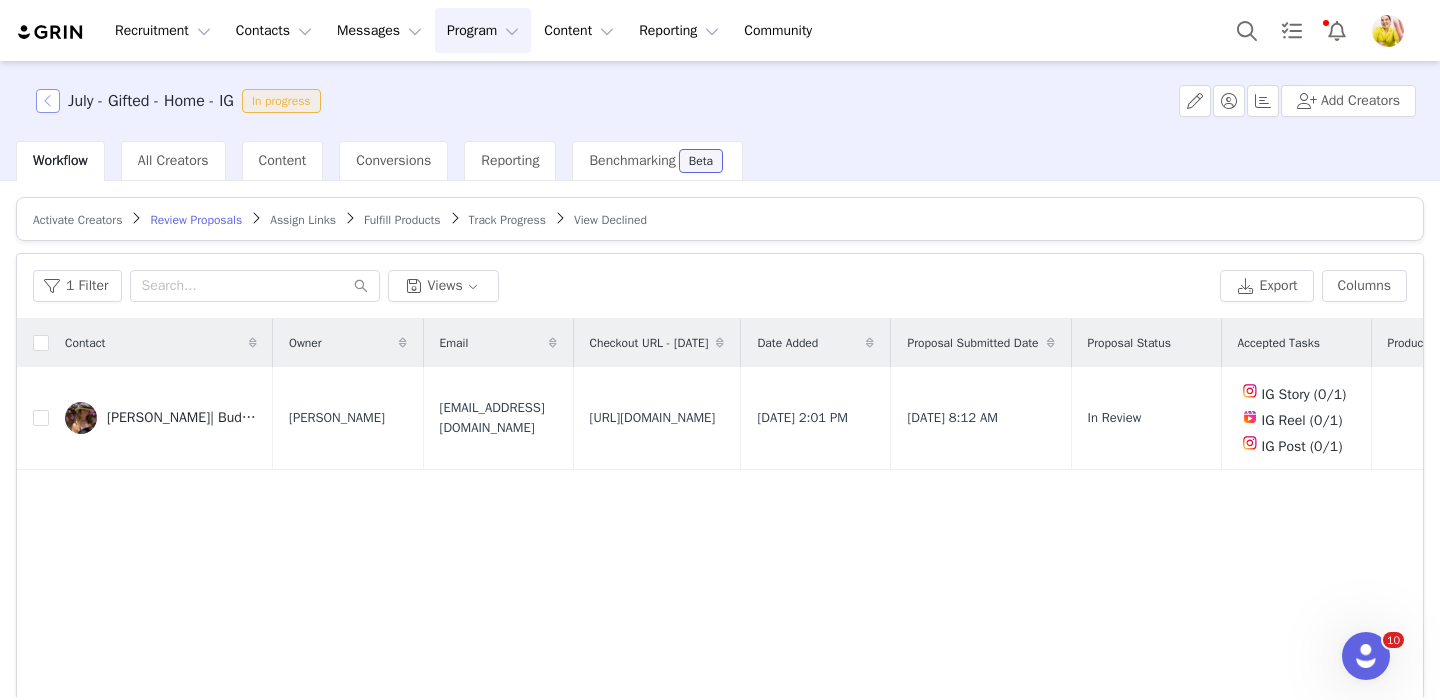 click at bounding box center [48, 101] 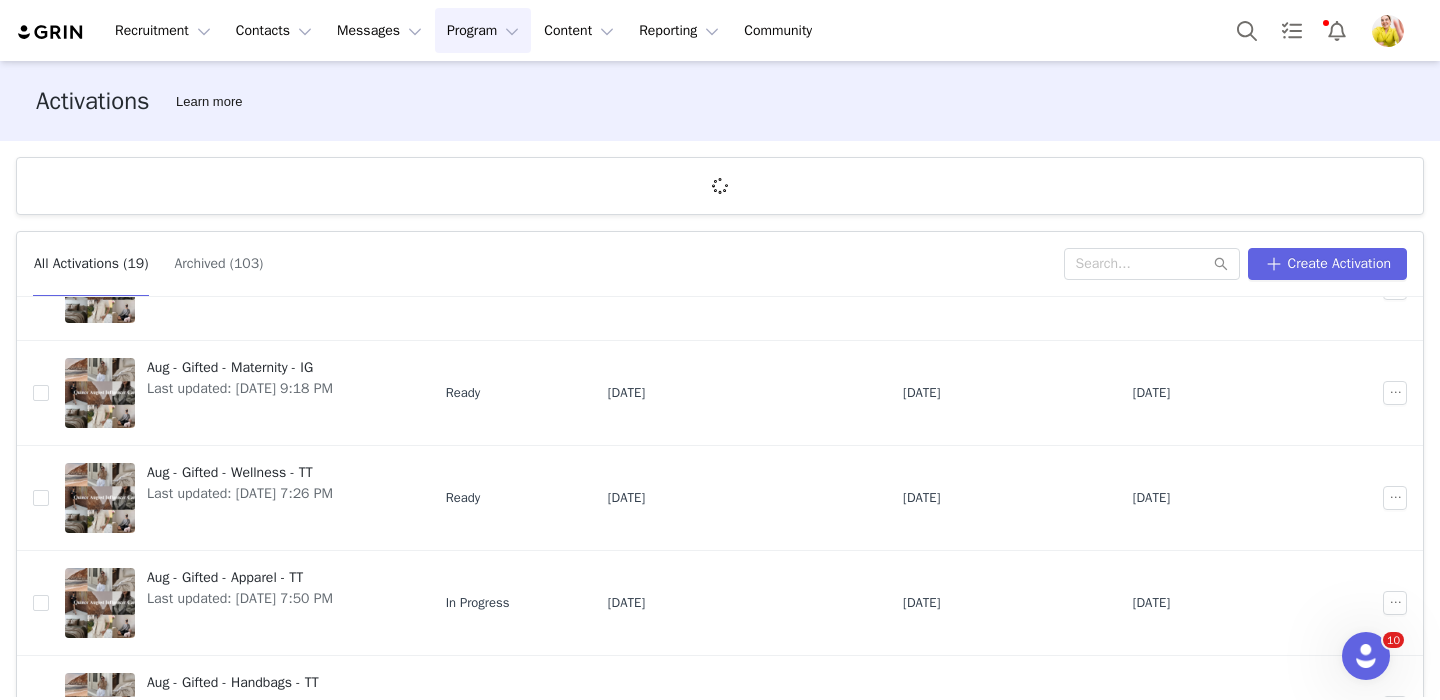 scroll, scrollTop: 698, scrollLeft: 0, axis: vertical 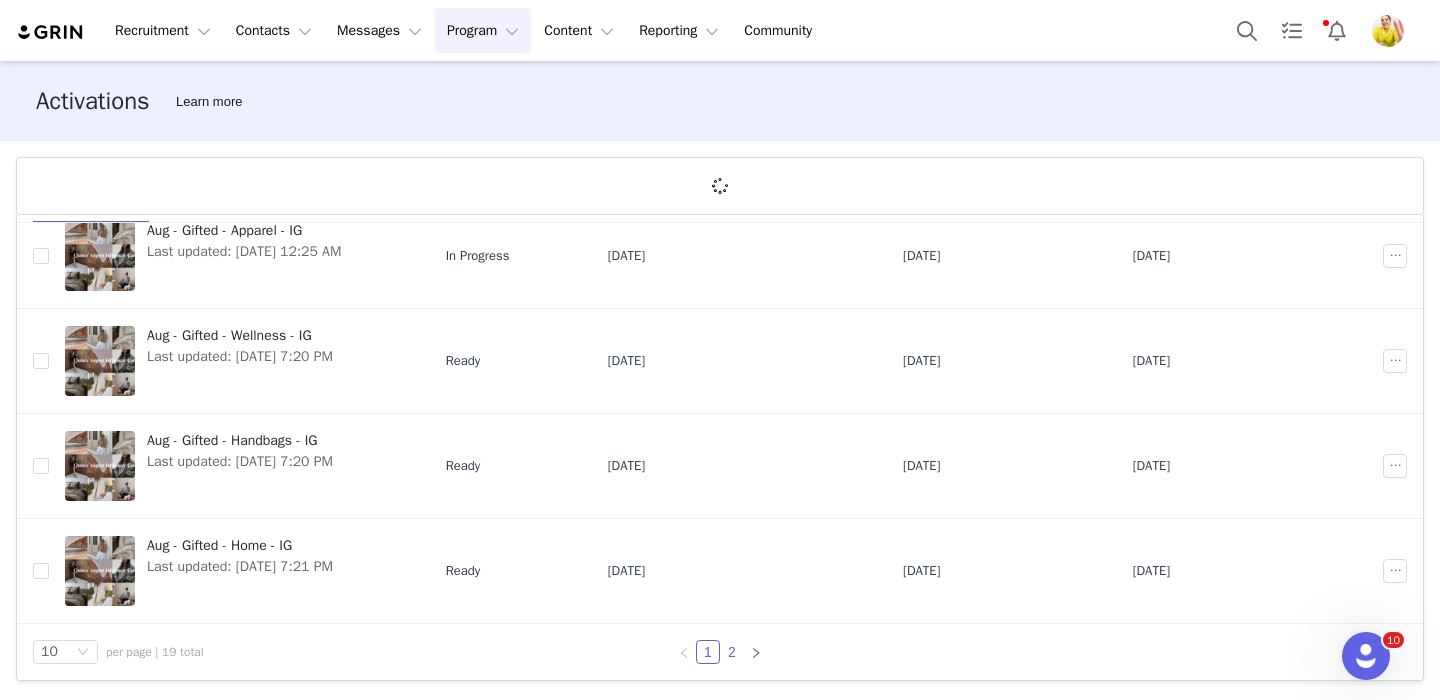 click on "2" at bounding box center (732, 652) 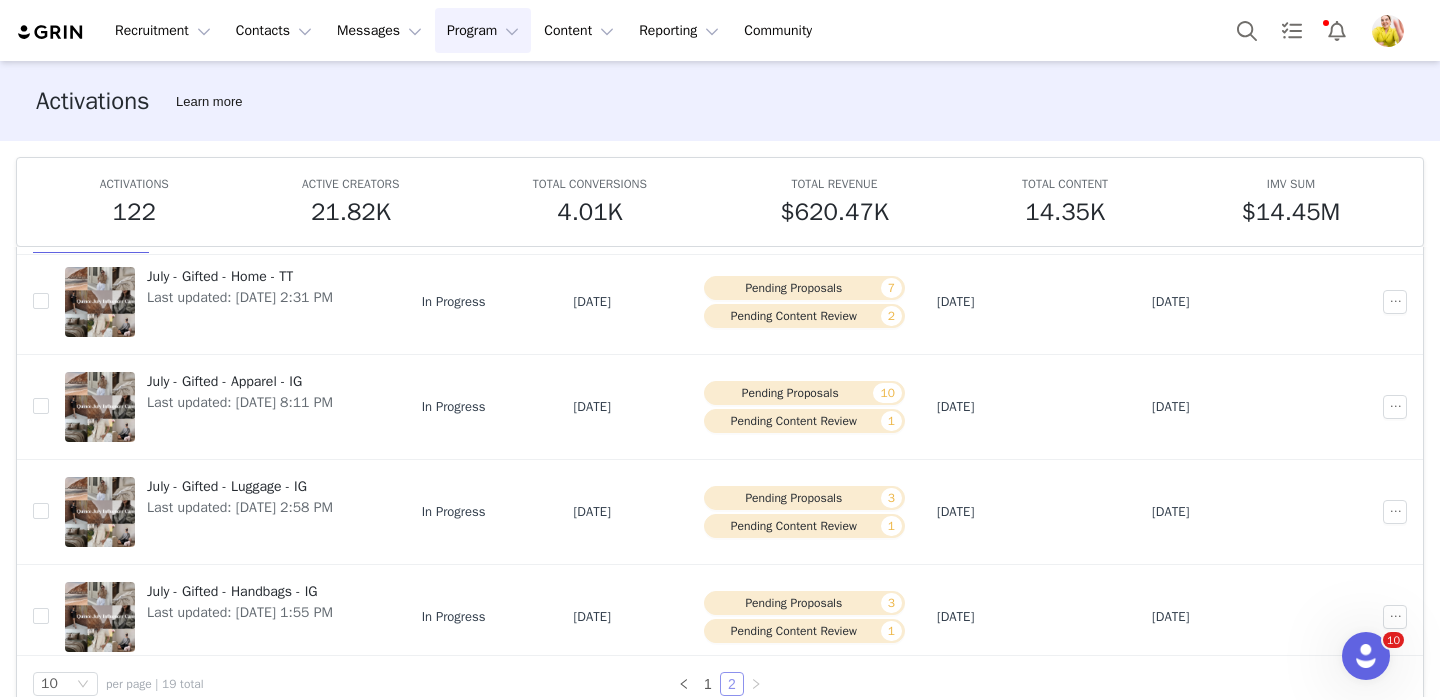 scroll, scrollTop: 491, scrollLeft: 0, axis: vertical 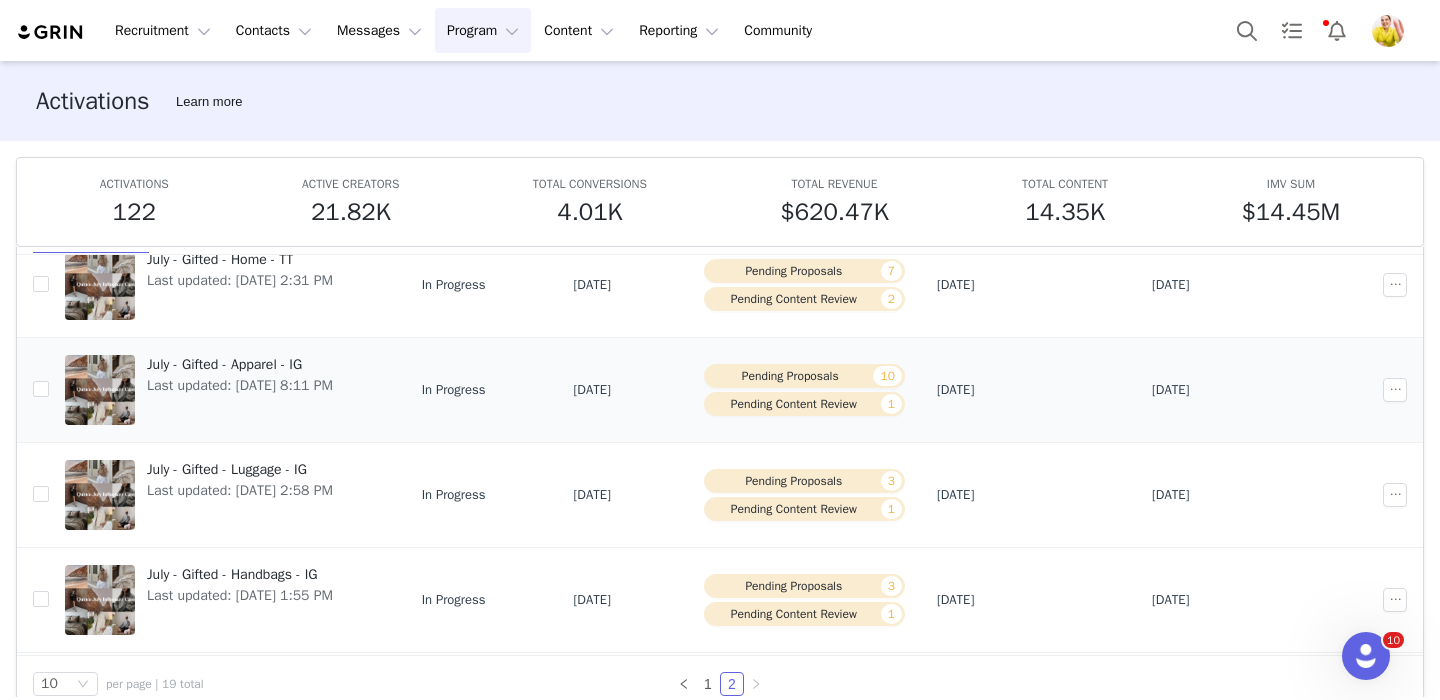 click on "July - Gifted - Apparel - IG" at bounding box center [240, 364] 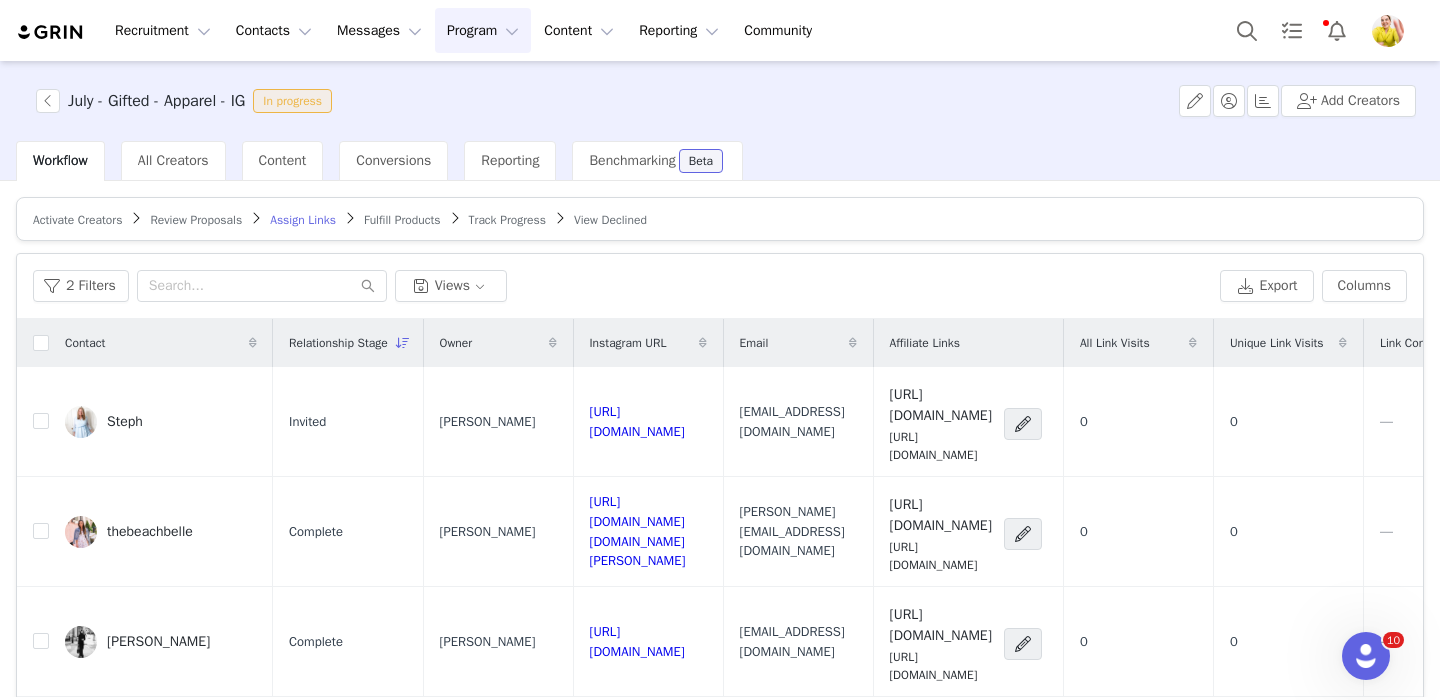click on "Activate Creators" at bounding box center (77, 220) 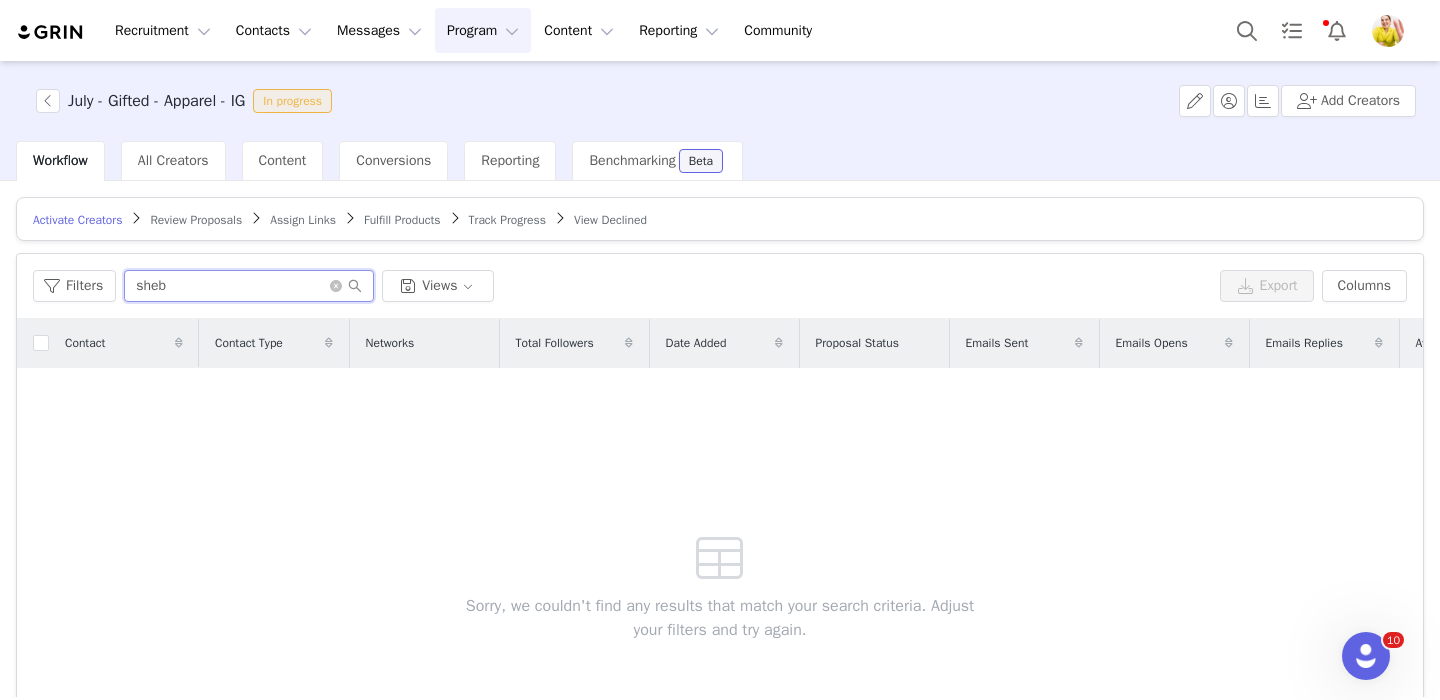 click on "sheb" at bounding box center [249, 286] 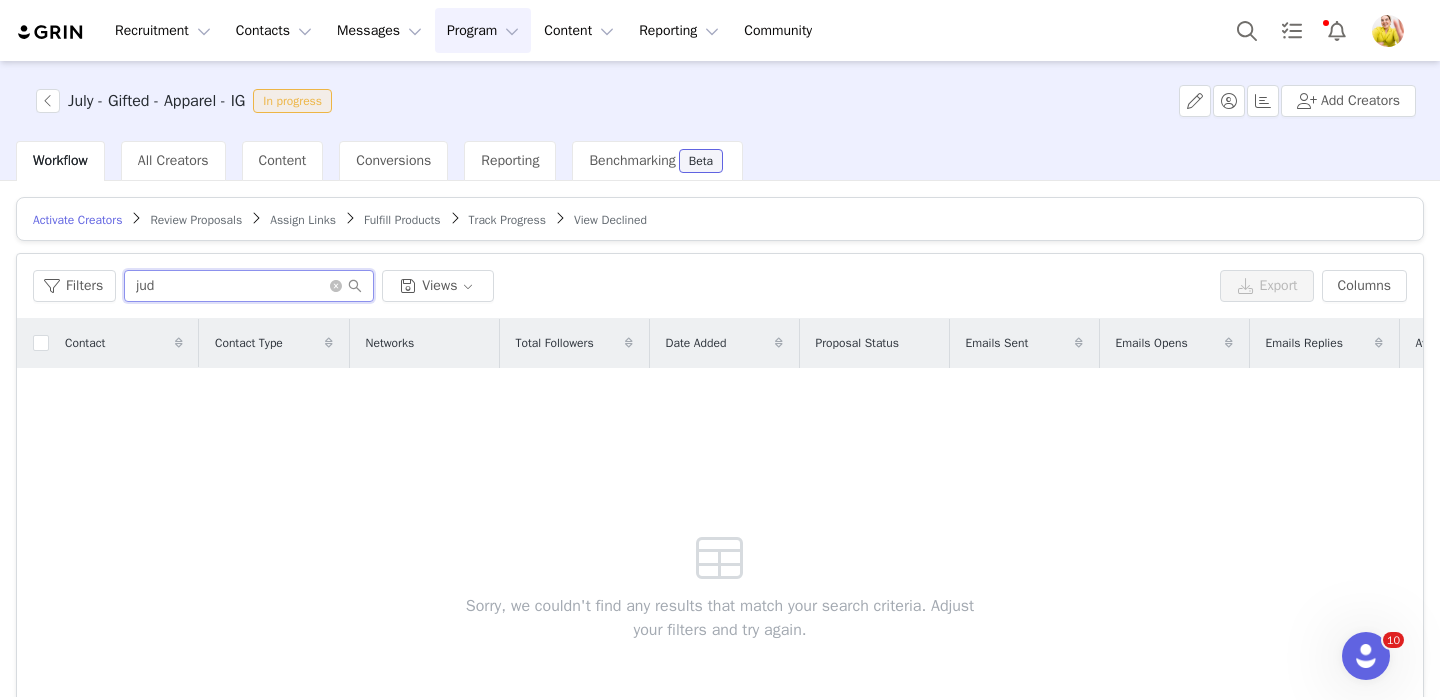 type on "jud" 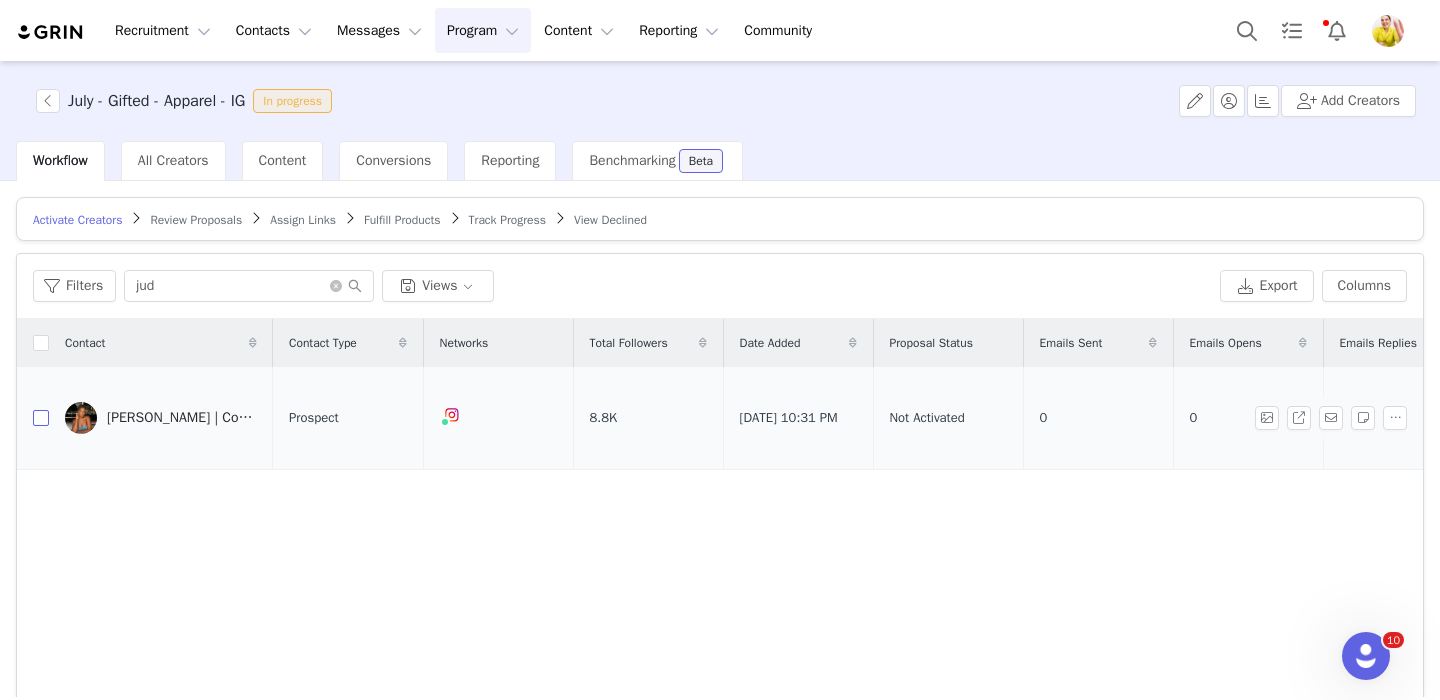 click at bounding box center (41, 418) 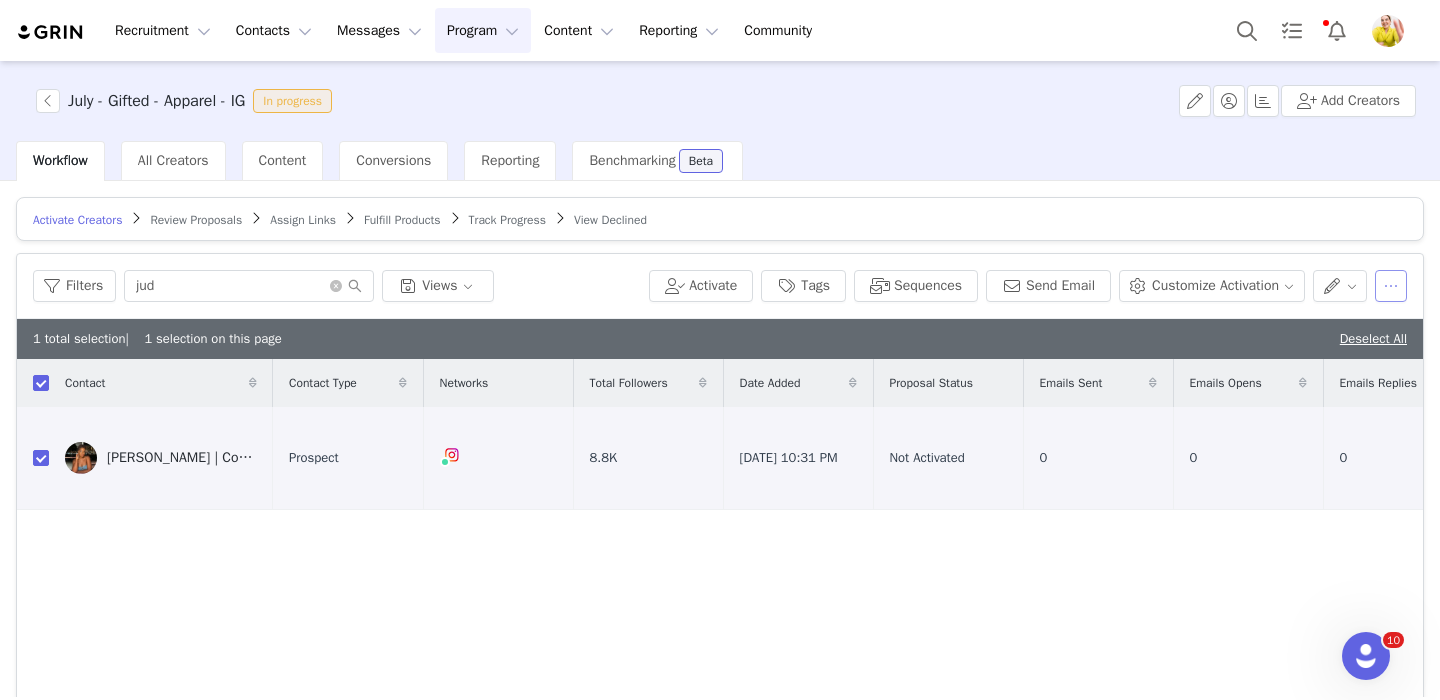 click at bounding box center [1391, 286] 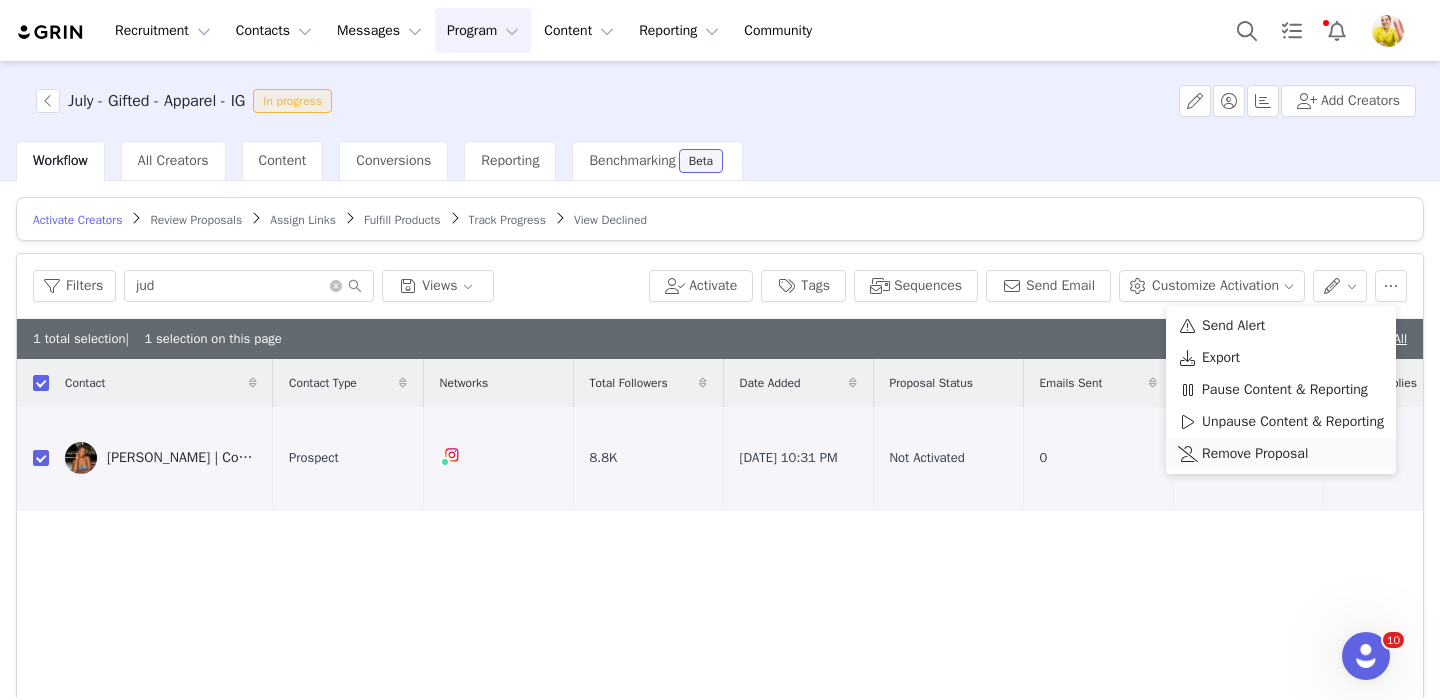 click on "Remove Proposal" at bounding box center [1255, 454] 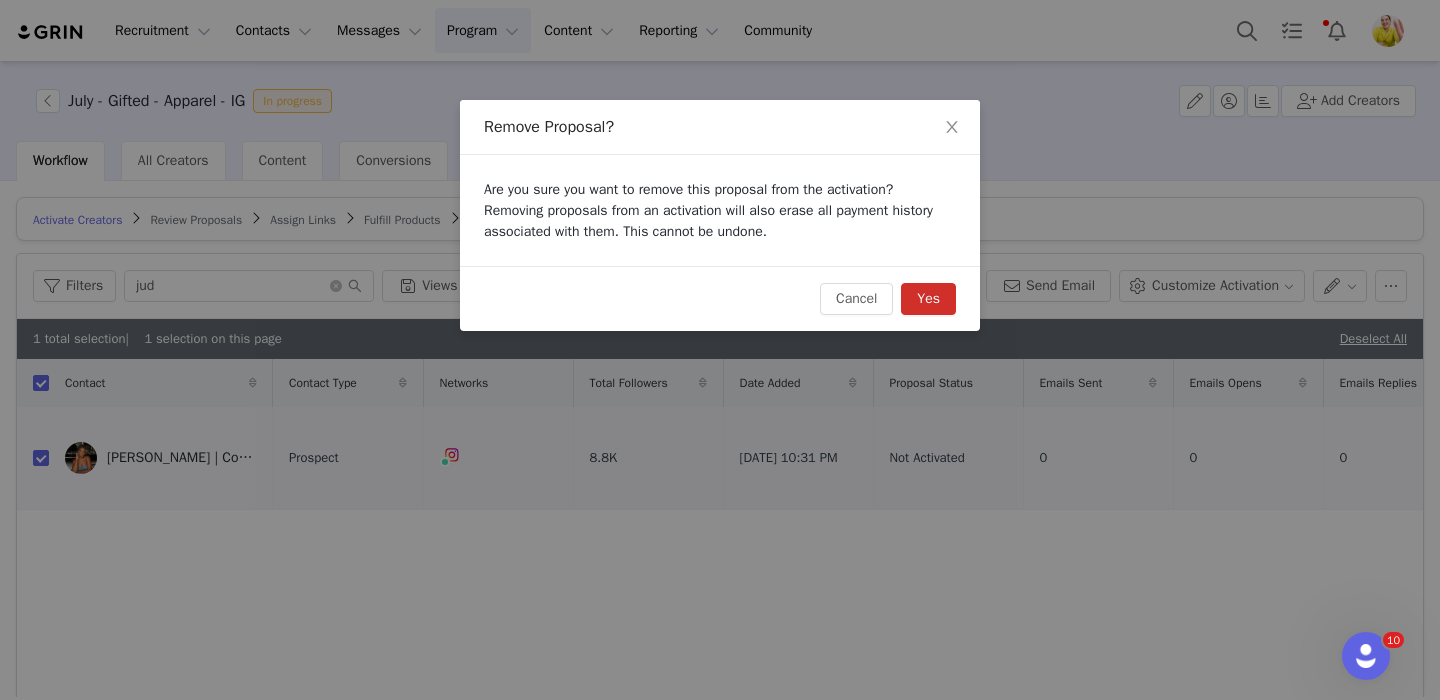 click on "Yes" at bounding box center [928, 299] 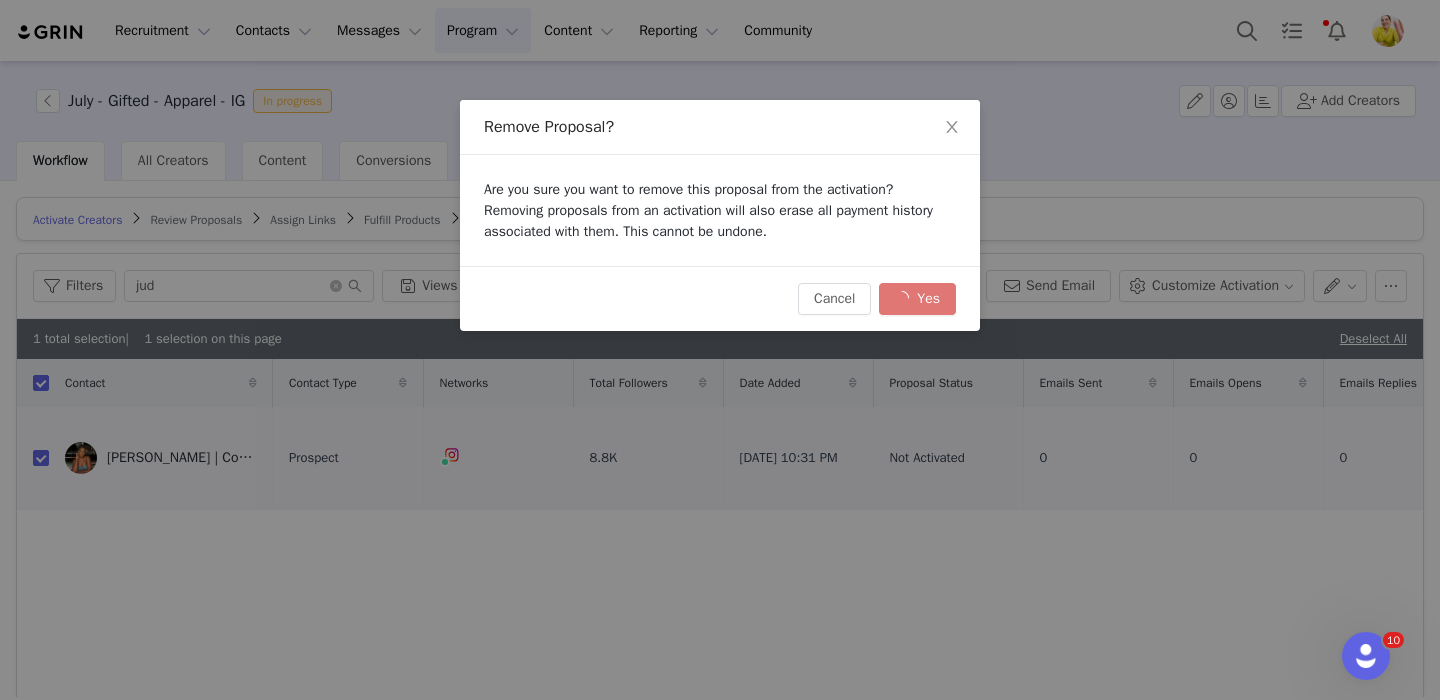 checkbox on "false" 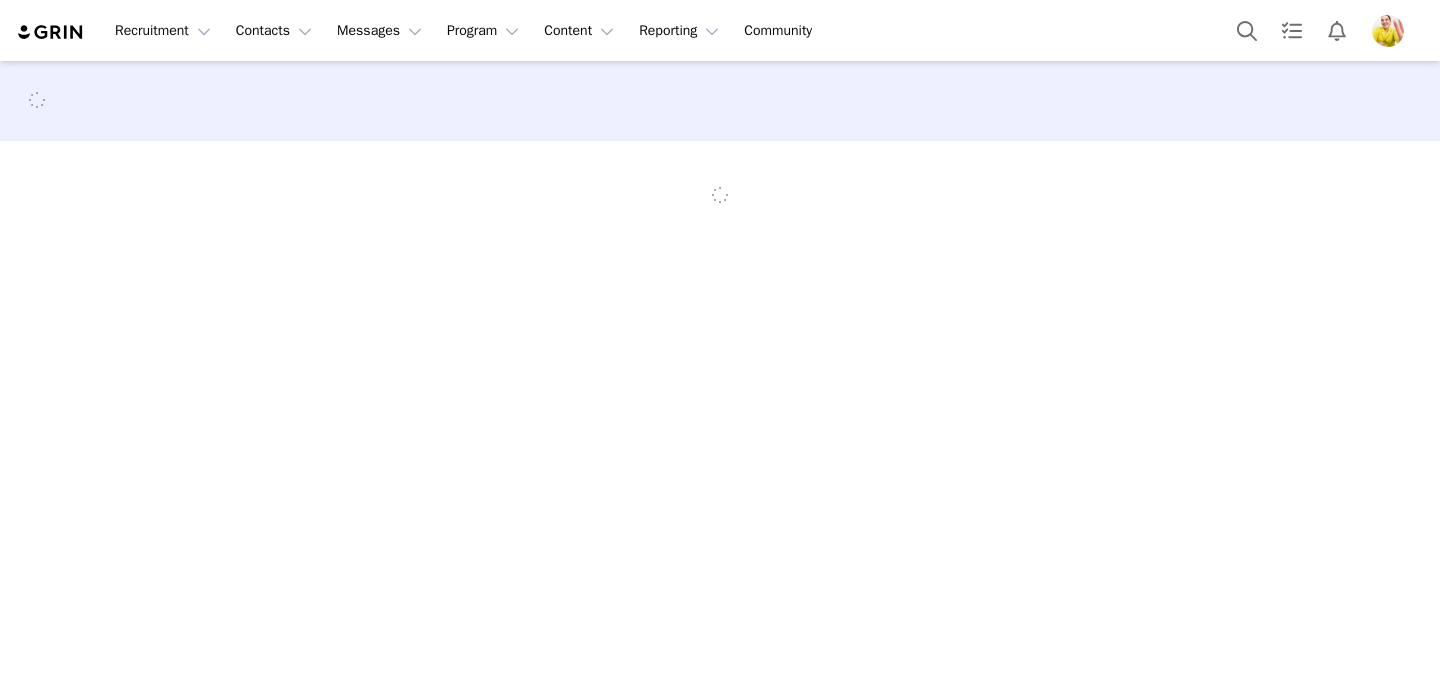 scroll, scrollTop: 0, scrollLeft: 0, axis: both 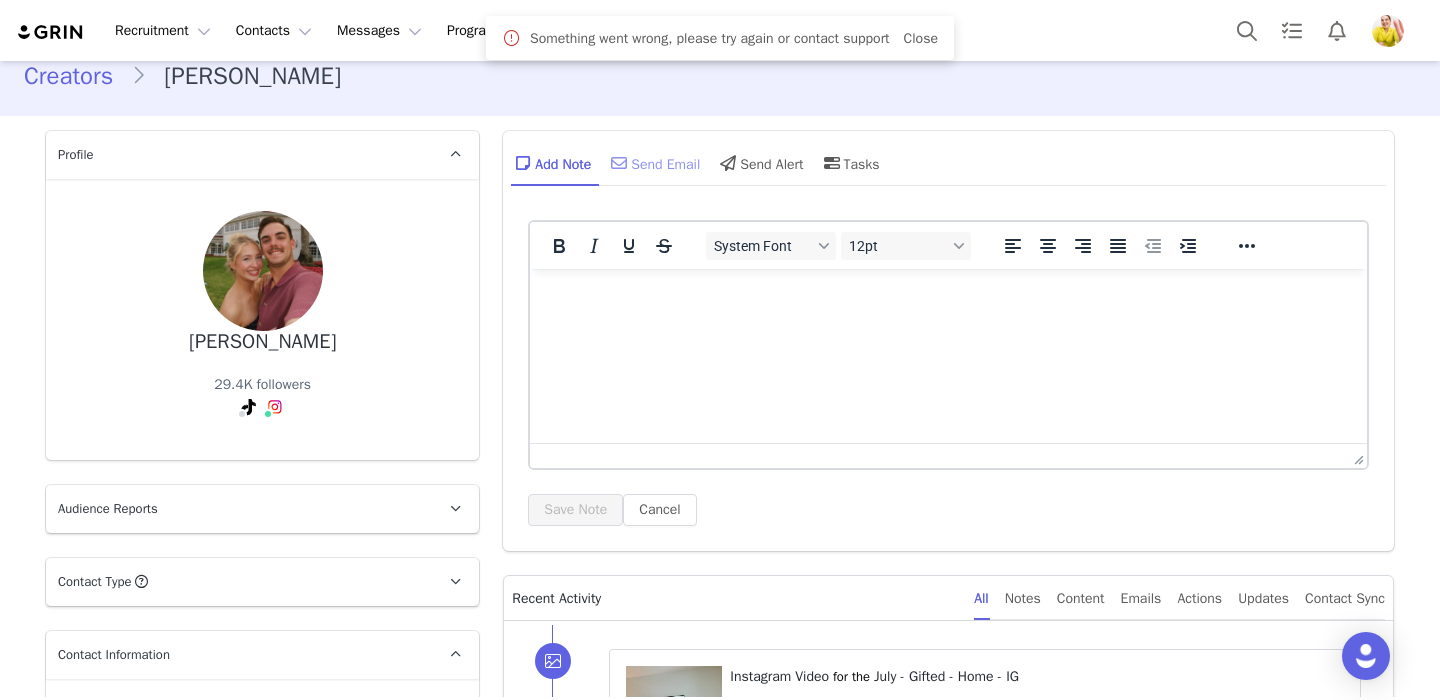 click on "Send Email" at bounding box center [653, 163] 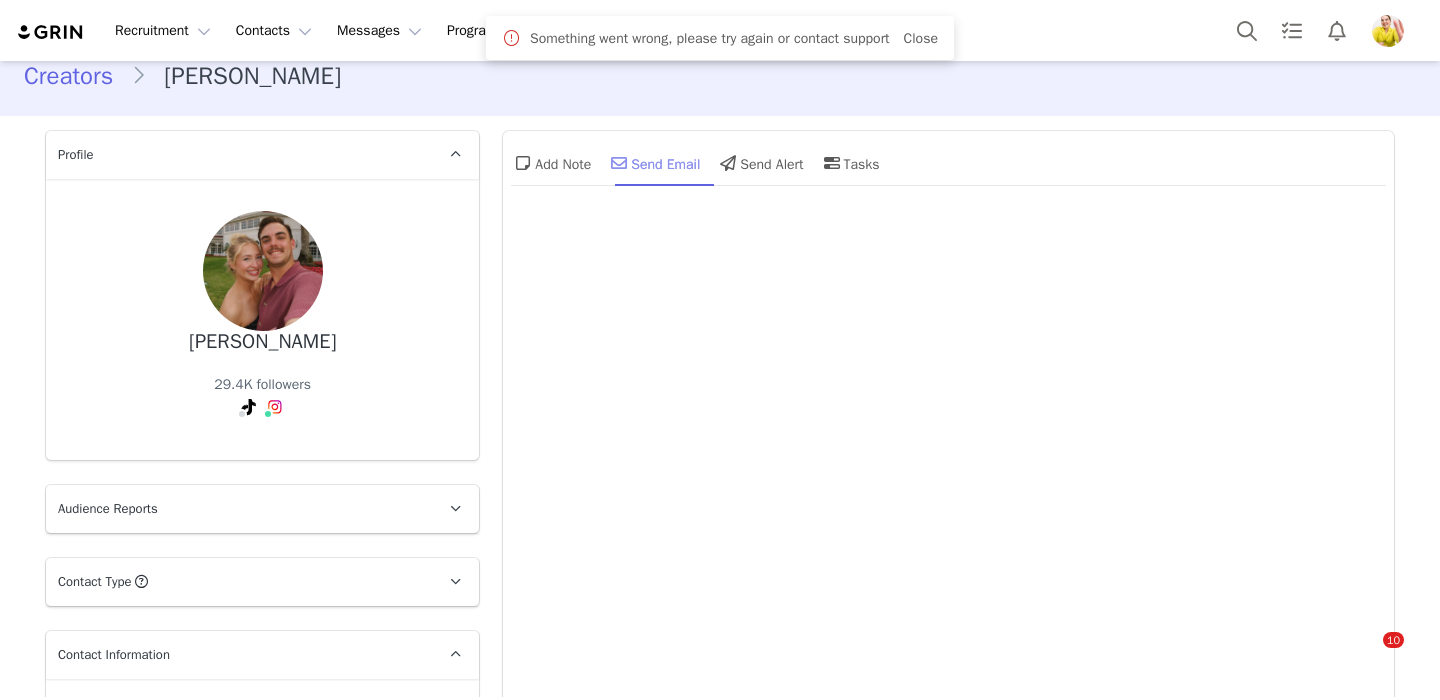 scroll, scrollTop: 0, scrollLeft: 0, axis: both 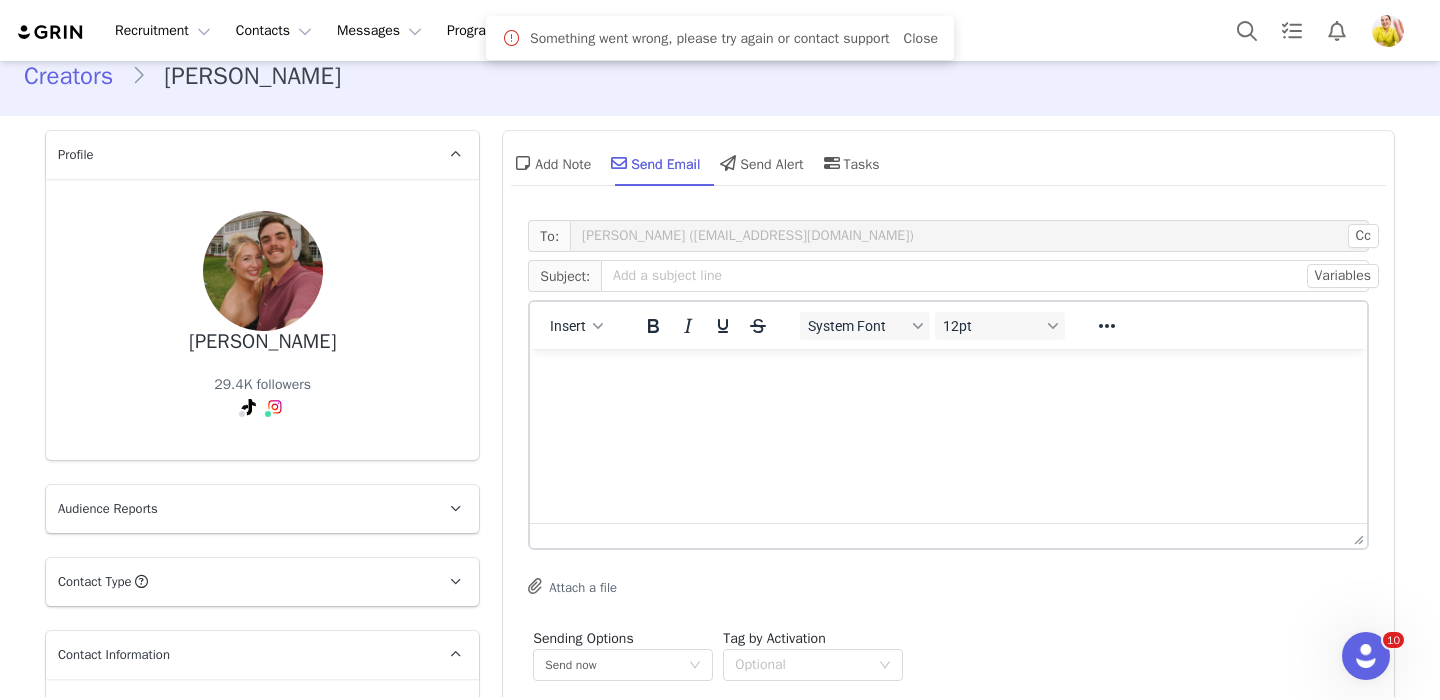 click at bounding box center [948, 376] 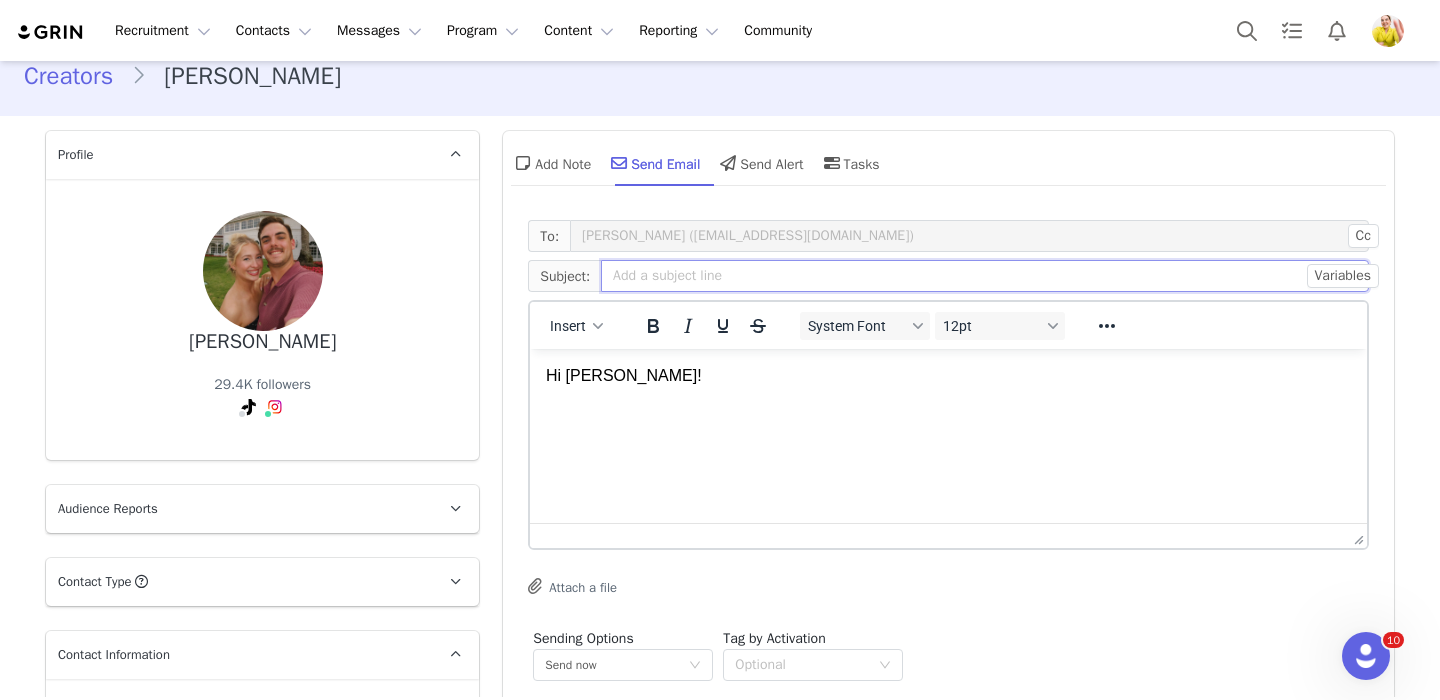 click at bounding box center [985, 276] 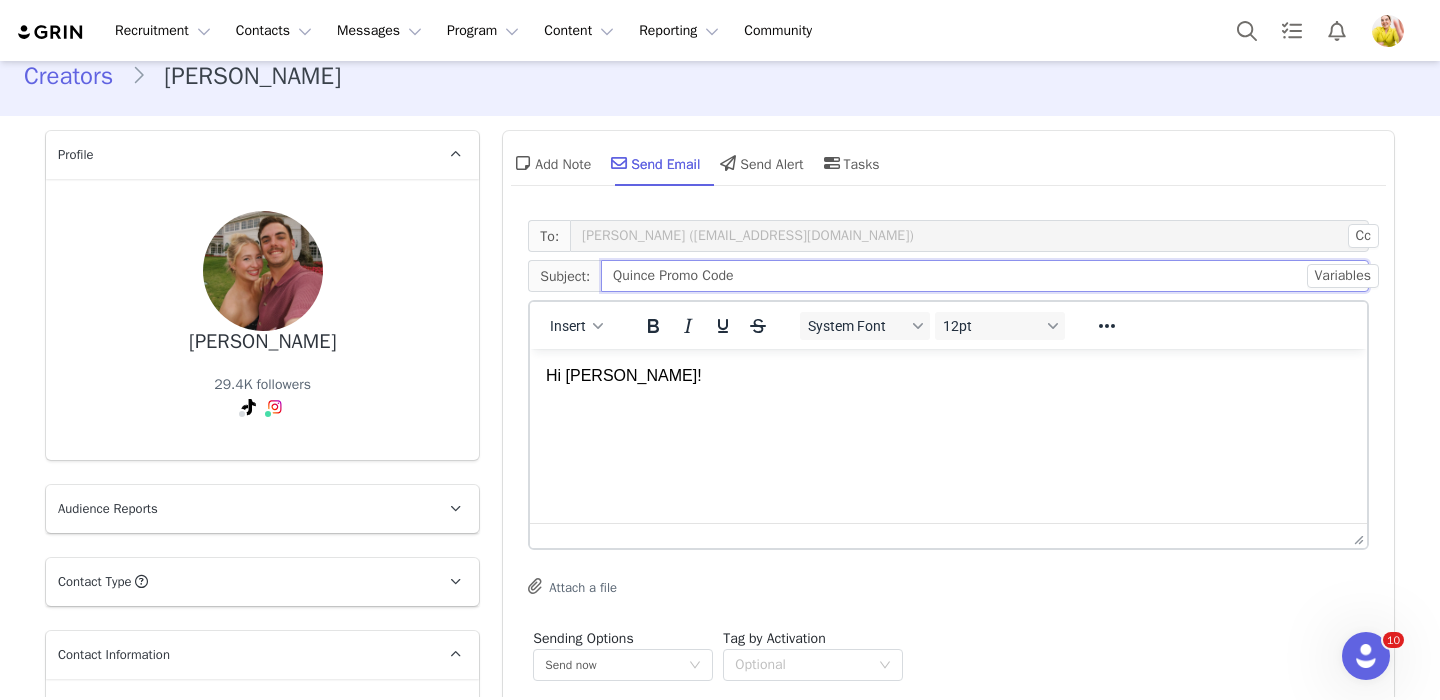 drag, startPoint x: 756, startPoint y: 279, endPoint x: 668, endPoint y: 278, distance: 88.005684 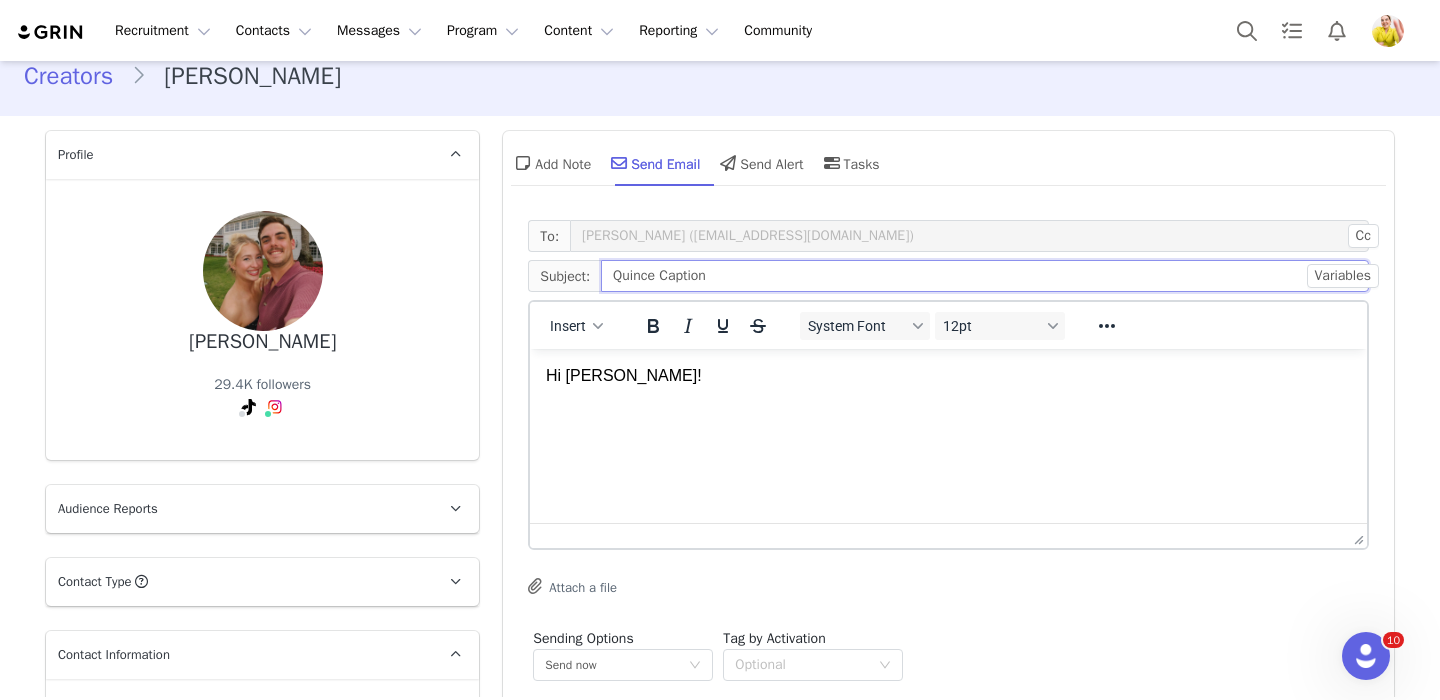 type on "Quince Caption" 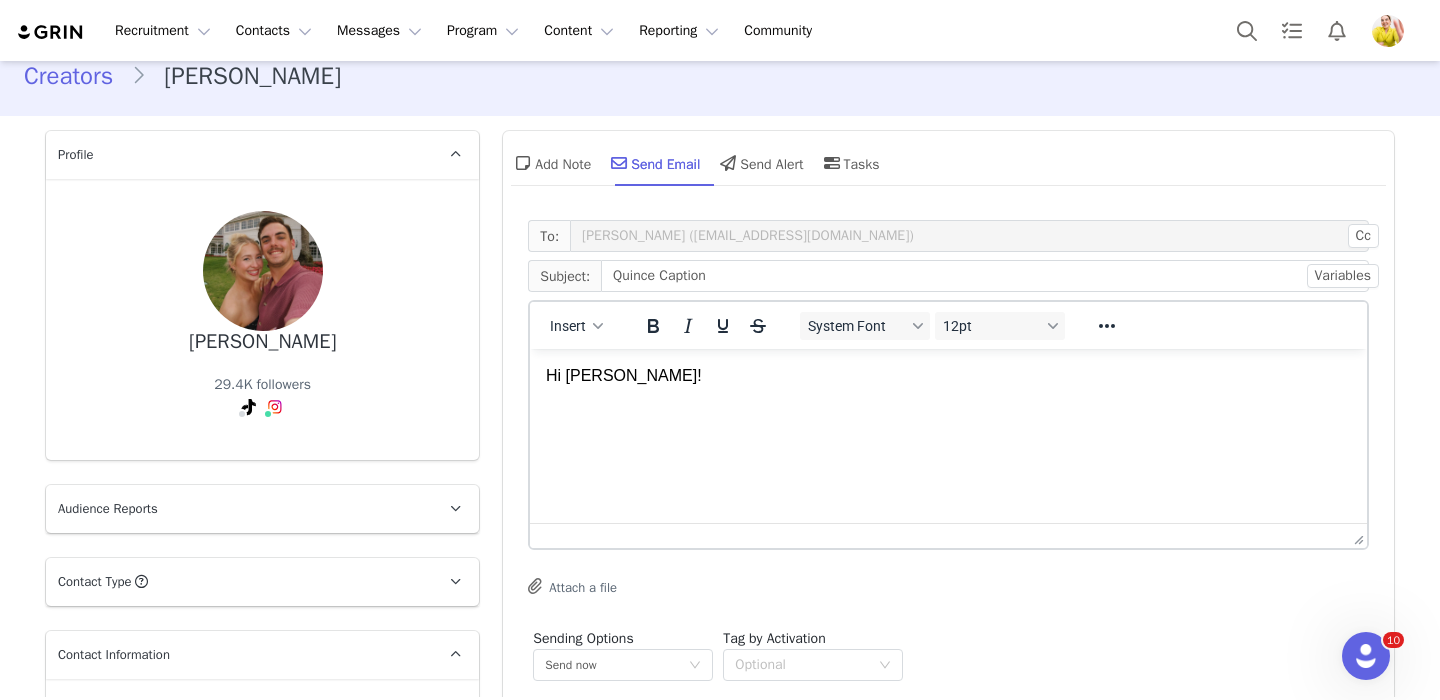 click at bounding box center [948, 414] 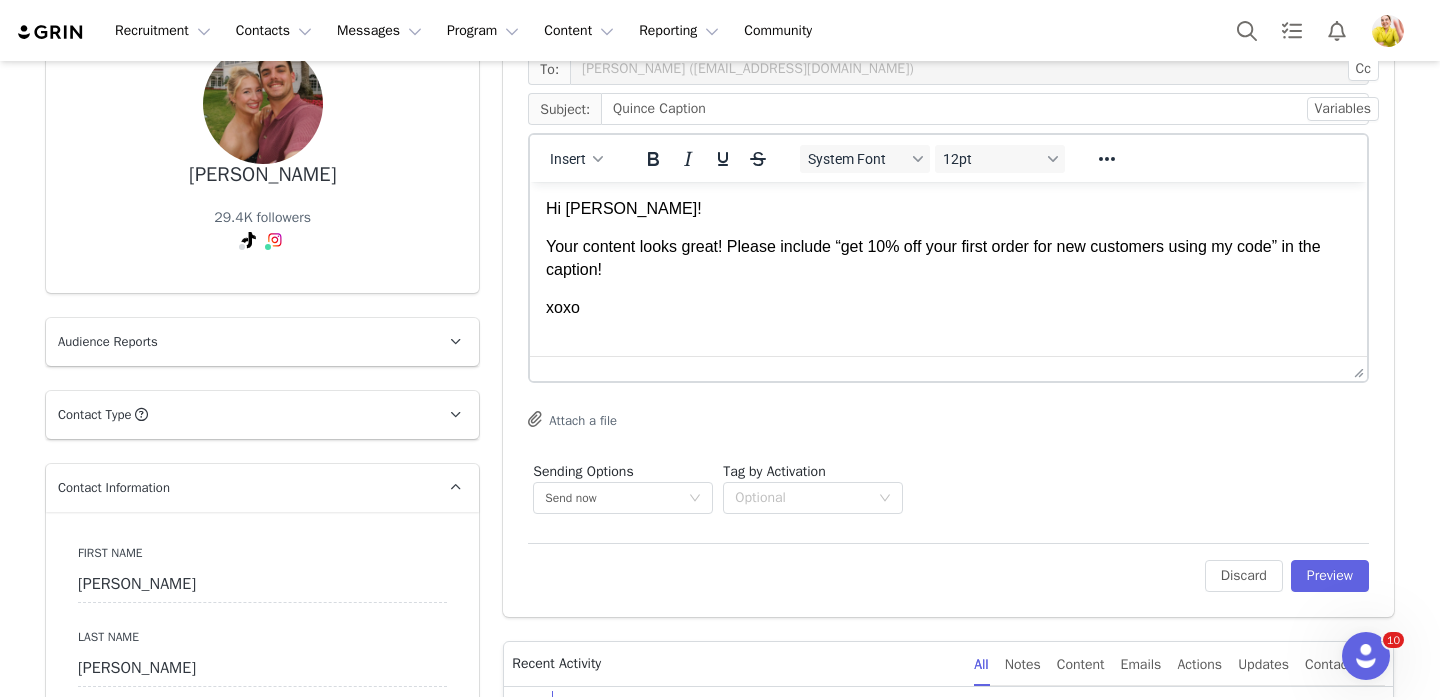 scroll, scrollTop: 220, scrollLeft: 0, axis: vertical 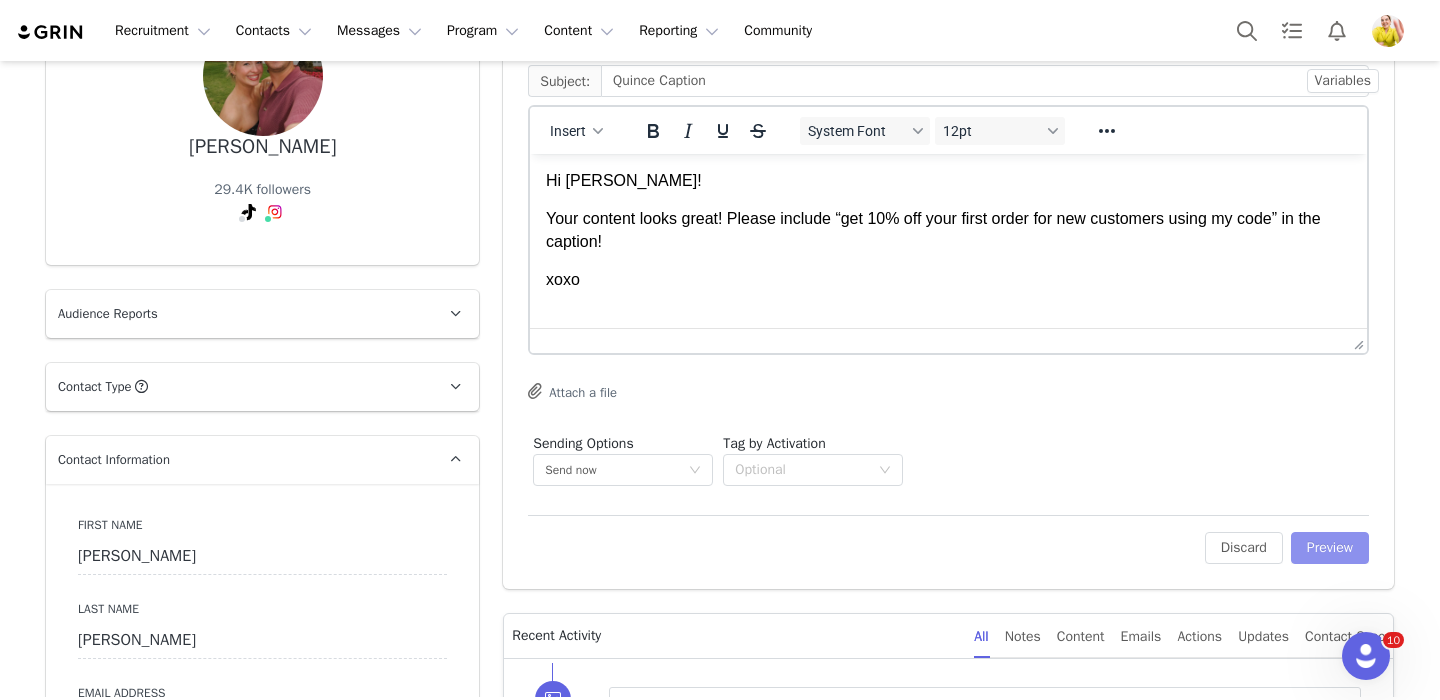 click on "Preview" at bounding box center [1330, 548] 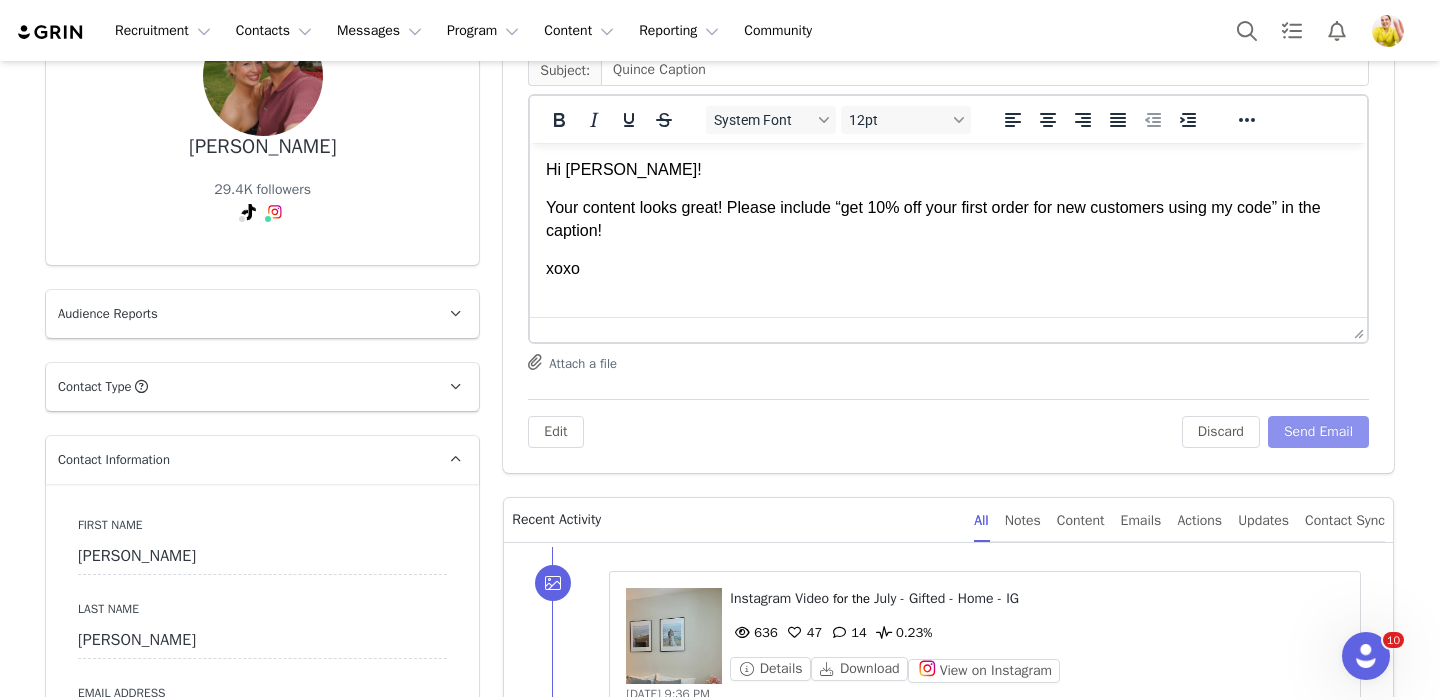 scroll, scrollTop: 0, scrollLeft: 0, axis: both 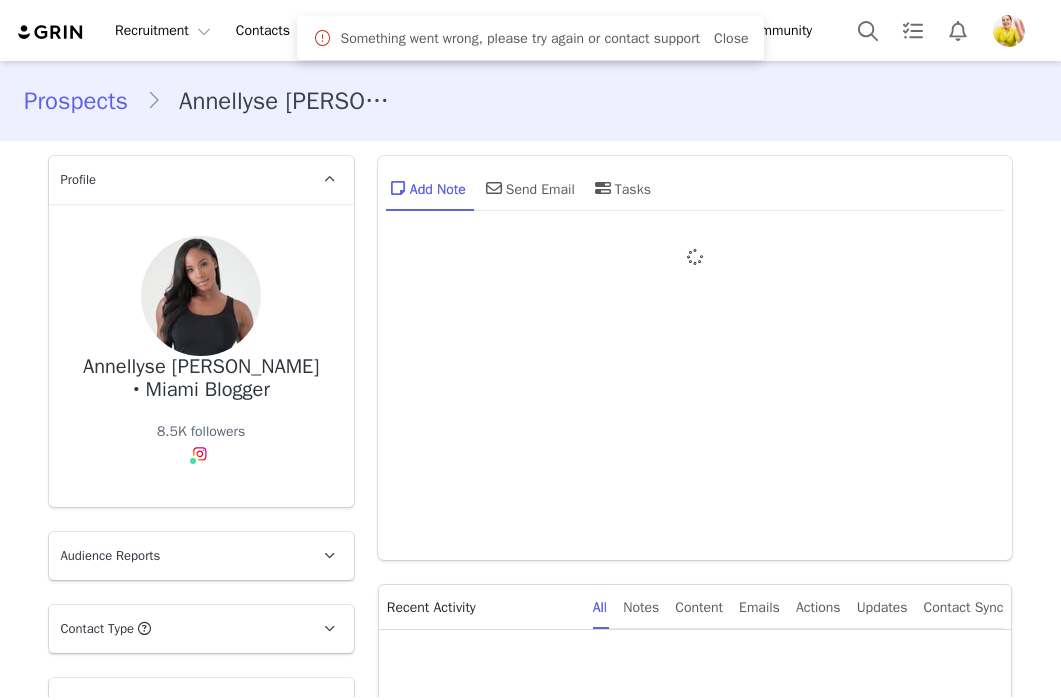 type on "+1 ([GEOGRAPHIC_DATA])" 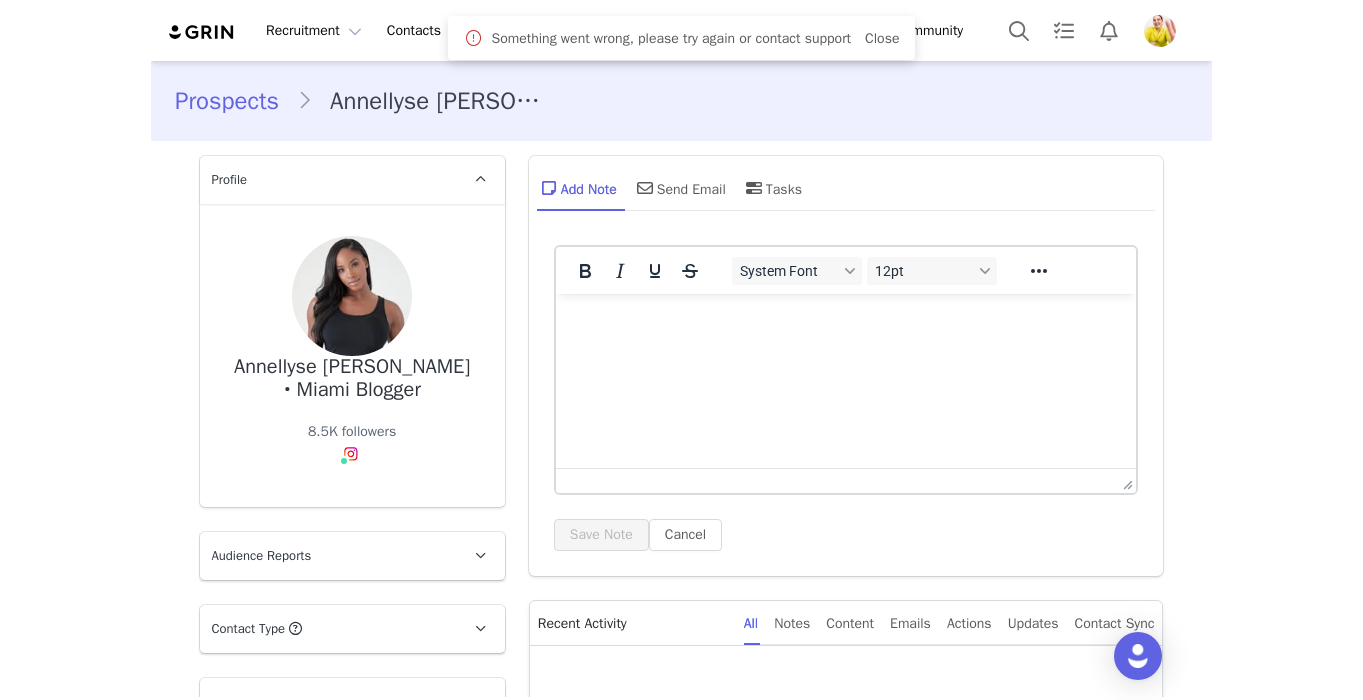 scroll, scrollTop: 0, scrollLeft: 0, axis: both 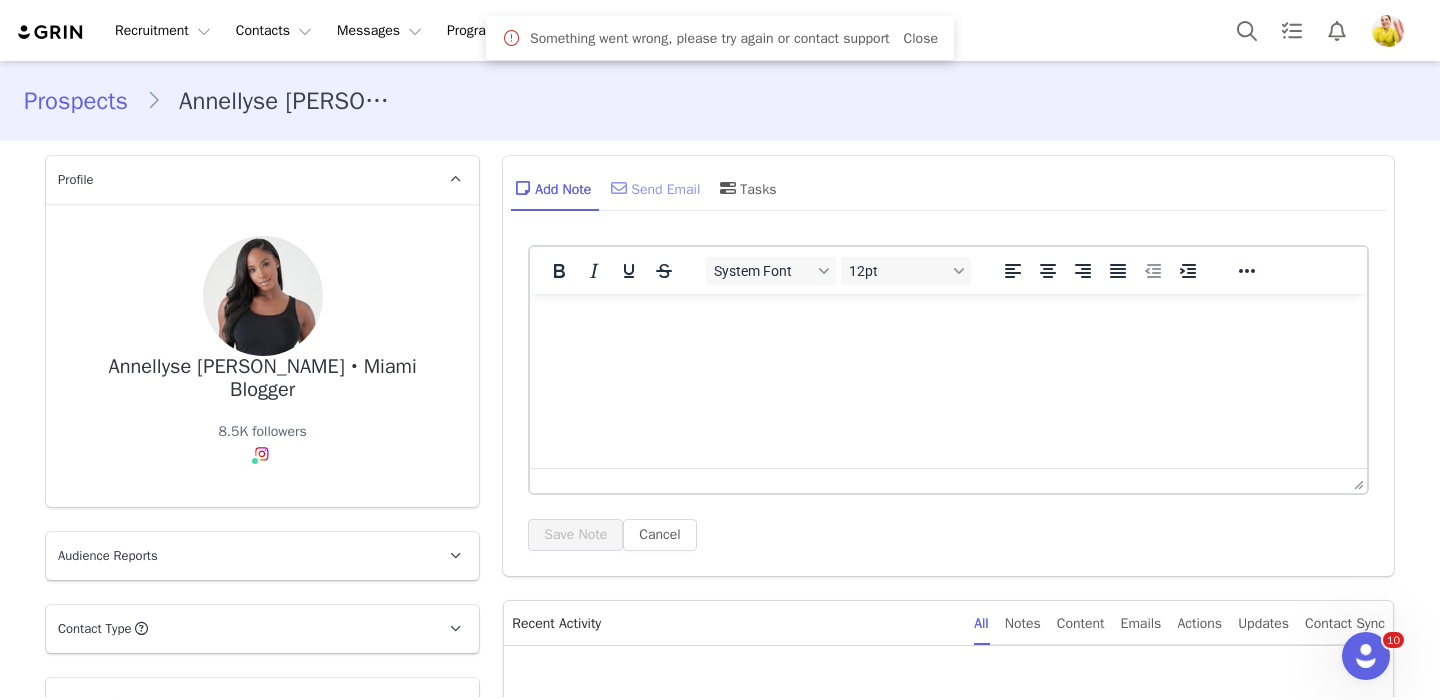 click on "Send Email" at bounding box center (653, 188) 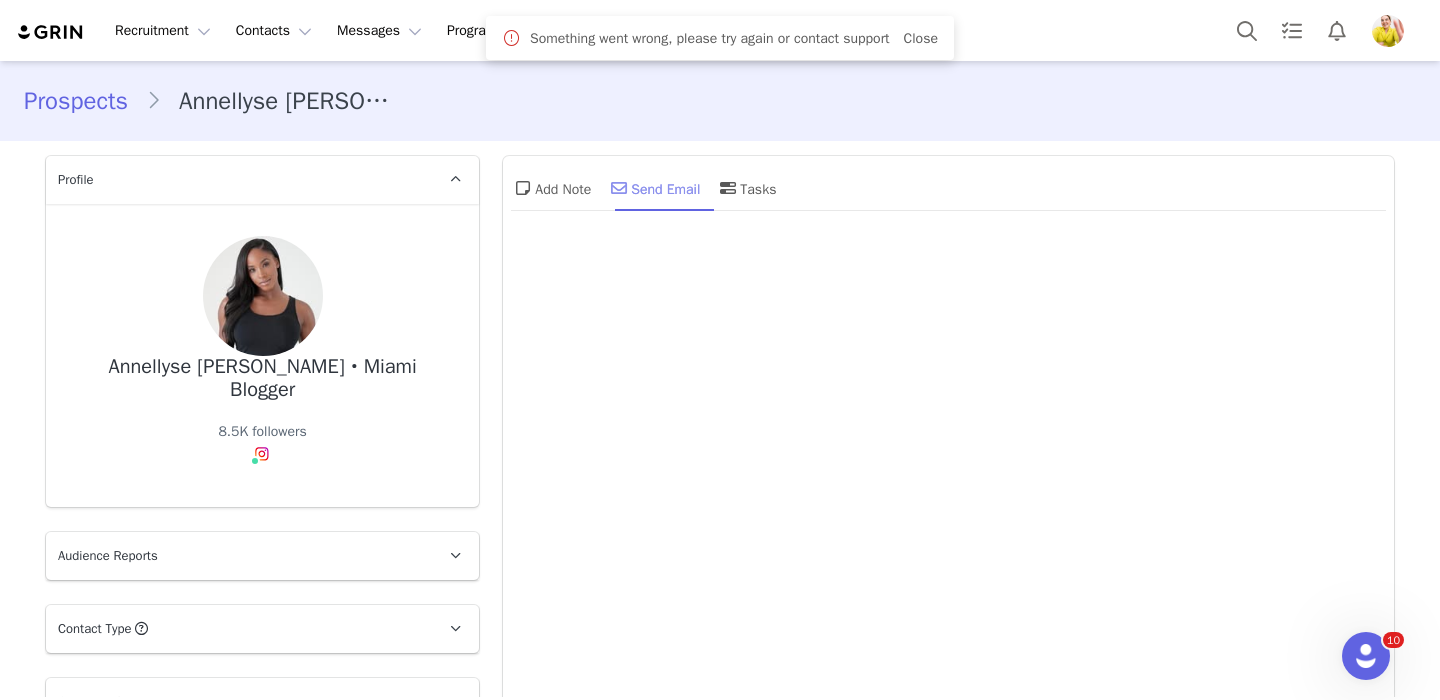 scroll, scrollTop: 0, scrollLeft: 0, axis: both 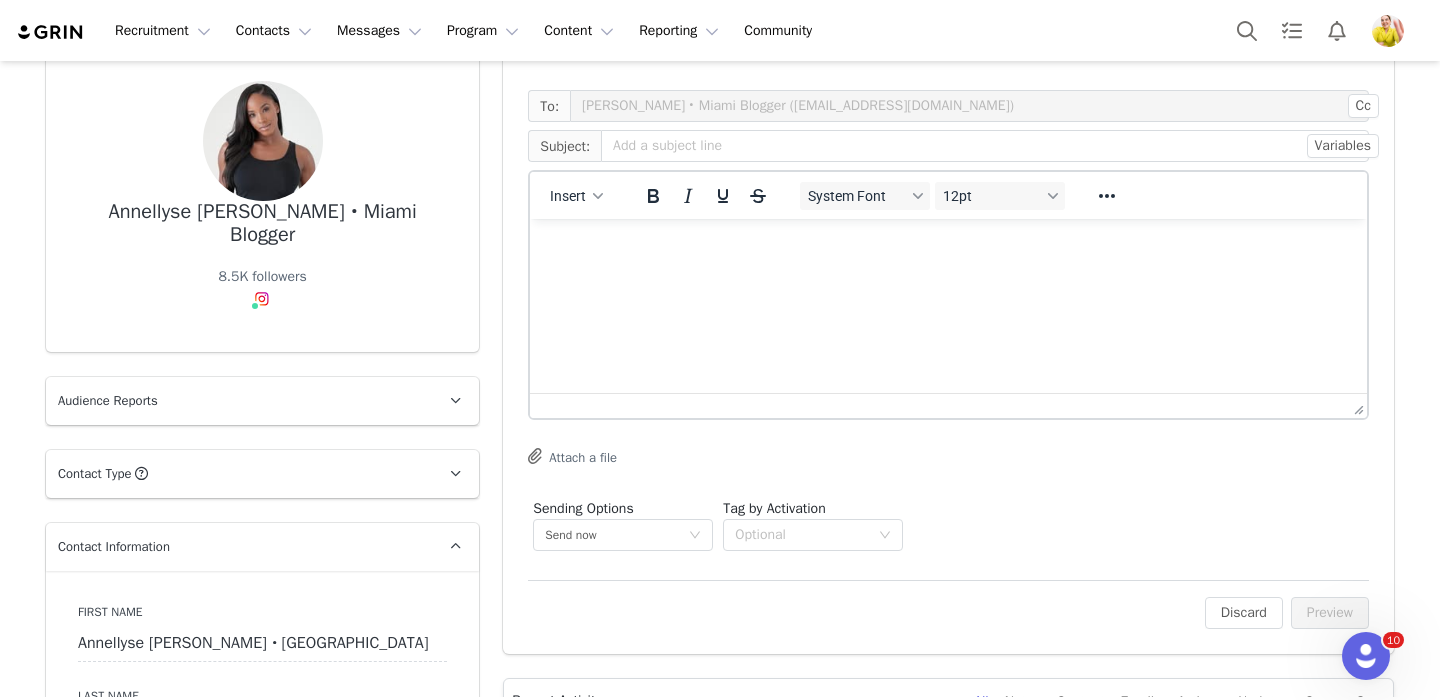 click at bounding box center (948, 246) 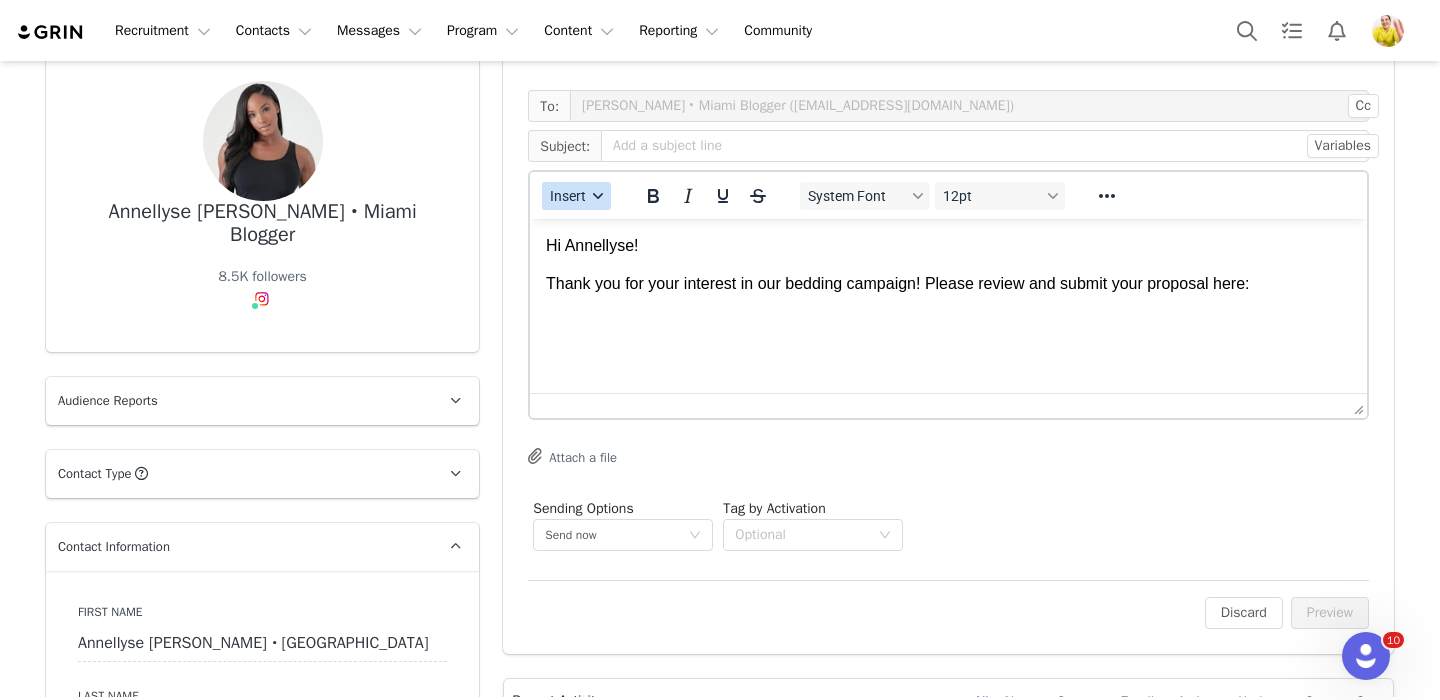 click 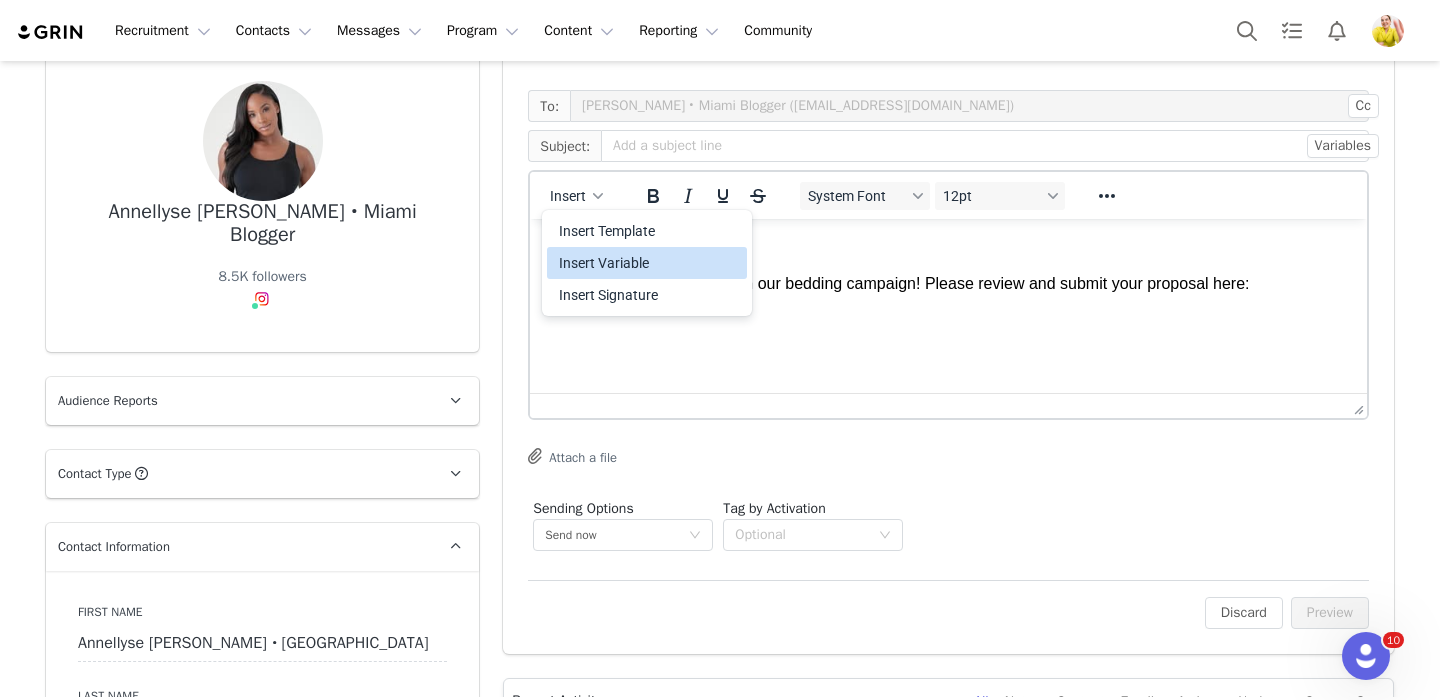 click on "Insert Variable" at bounding box center (649, 263) 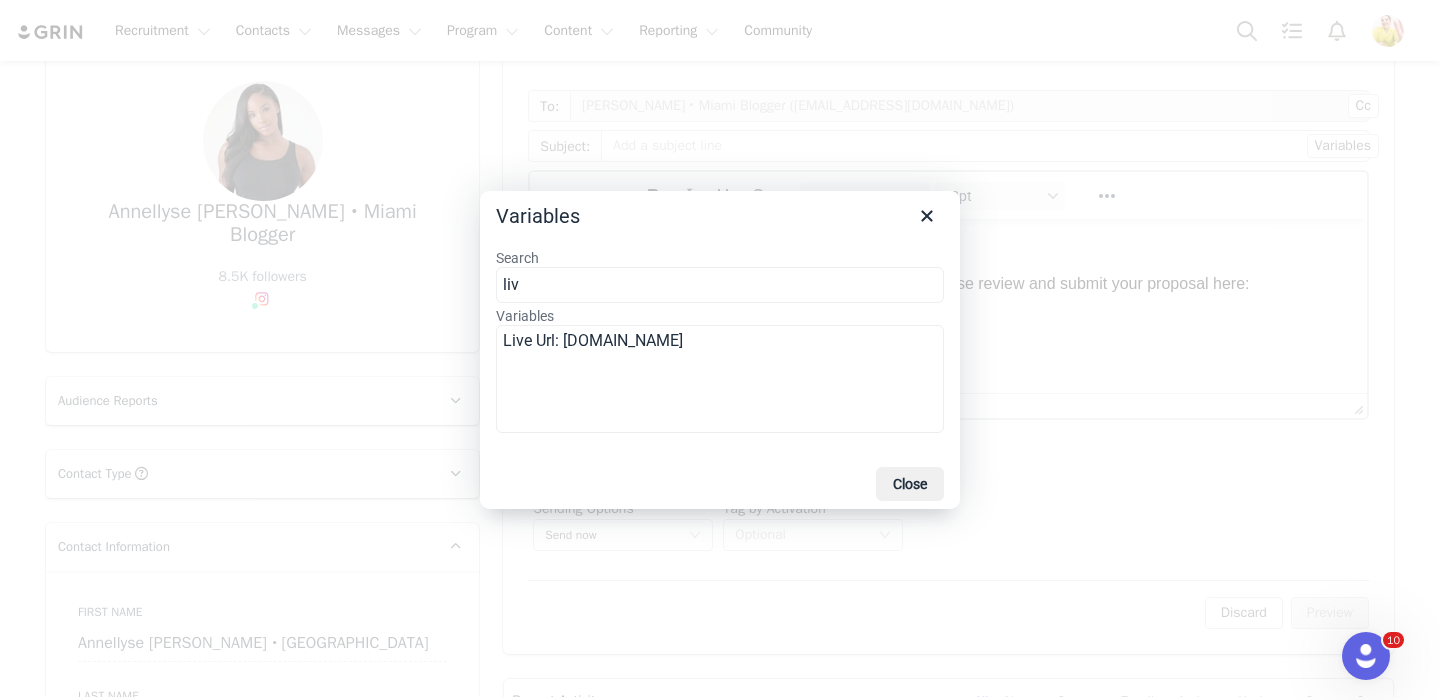 type on "liv" 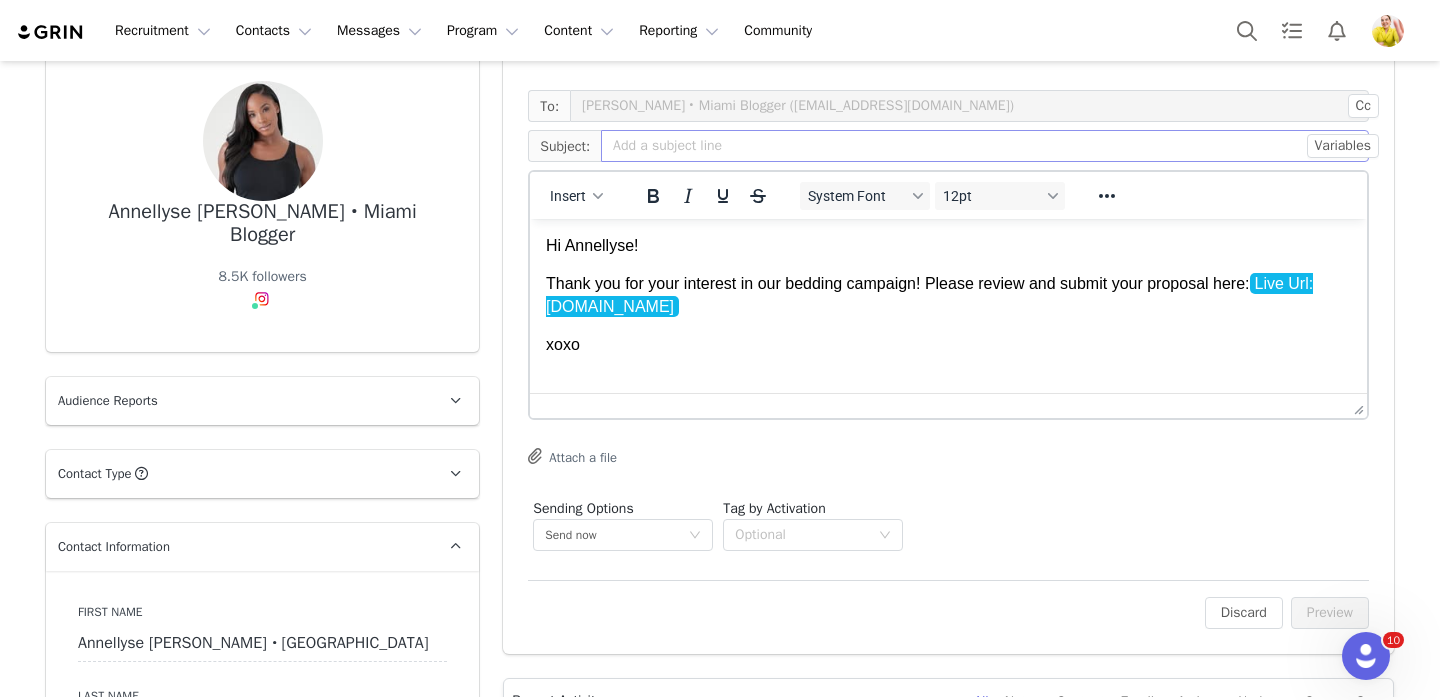 scroll, scrollTop: 2, scrollLeft: 0, axis: vertical 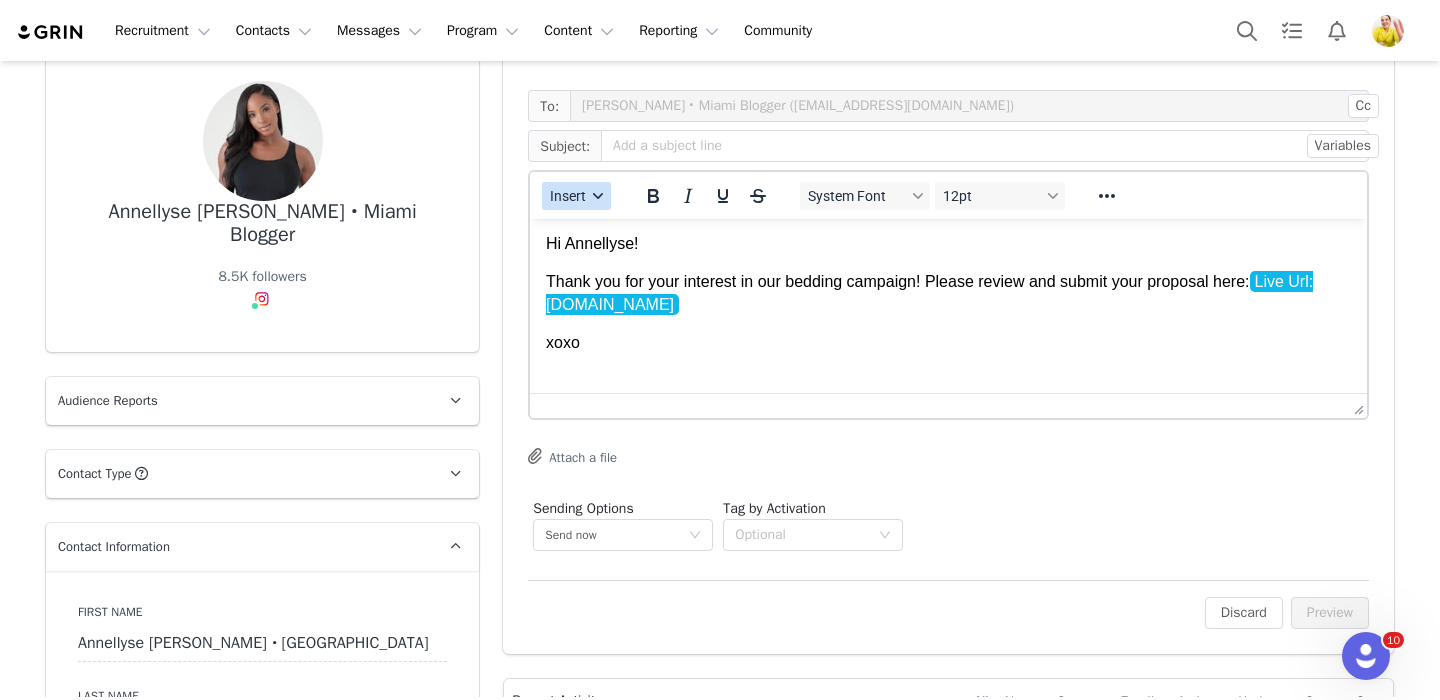 click on "Insert" at bounding box center [569, 196] 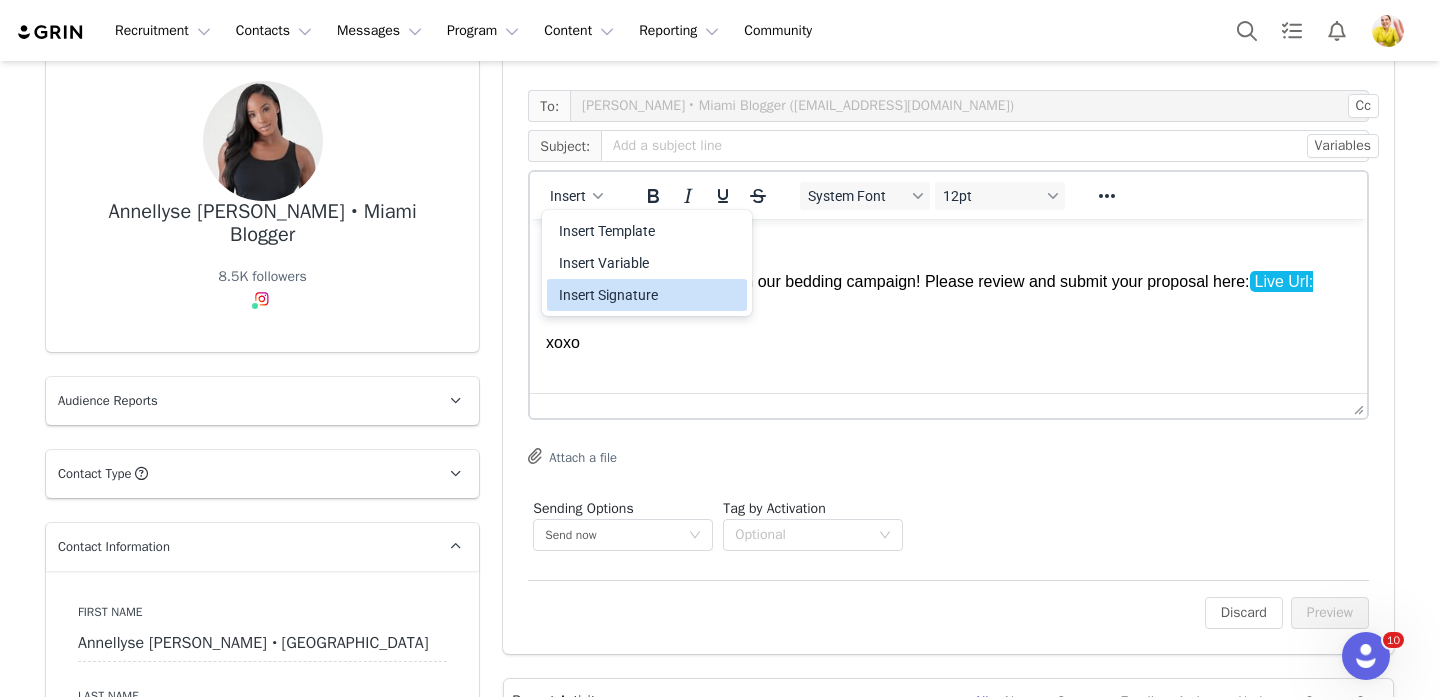 click on "Insert Signature" at bounding box center (649, 295) 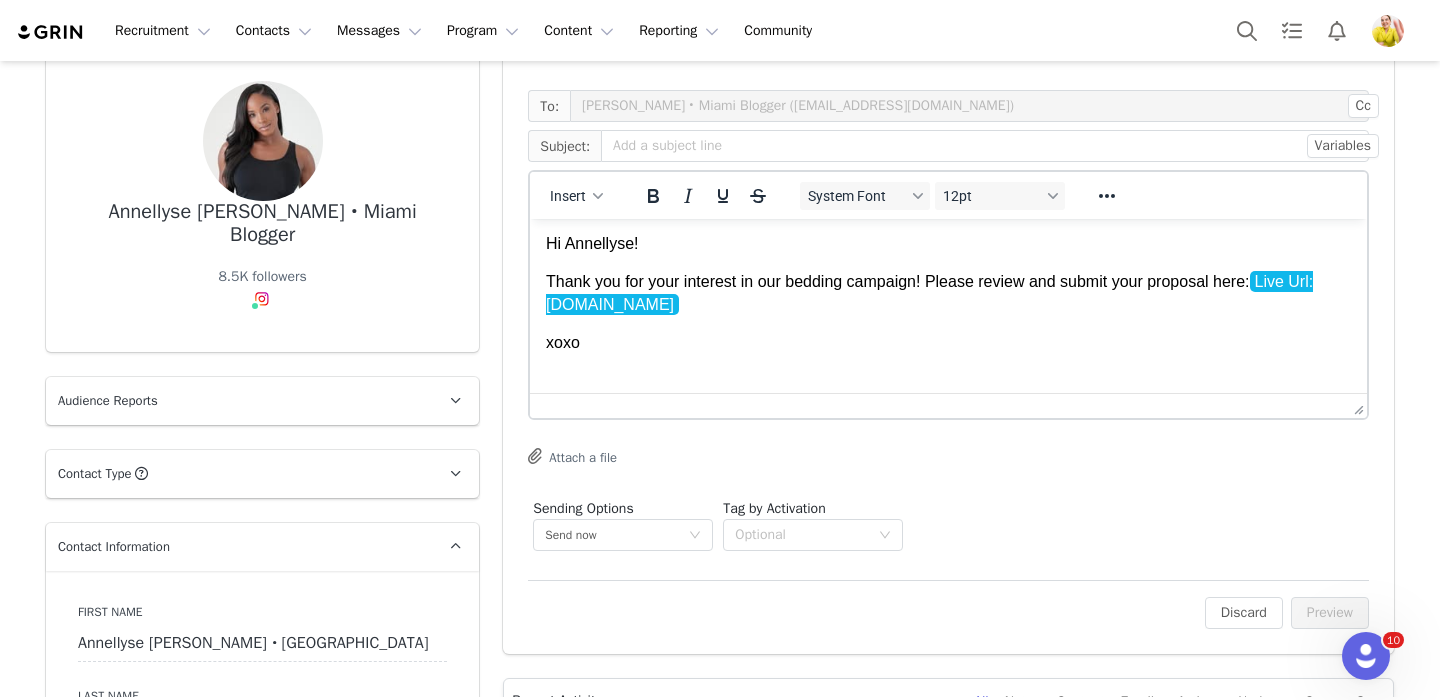 scroll, scrollTop: 49, scrollLeft: 0, axis: vertical 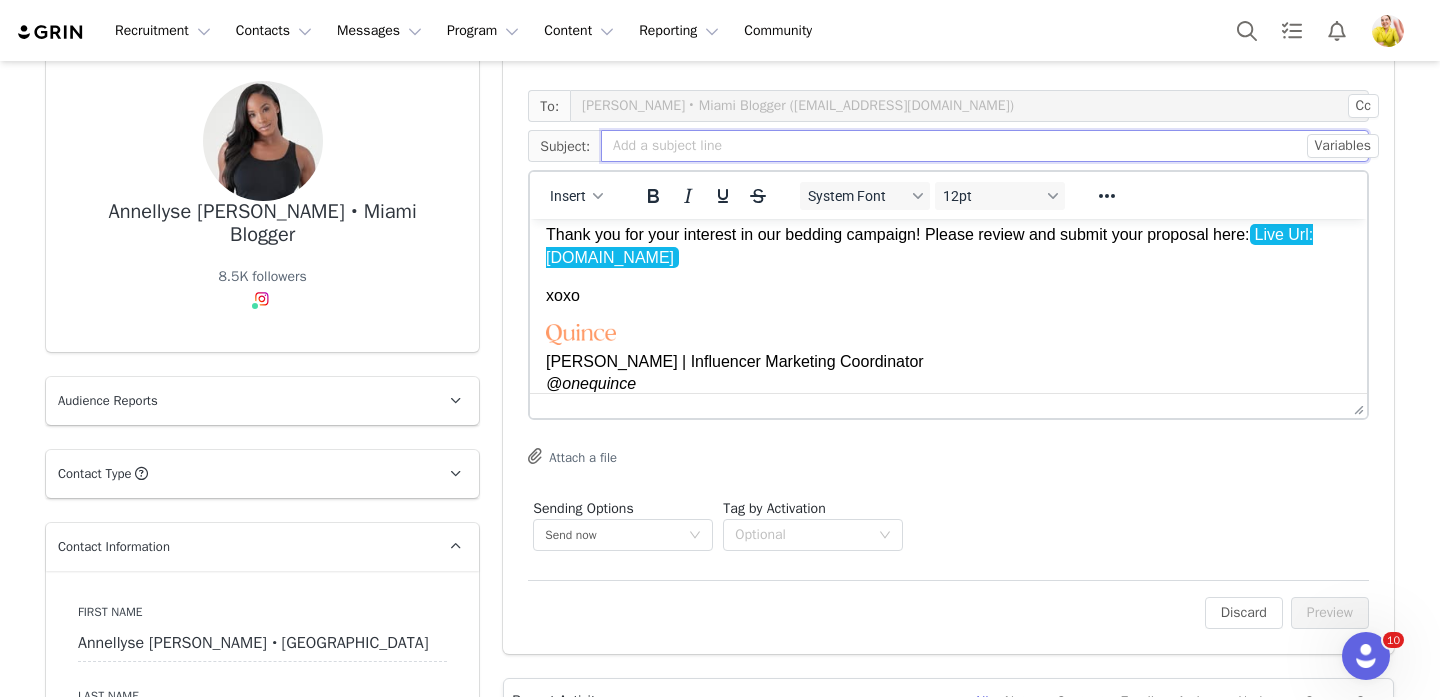 click at bounding box center [985, 146] 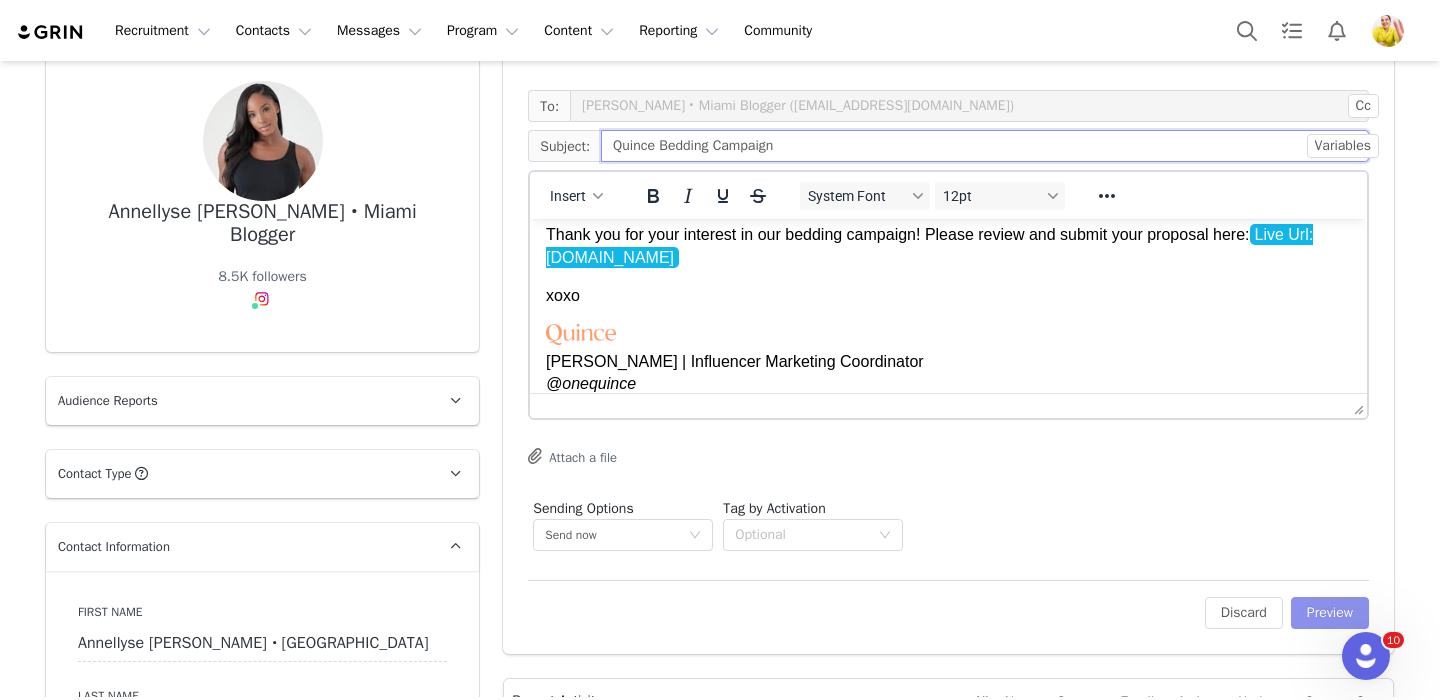 type on "Quince Bedding Campaign" 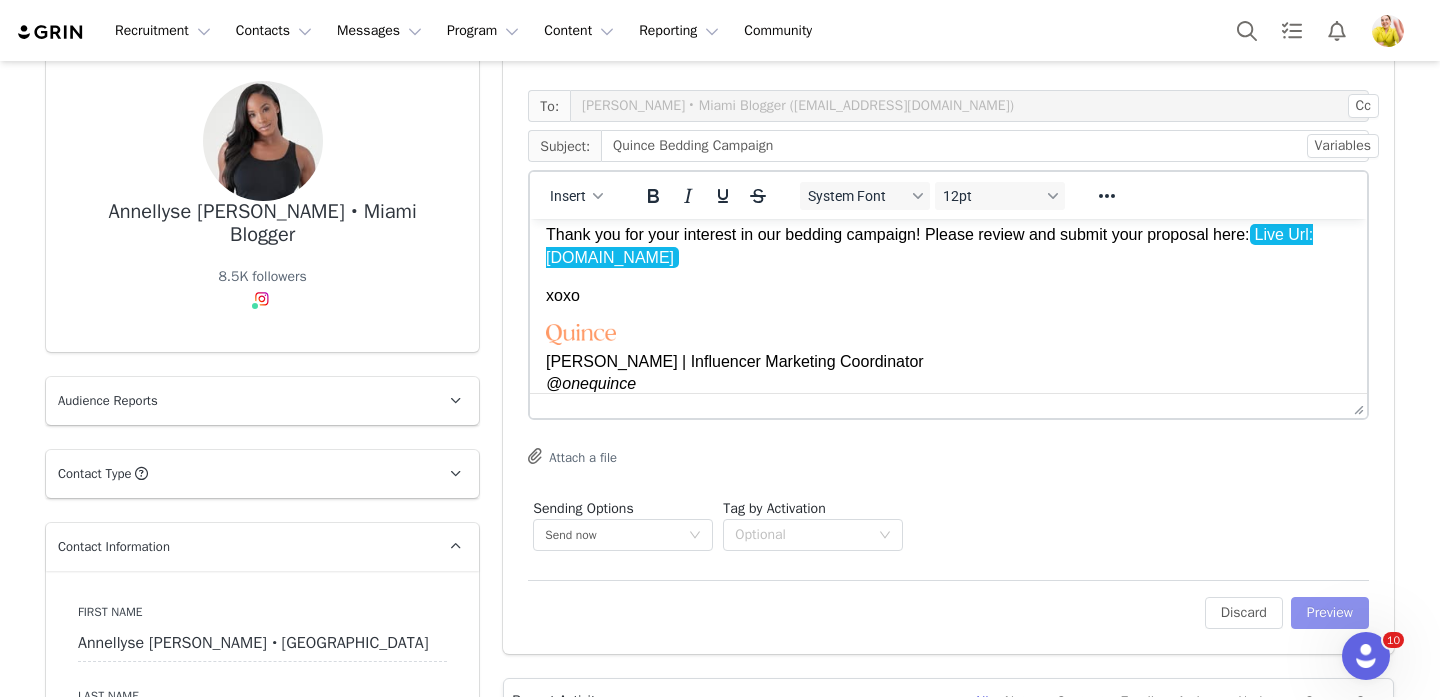 click on "Preview" at bounding box center (1330, 613) 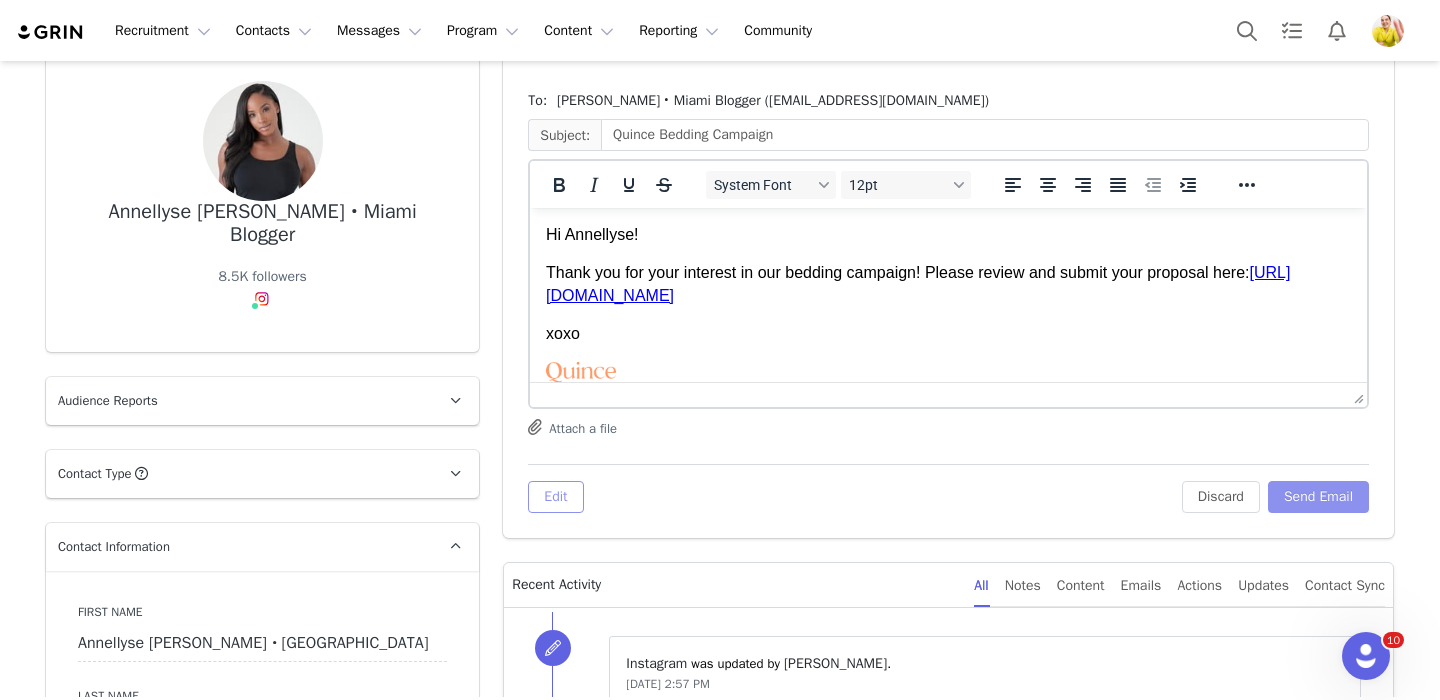 scroll, scrollTop: 0, scrollLeft: 0, axis: both 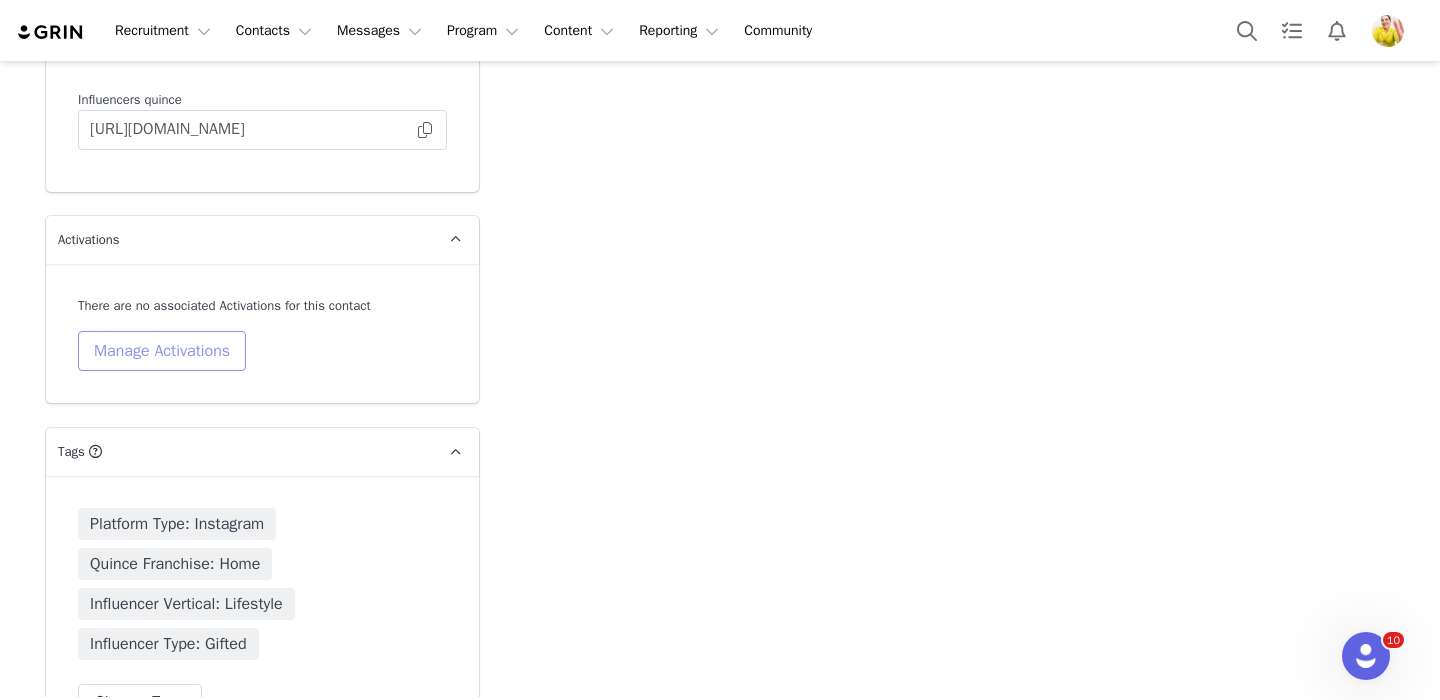 click on "Manage Activations" at bounding box center (162, 351) 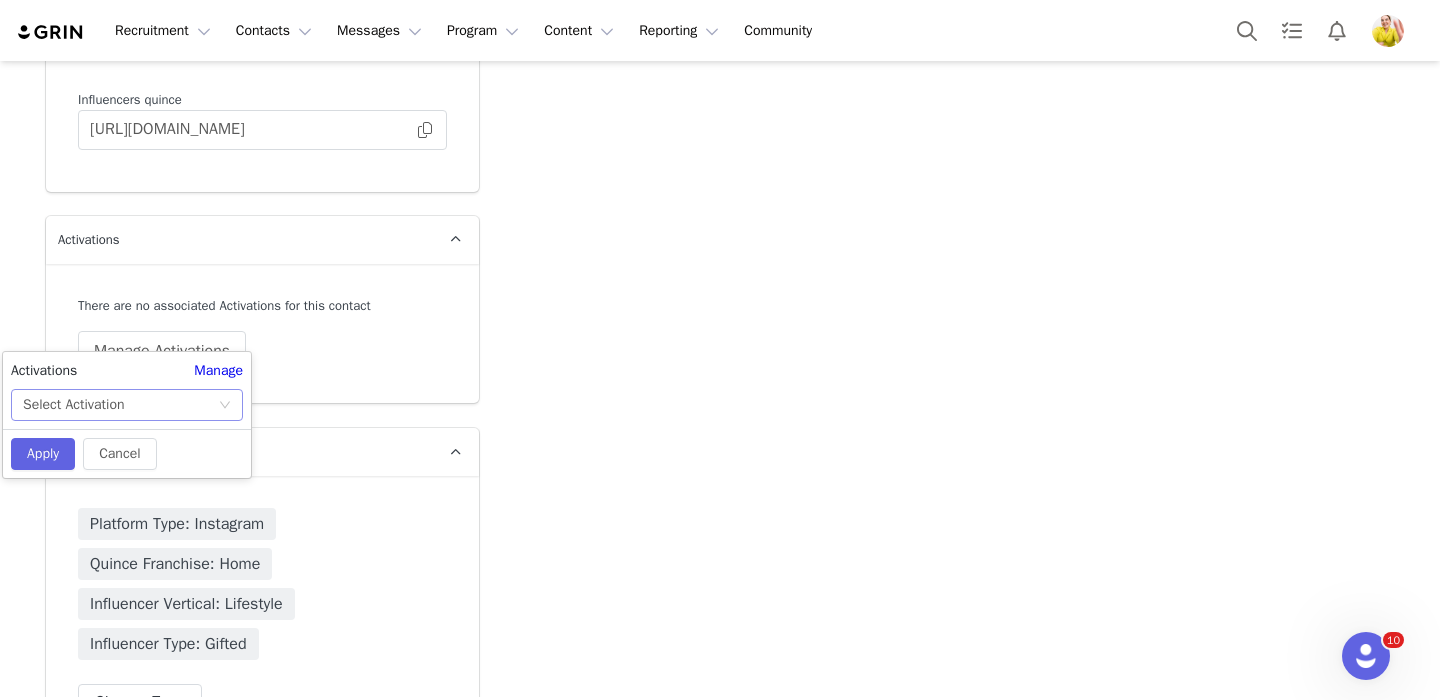 click on "Select Activation" at bounding box center (127, 405) 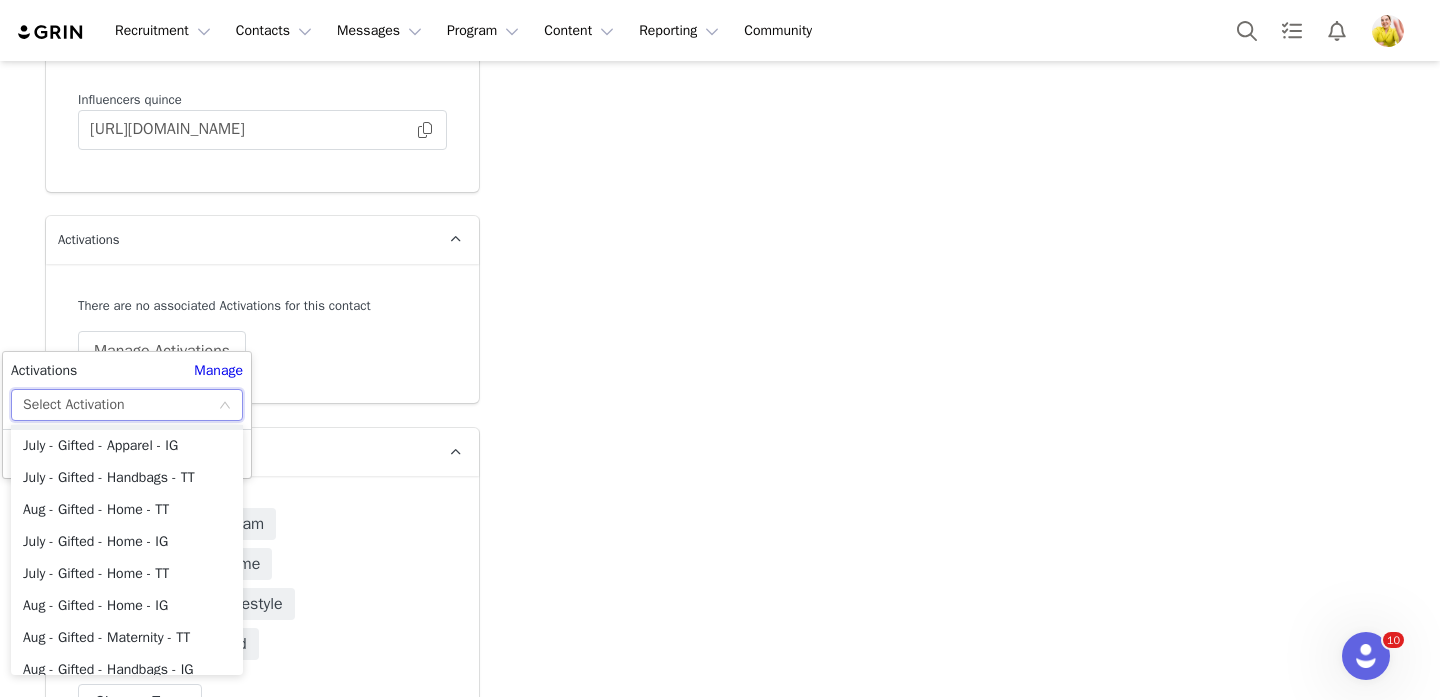 scroll, scrollTop: 253, scrollLeft: 0, axis: vertical 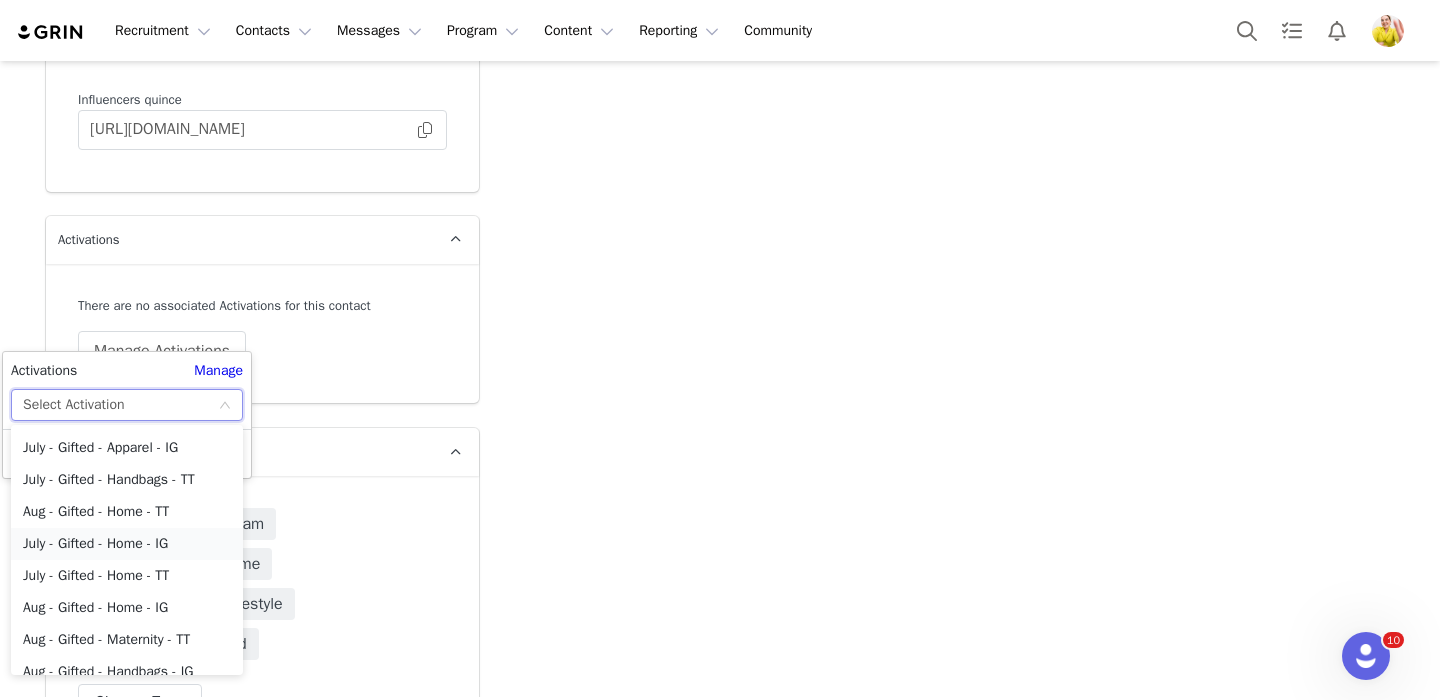 click on "July - Gifted - Home - IG" at bounding box center [127, 544] 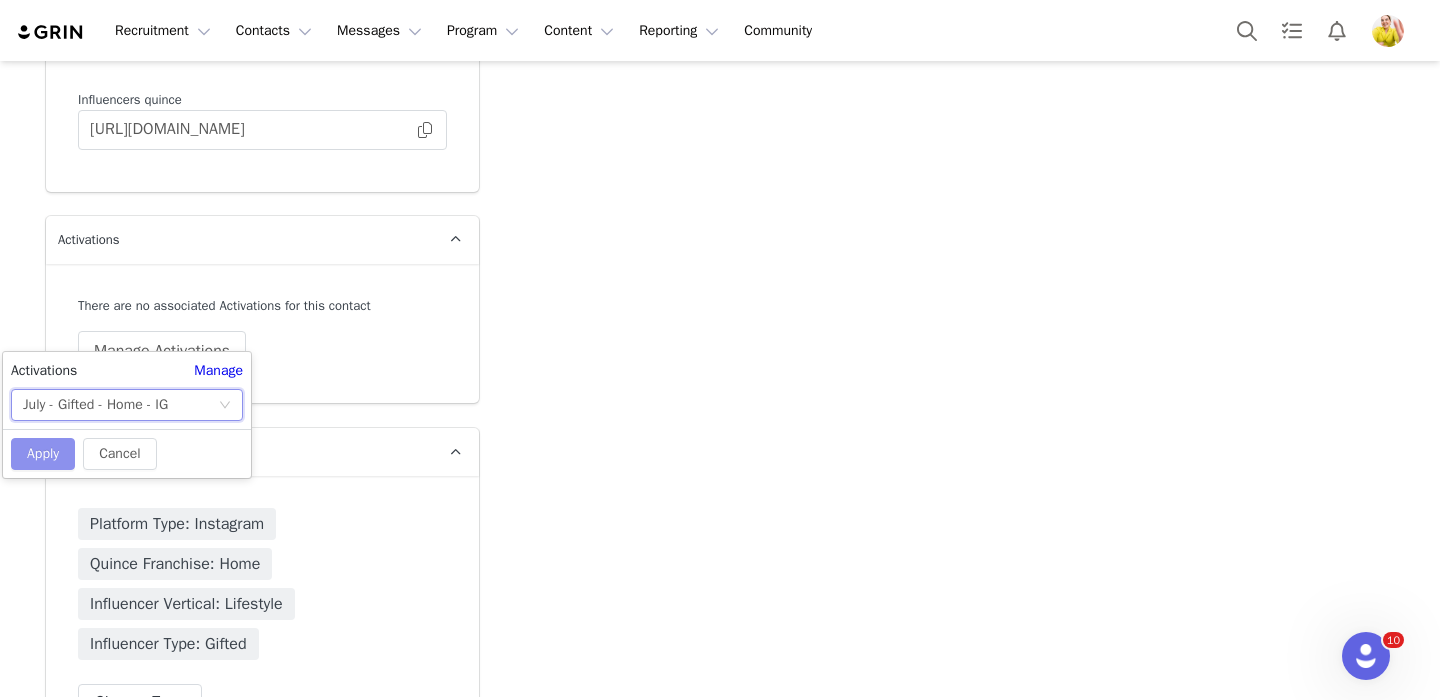 click on "Apply" at bounding box center (43, 454) 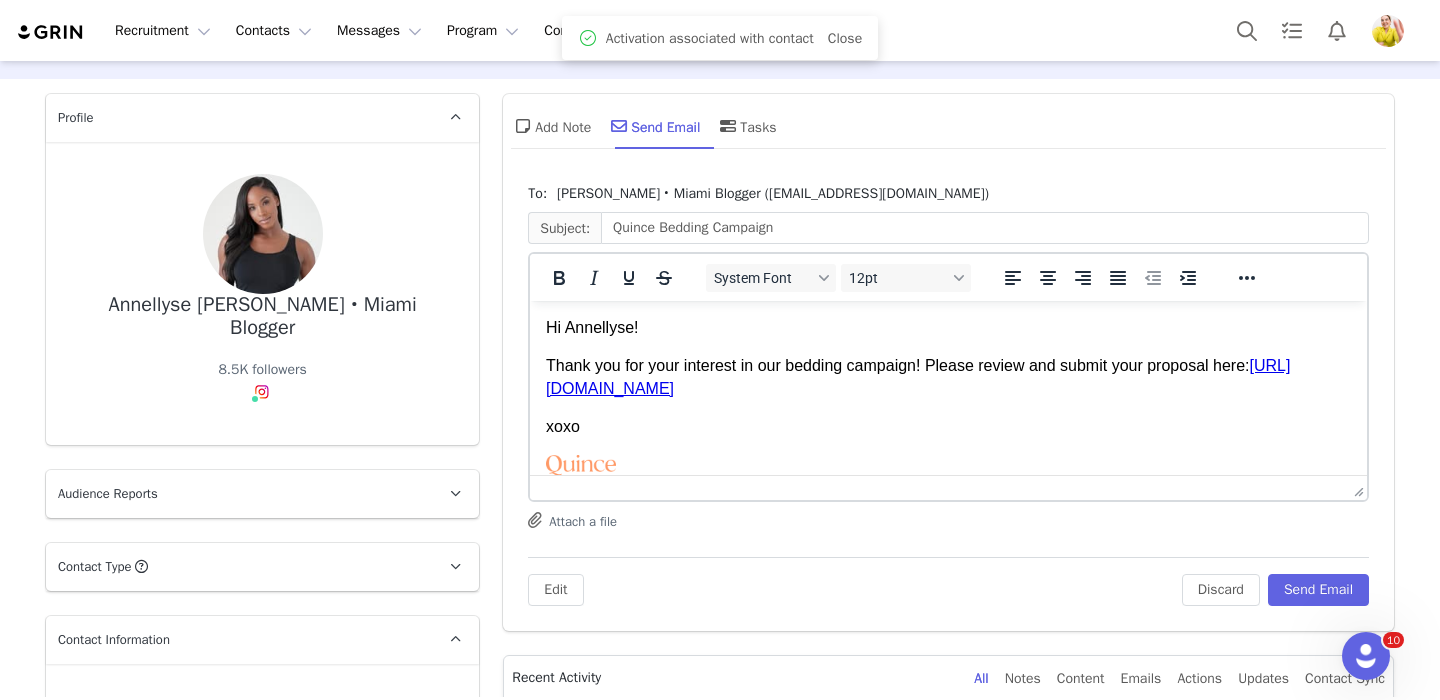 scroll, scrollTop: 76, scrollLeft: 0, axis: vertical 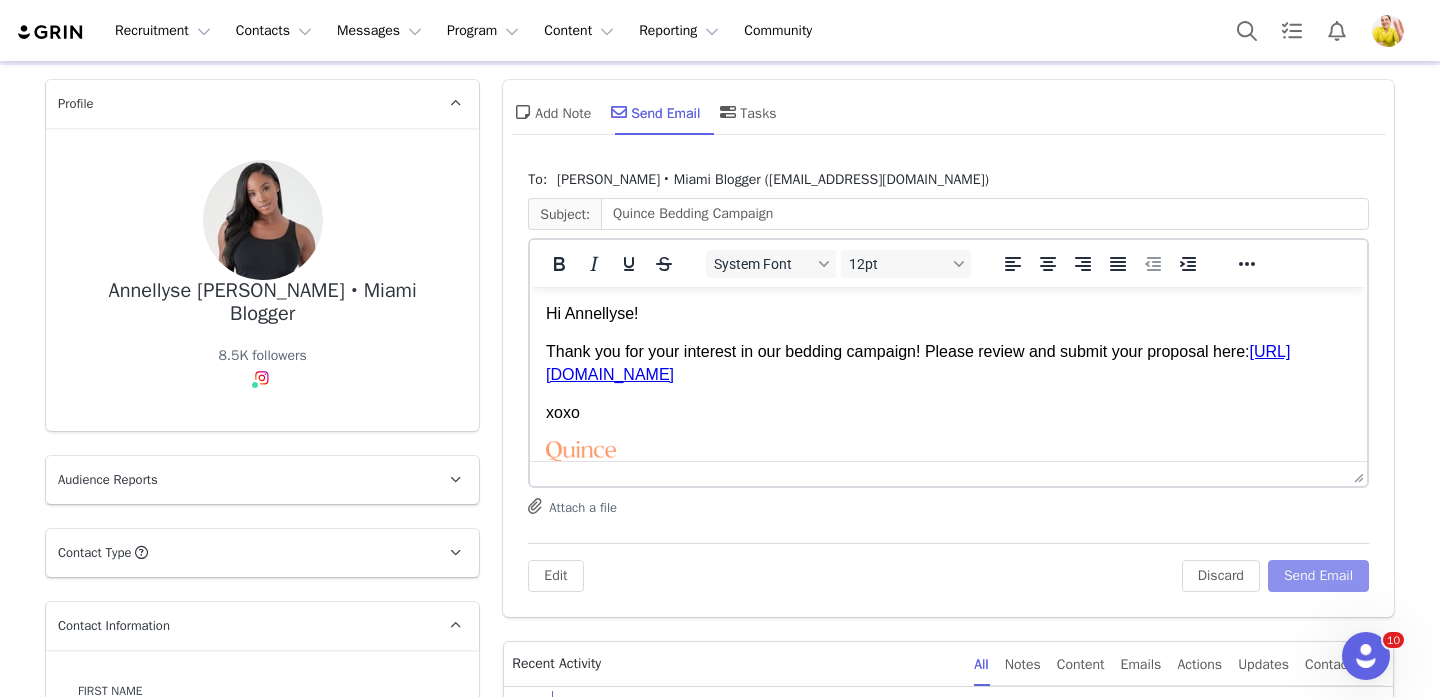 click on "Send Email" at bounding box center [1318, 576] 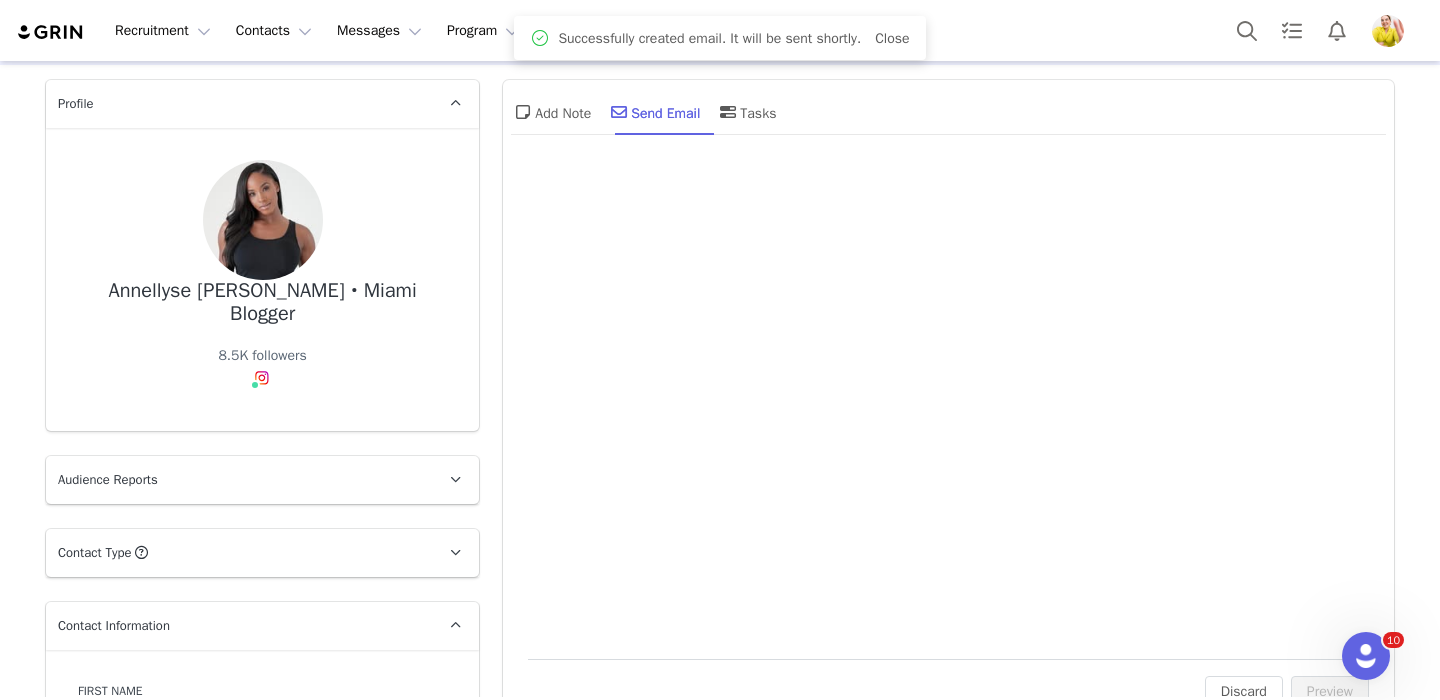 scroll, scrollTop: 0, scrollLeft: 0, axis: both 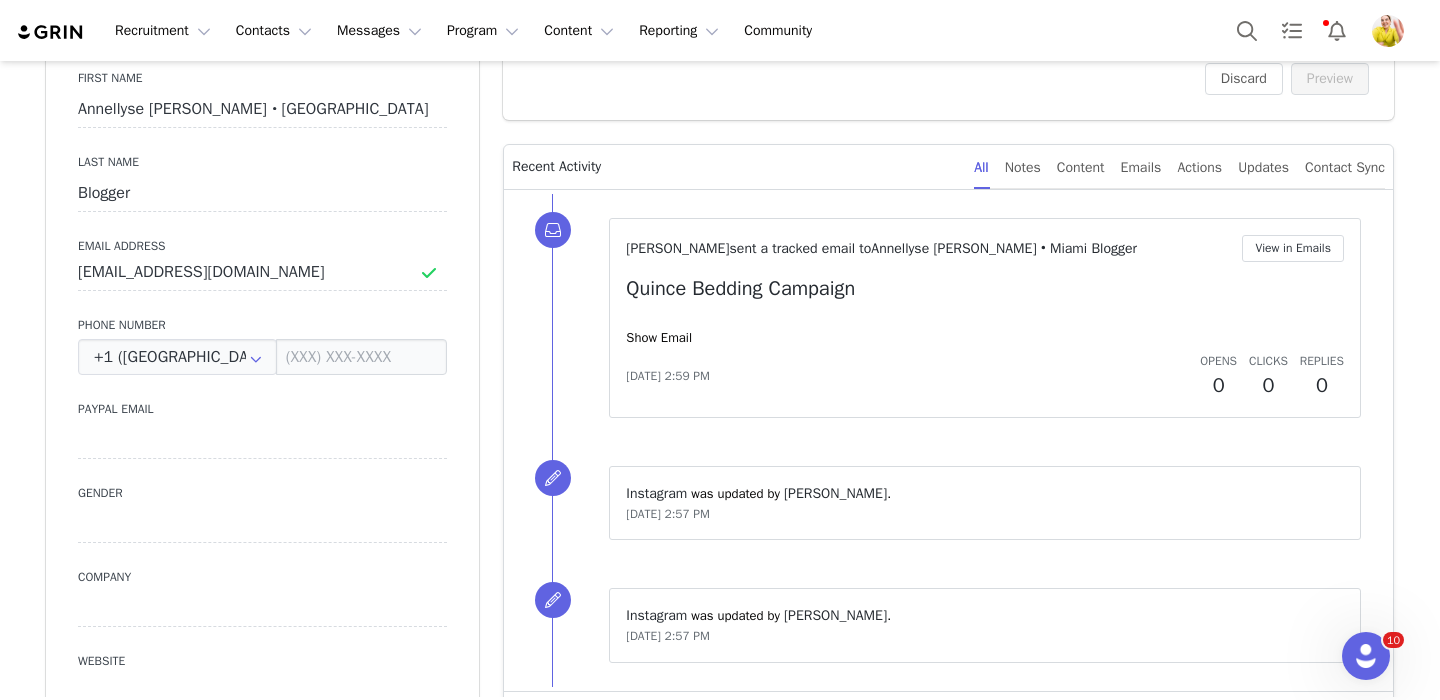 click on "Wendy Menendez sent a tracked email to  Annellyse Munroe • Miami Blogger      View in Emails   Quince Bedding Campaign   Show Email  Jul 10, 2025, 2:59 PM      Opens  0  Clicks  0  Replies  0" at bounding box center (985, 318) 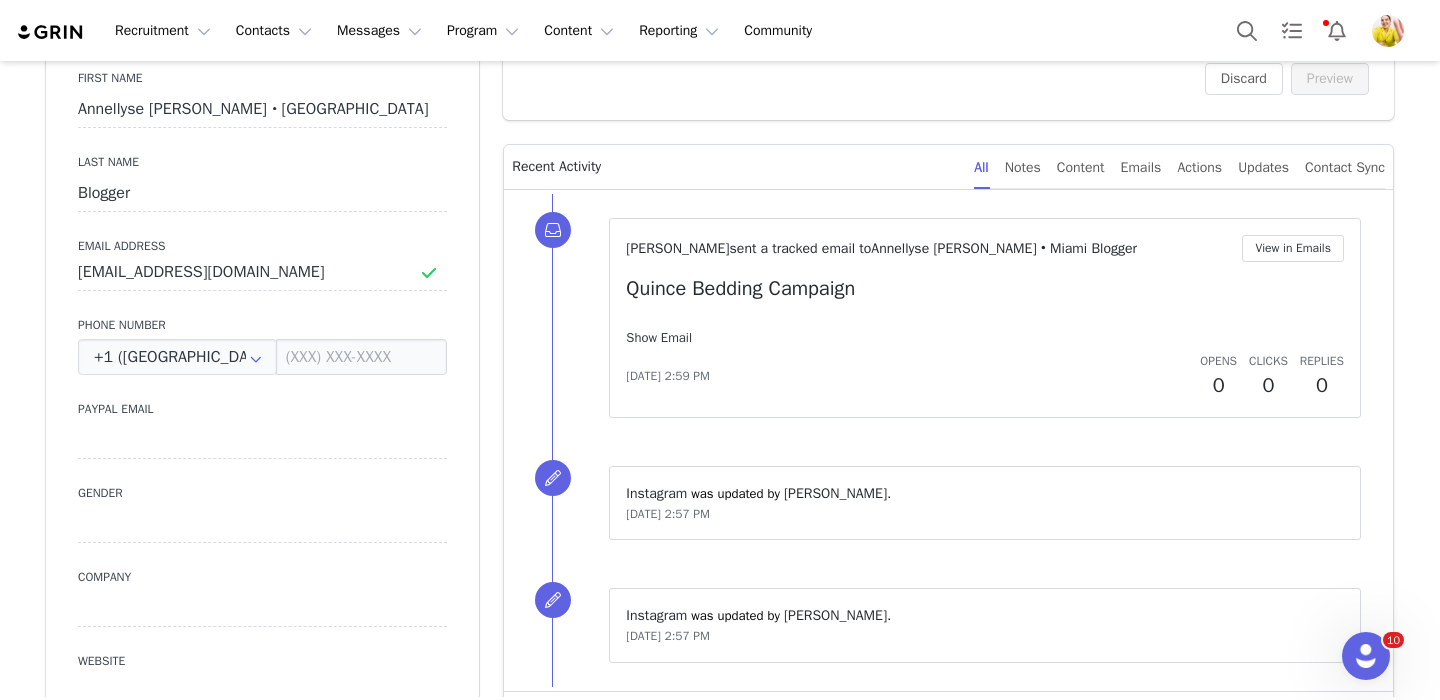 click on "Show Email" at bounding box center [659, 337] 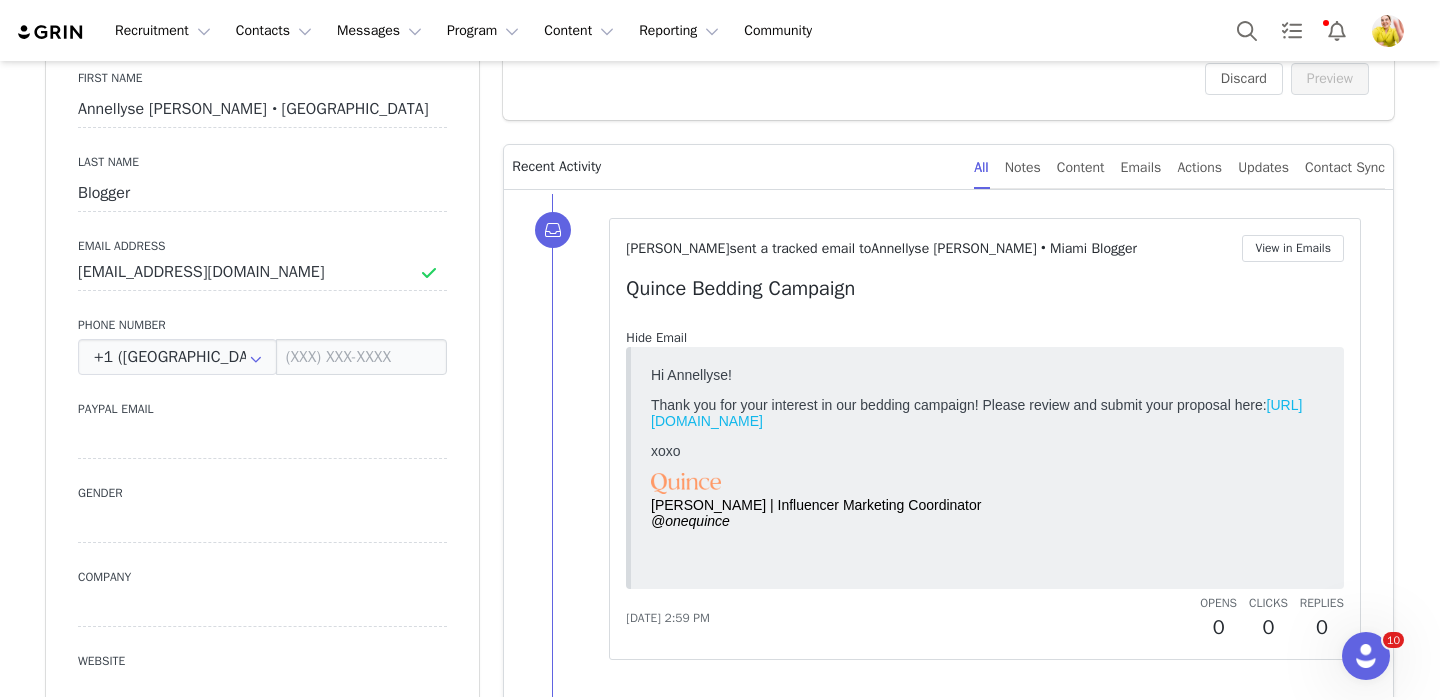scroll, scrollTop: 0, scrollLeft: 0, axis: both 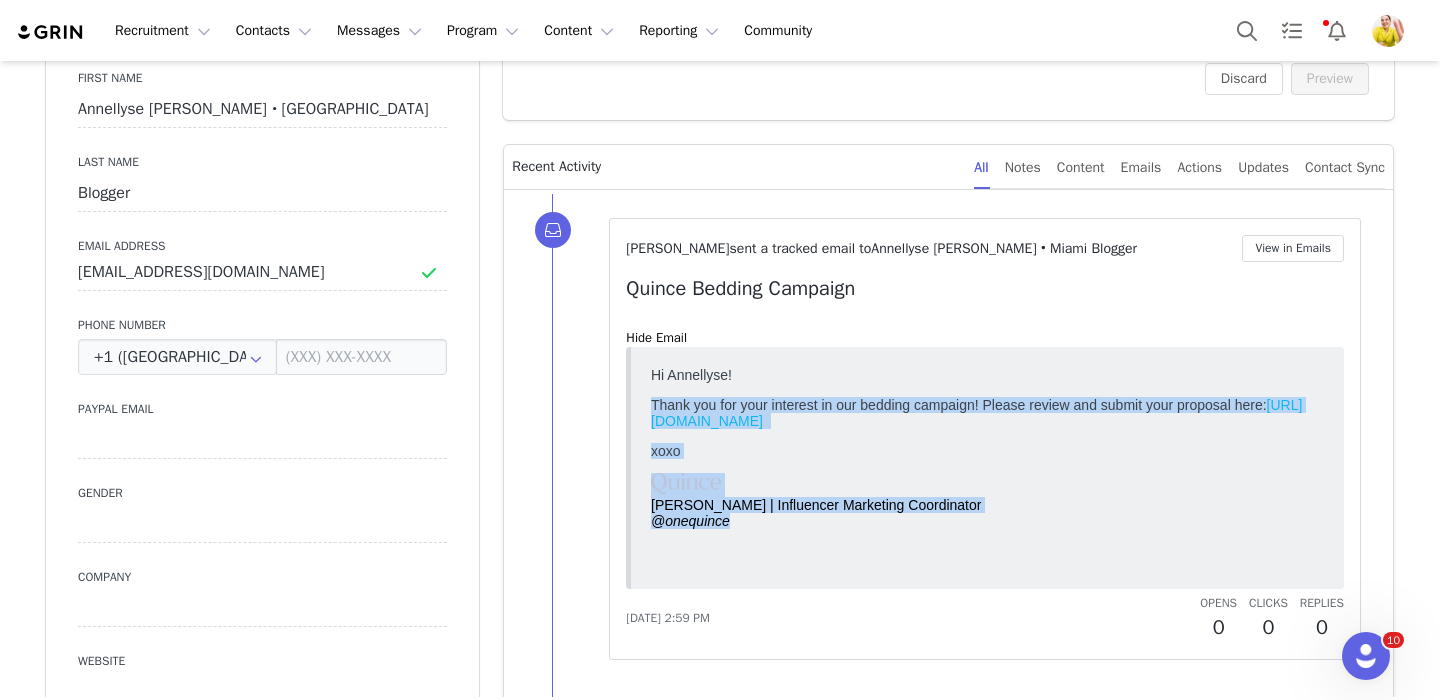 drag, startPoint x: 740, startPoint y: 535, endPoint x: 639, endPoint y: 412, distance: 159.154 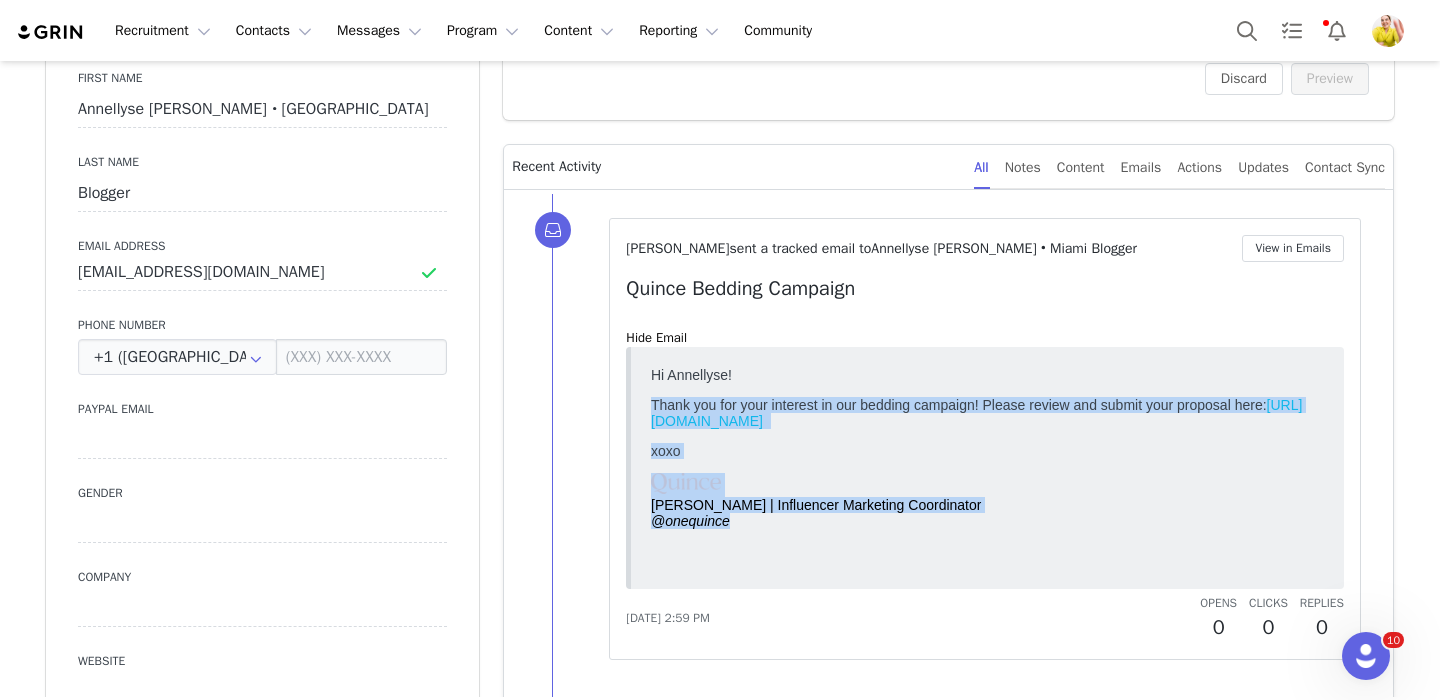 click on "Hi Annellyse!
Thank you for your interest in our bedding campaign! Please review and submit your proposal here:  https://influencers.quince.com/901e283f-972e-4fc2-ab27-81369ba02c10
xoxo
Wendy Menendez | Influencer Marketing Coordinator @onequince" 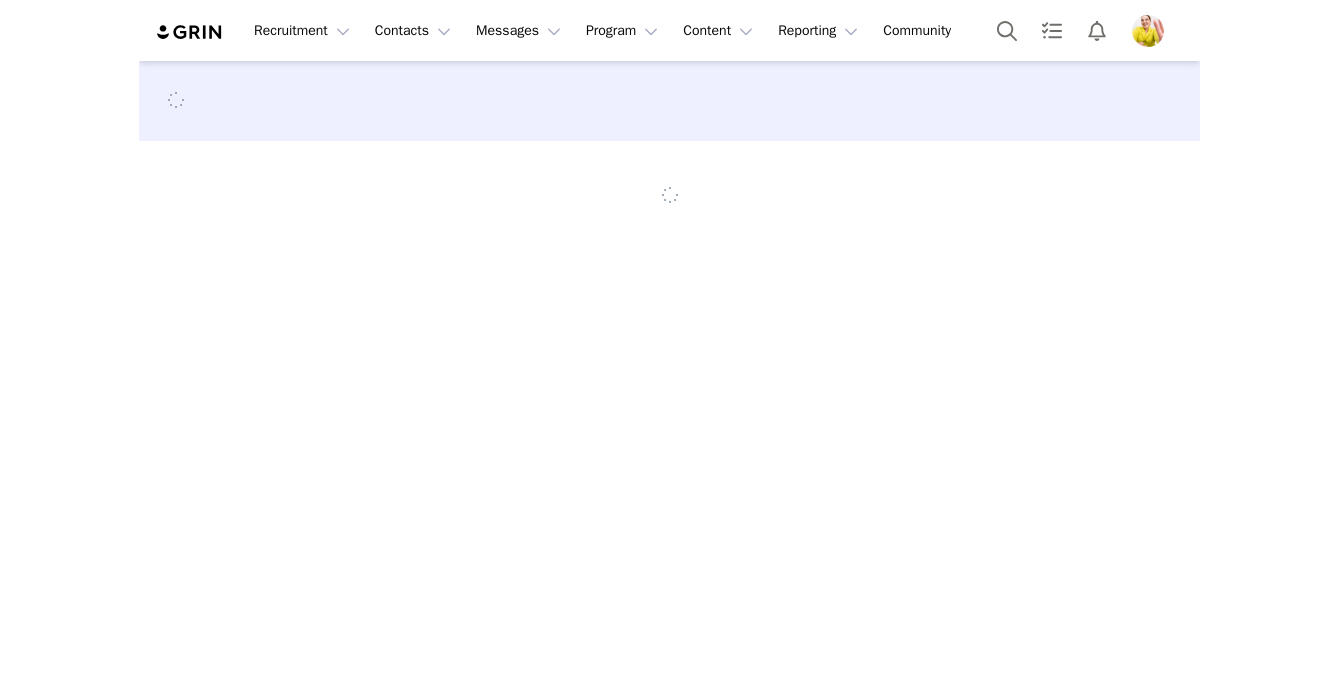 scroll, scrollTop: 0, scrollLeft: 0, axis: both 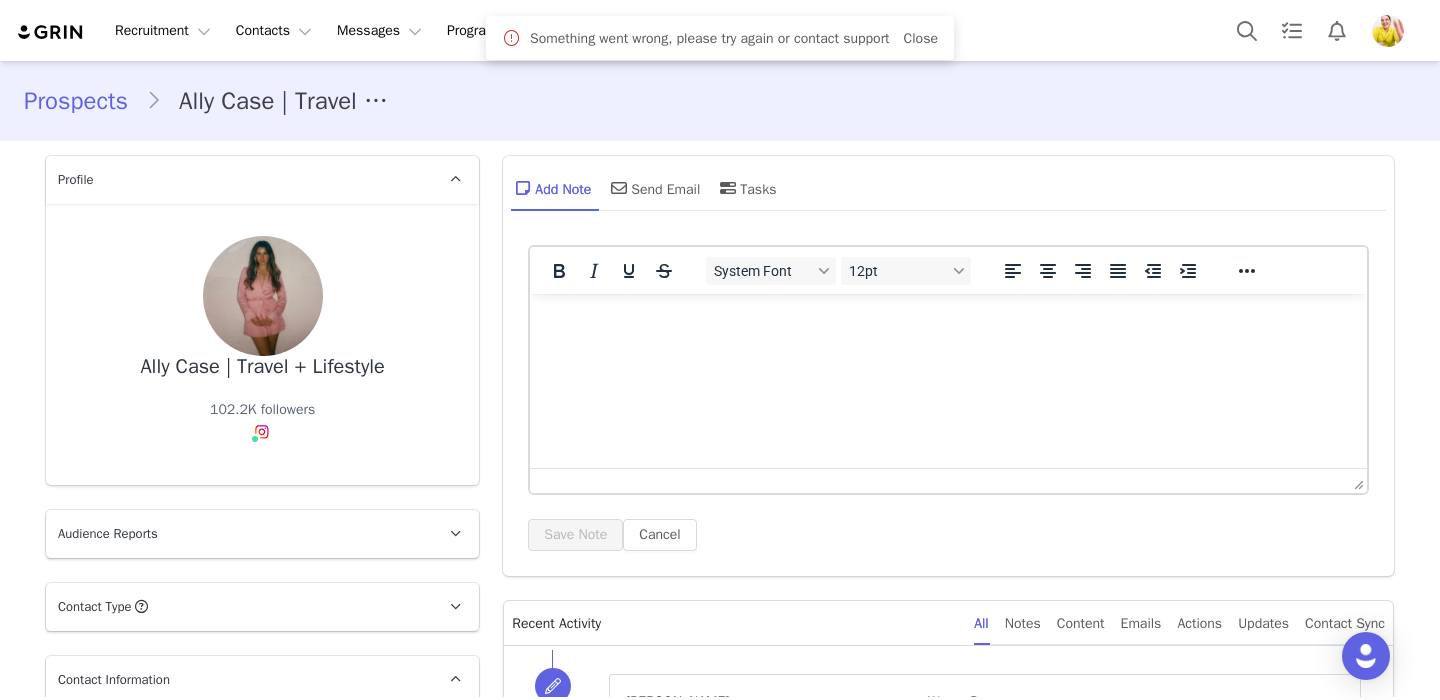 type on "+1 ([GEOGRAPHIC_DATA])" 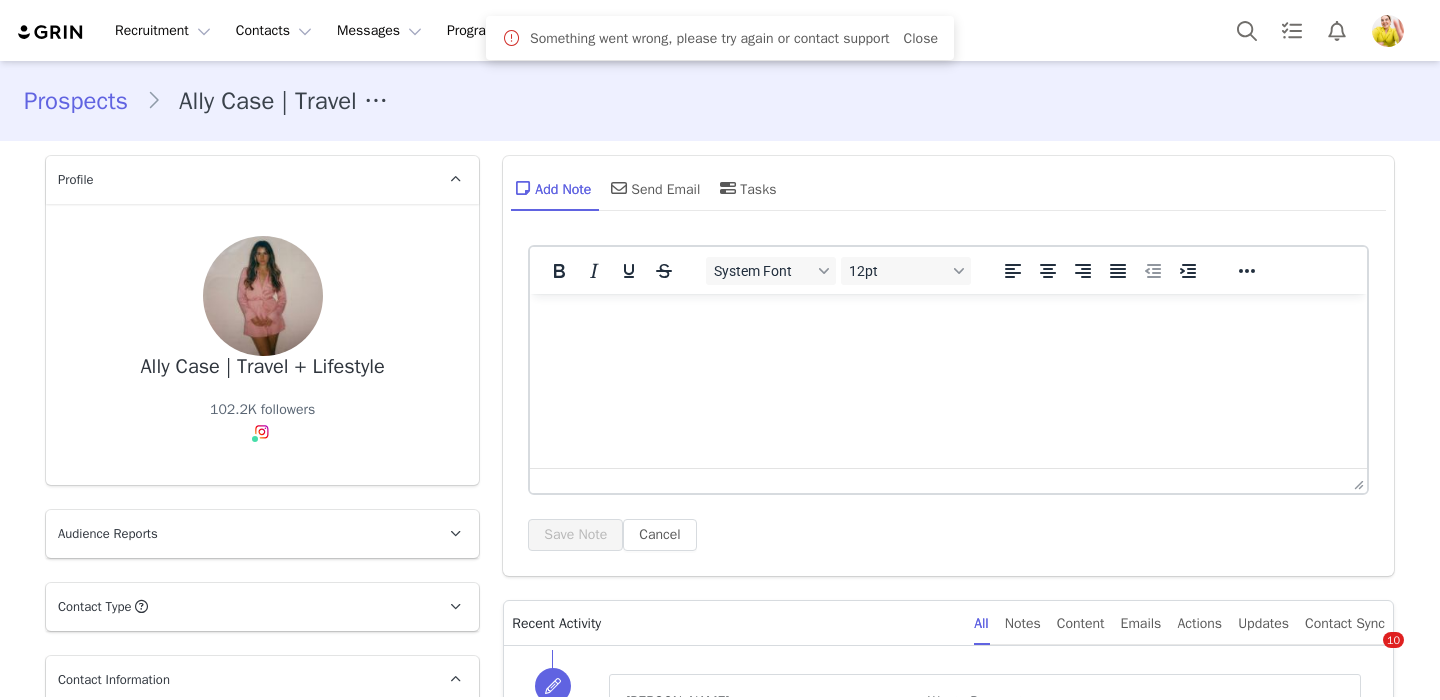 scroll, scrollTop: 179, scrollLeft: 0, axis: vertical 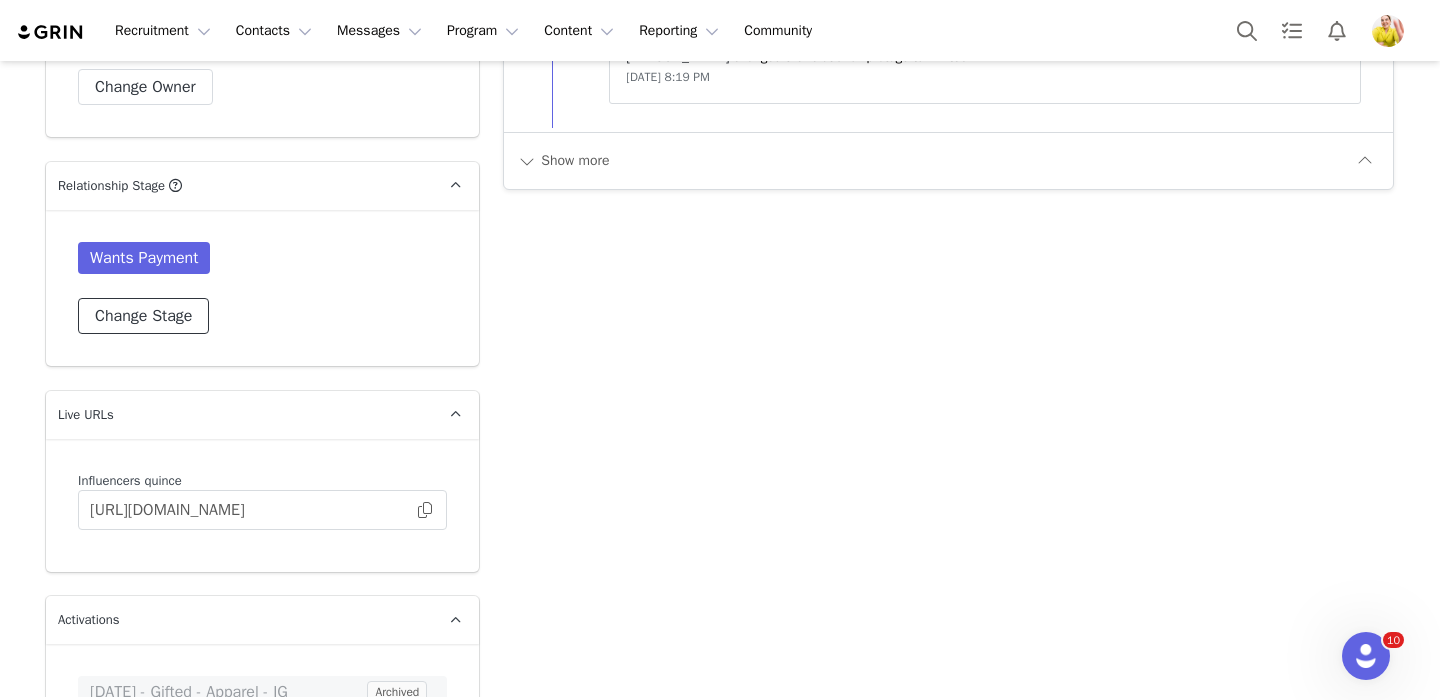 click on "Change Stage" at bounding box center [143, 316] 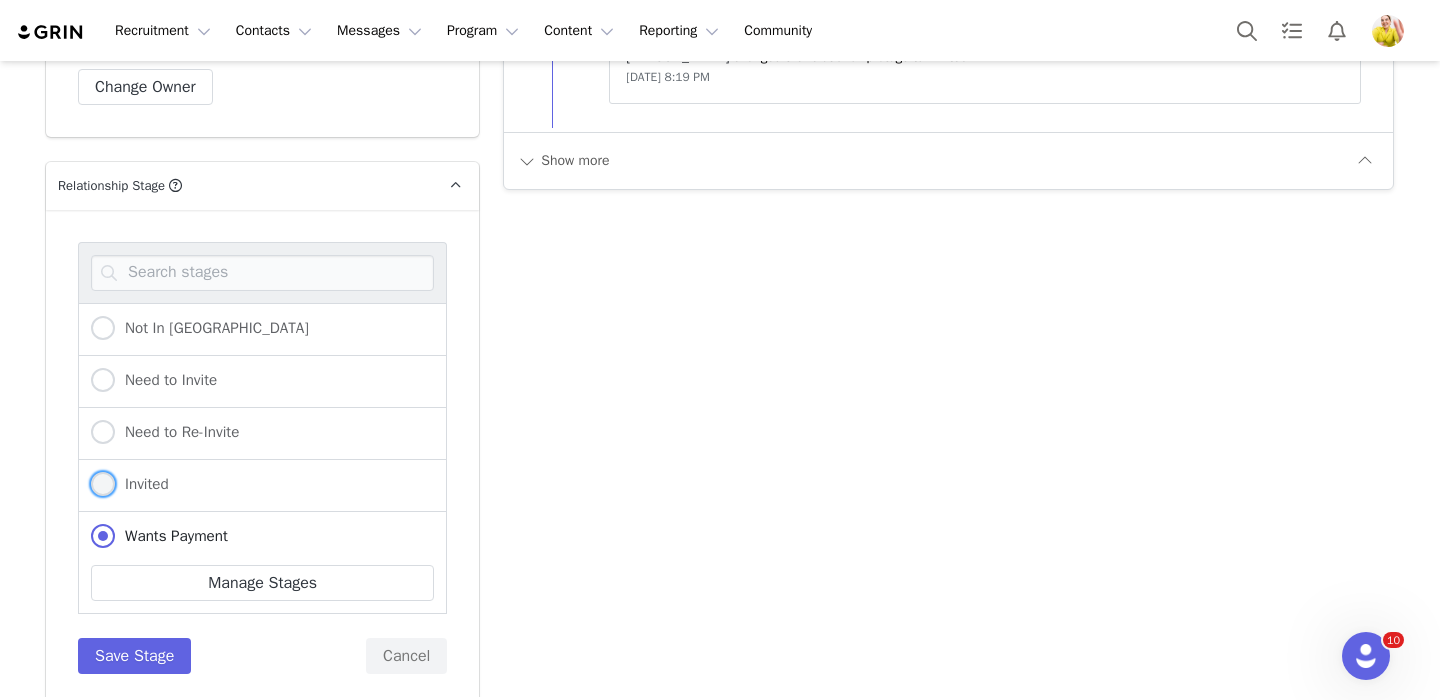 click on "Invited" at bounding box center [142, 484] 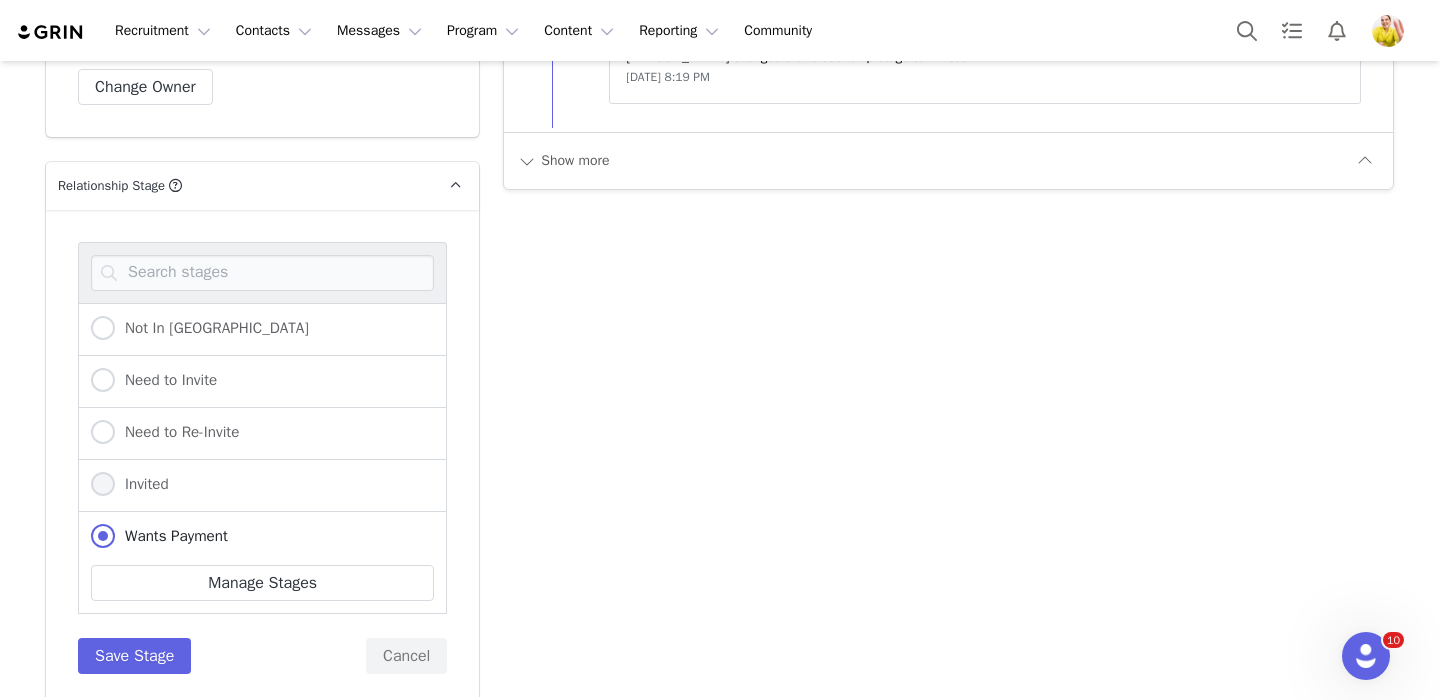 click on "Invited" at bounding box center (103, 485) 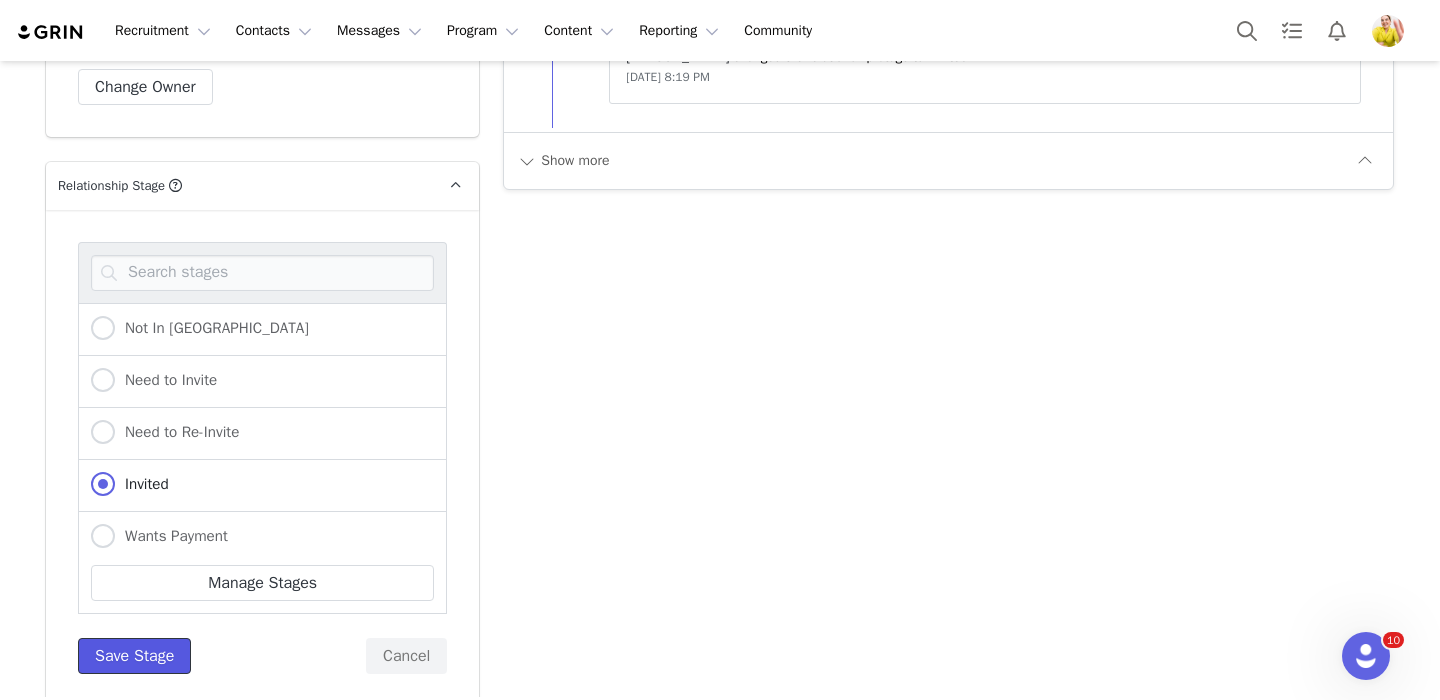 click on "Save Stage" at bounding box center [134, 656] 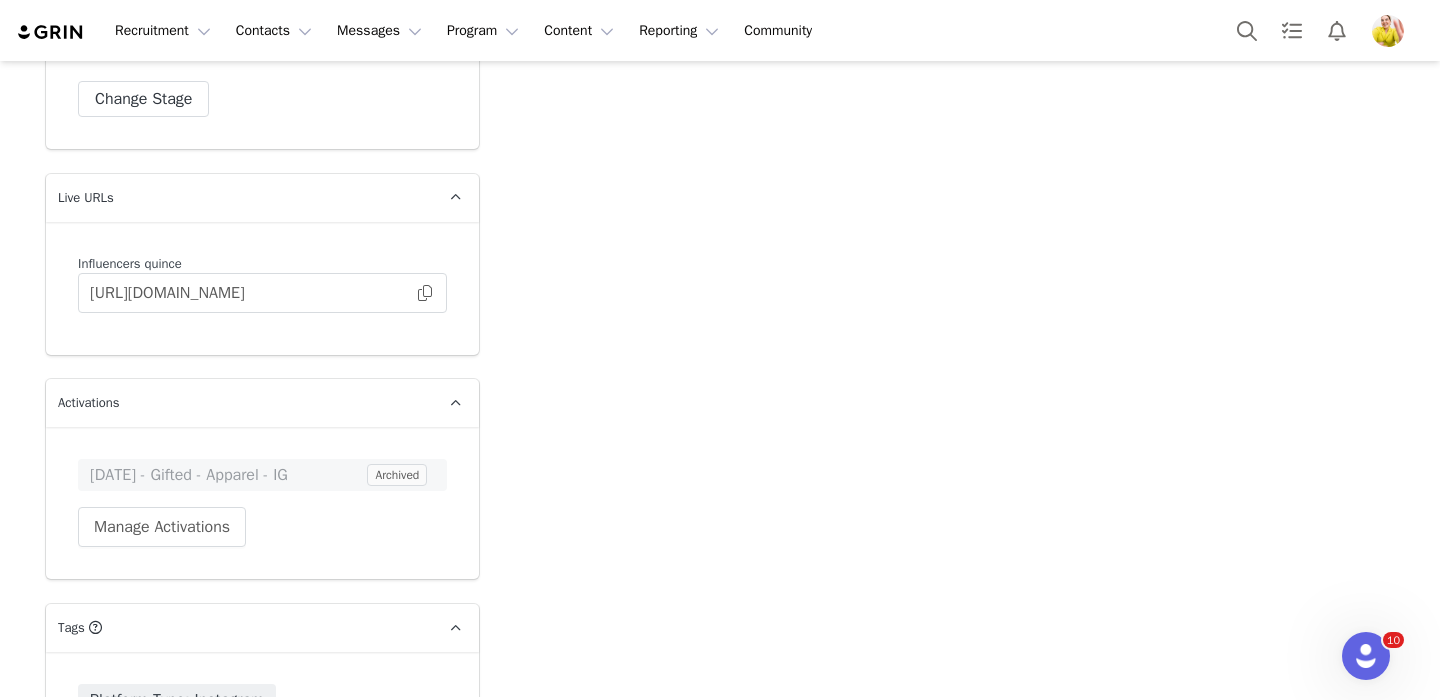 scroll, scrollTop: 2699, scrollLeft: 0, axis: vertical 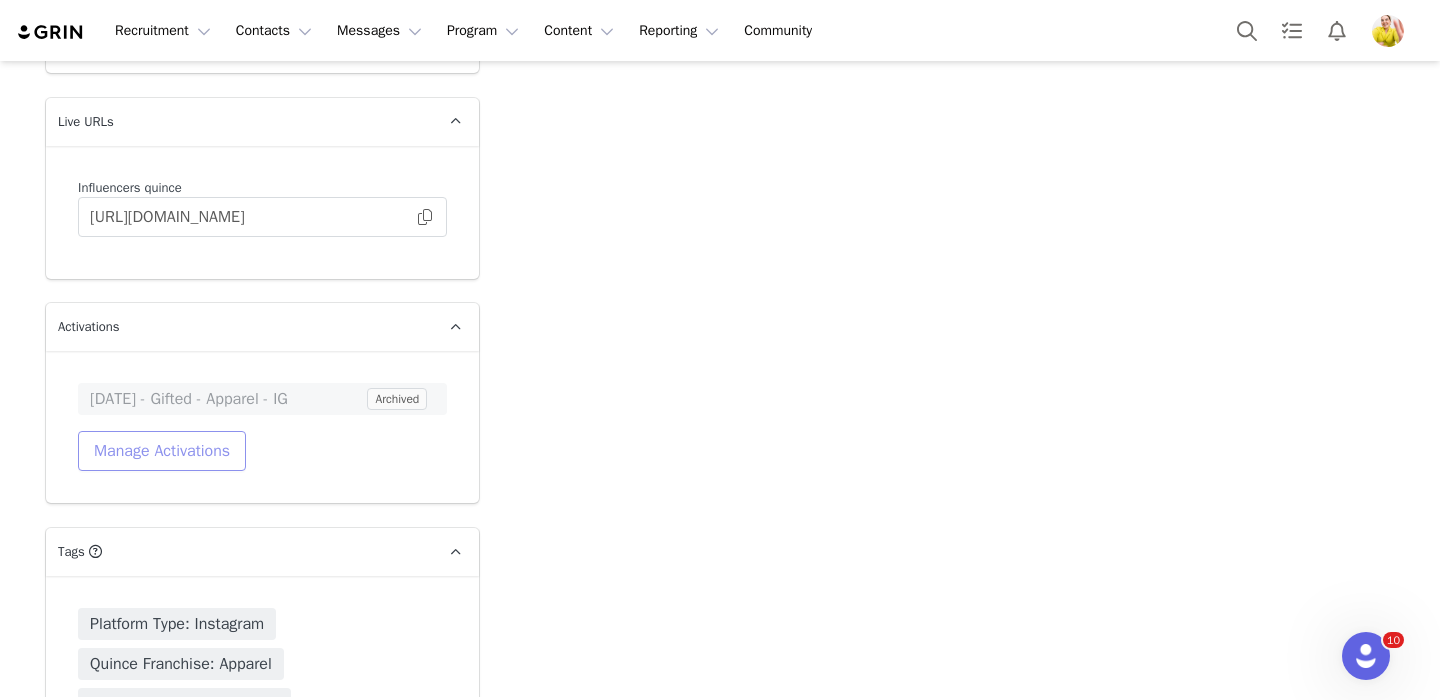 click on "Manage Activations" at bounding box center [162, 451] 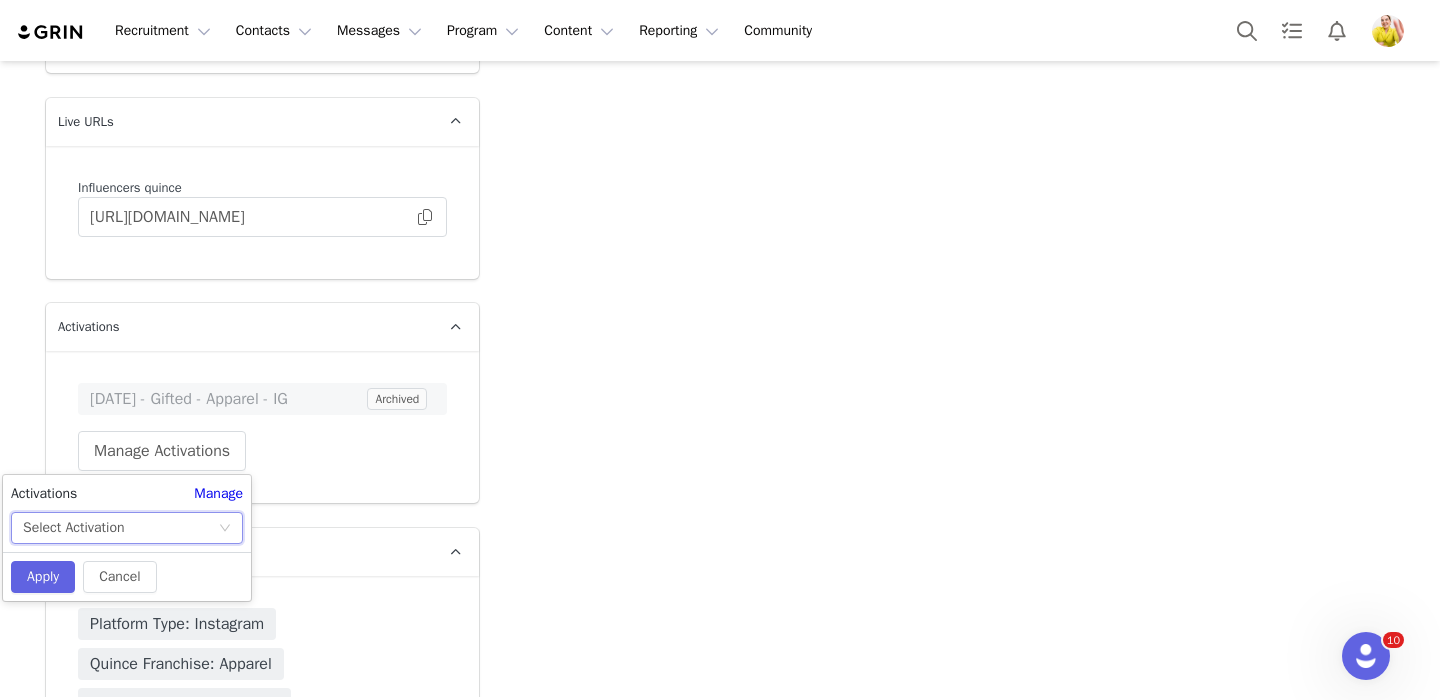 click on "Select Activation" at bounding box center (120, 528) 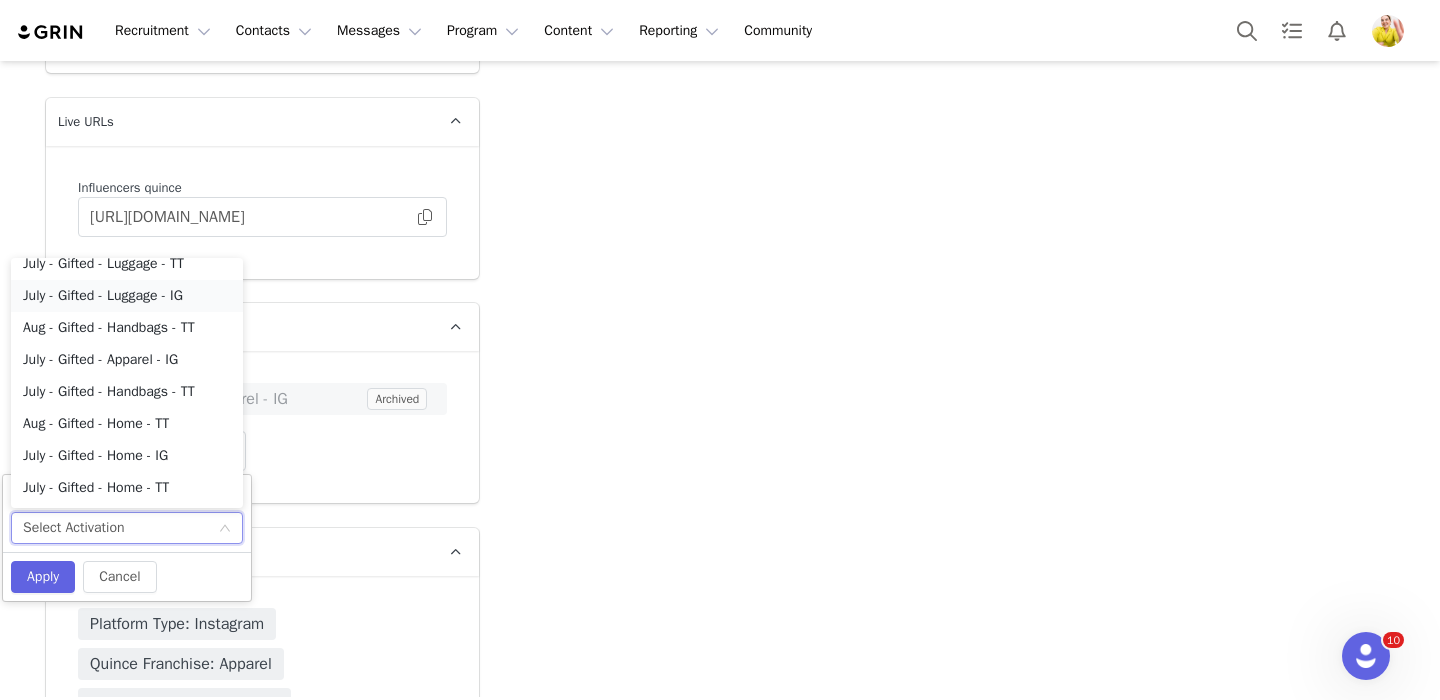scroll, scrollTop: 174, scrollLeft: 0, axis: vertical 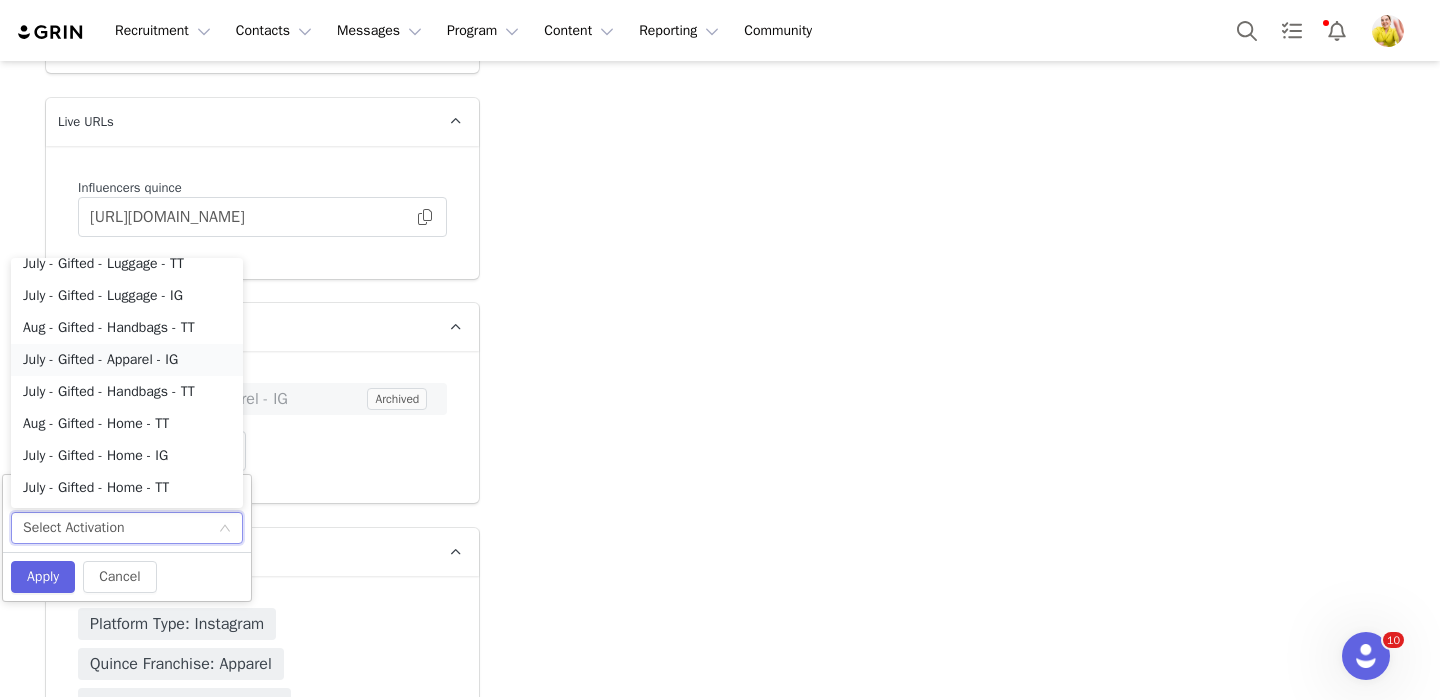 click on "July - Gifted - Apparel - IG" at bounding box center (127, 360) 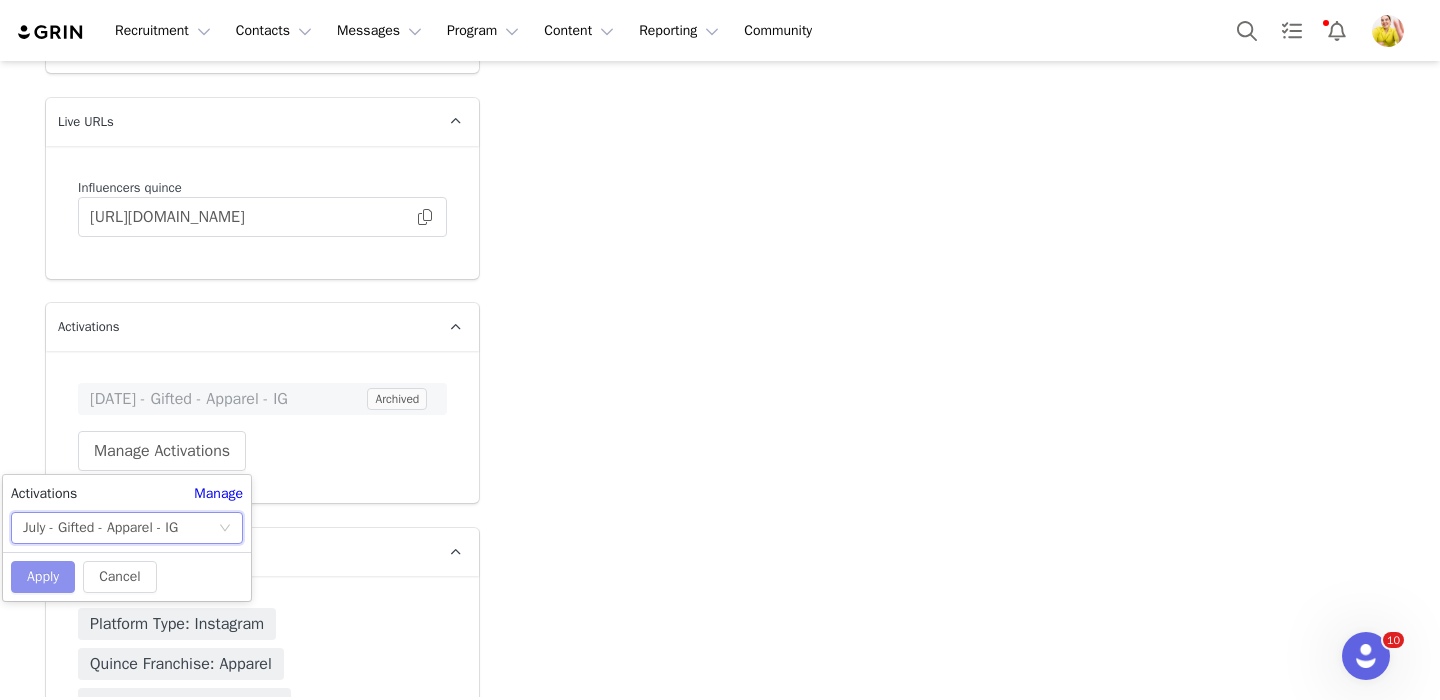 click on "Apply" at bounding box center [43, 577] 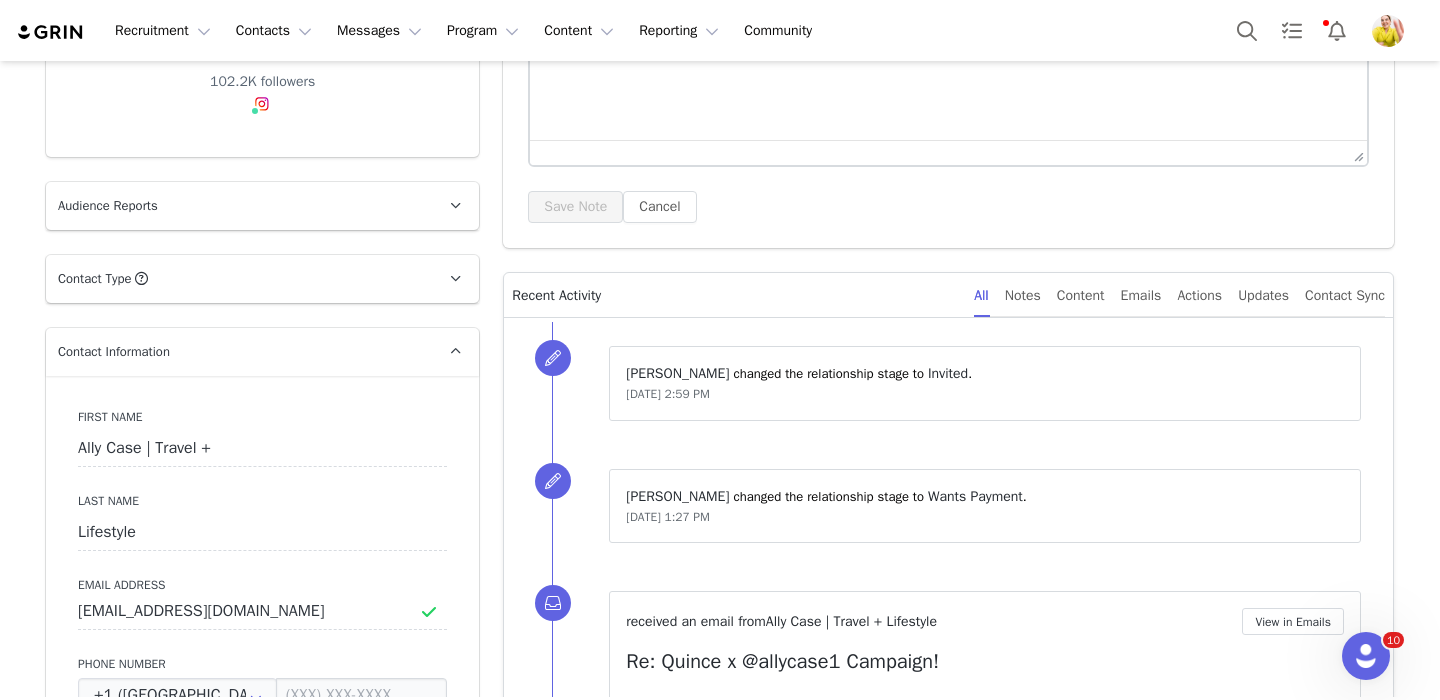 scroll, scrollTop: 0, scrollLeft: 0, axis: both 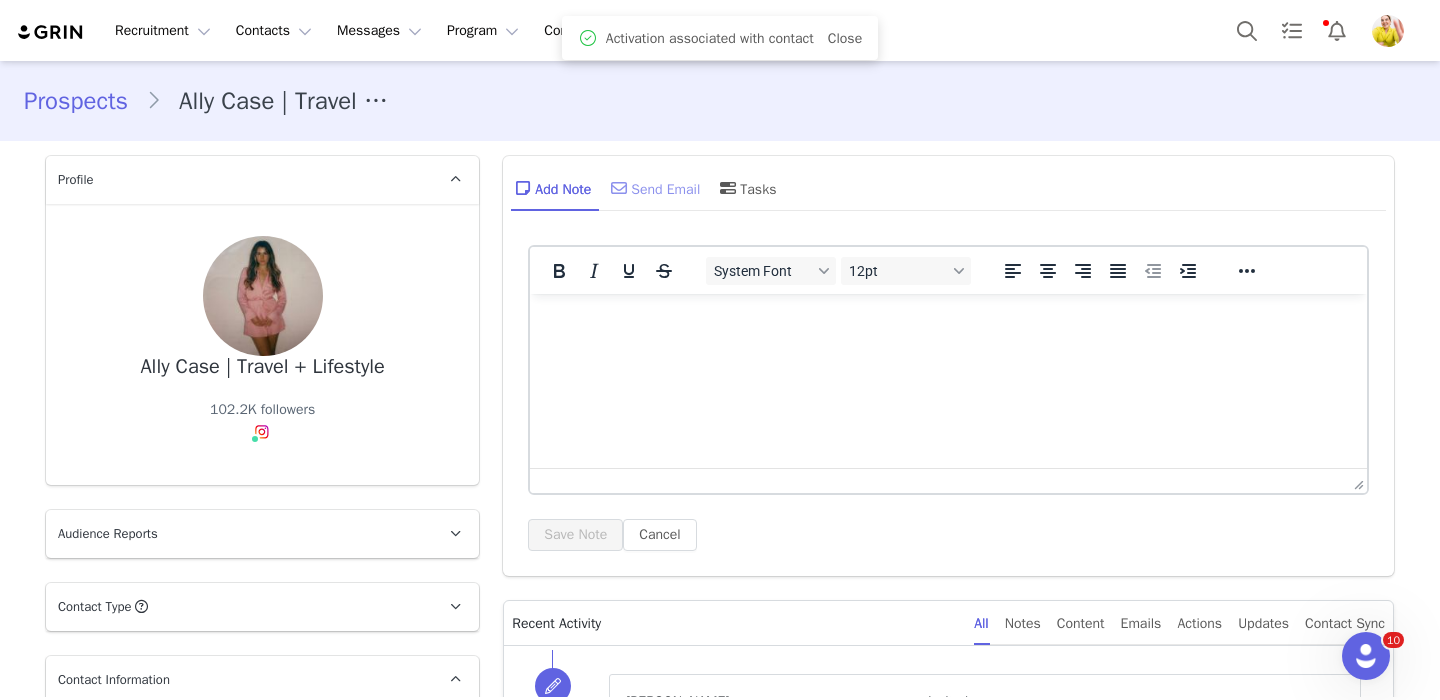 click on "Send Email" at bounding box center (653, 188) 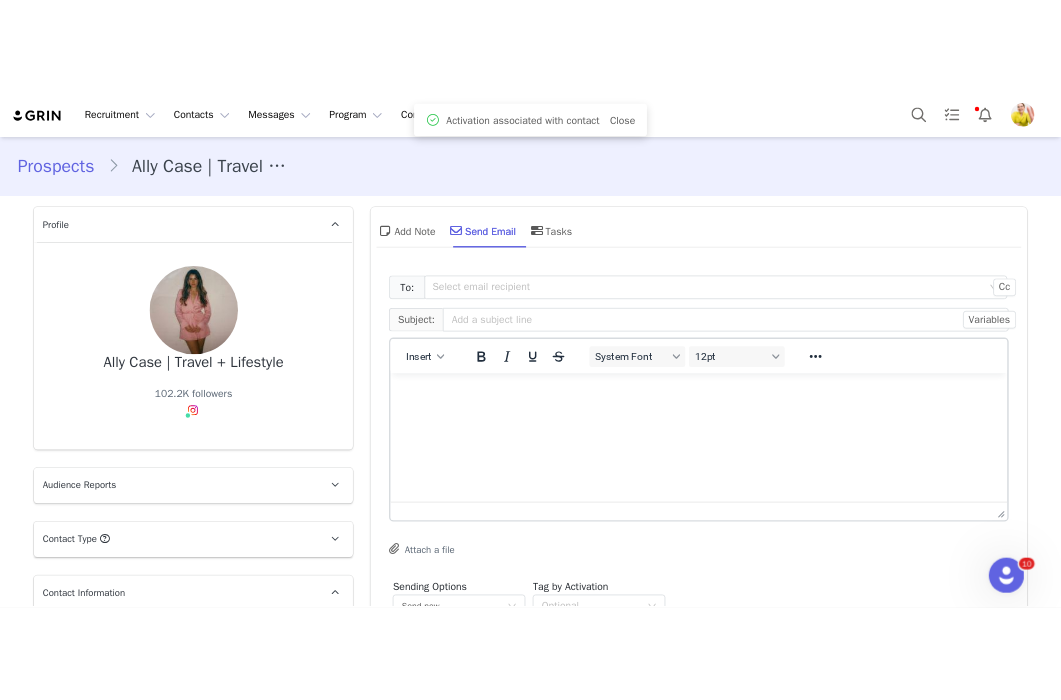 scroll, scrollTop: 0, scrollLeft: 0, axis: both 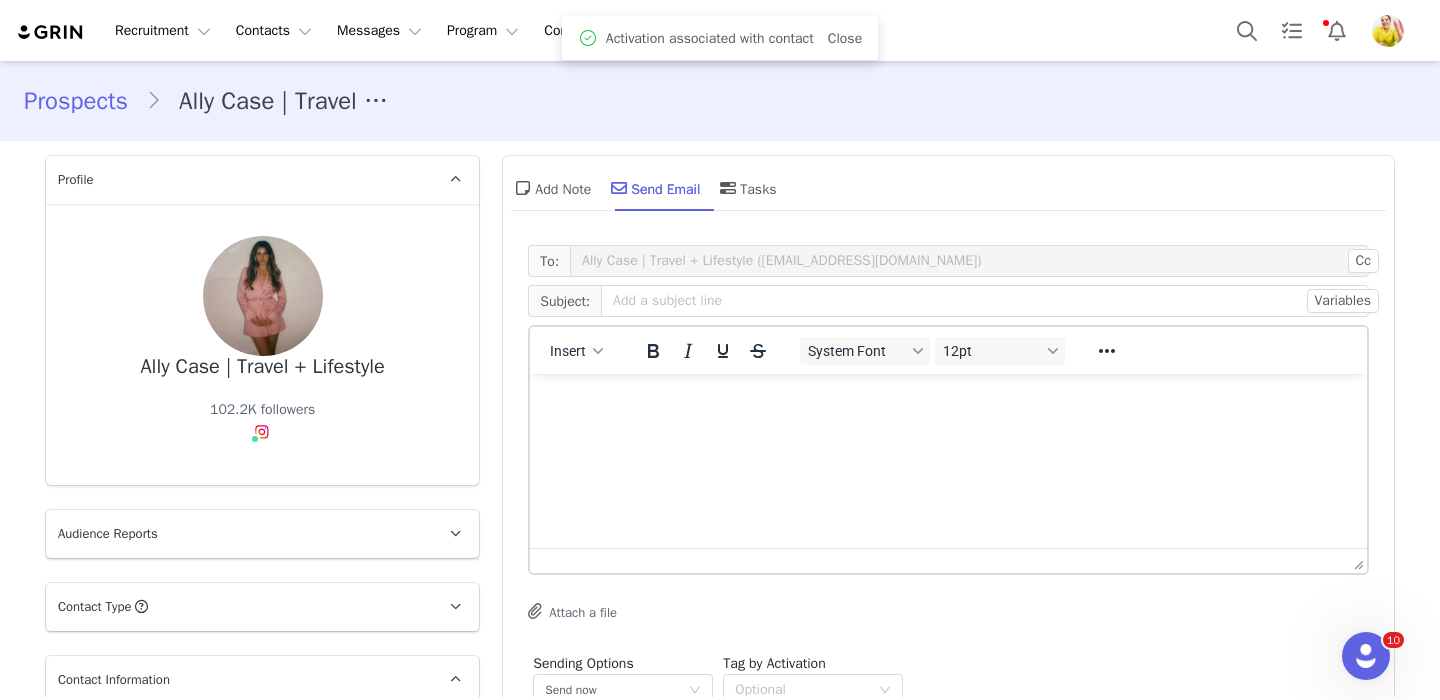 click at bounding box center (948, 401) 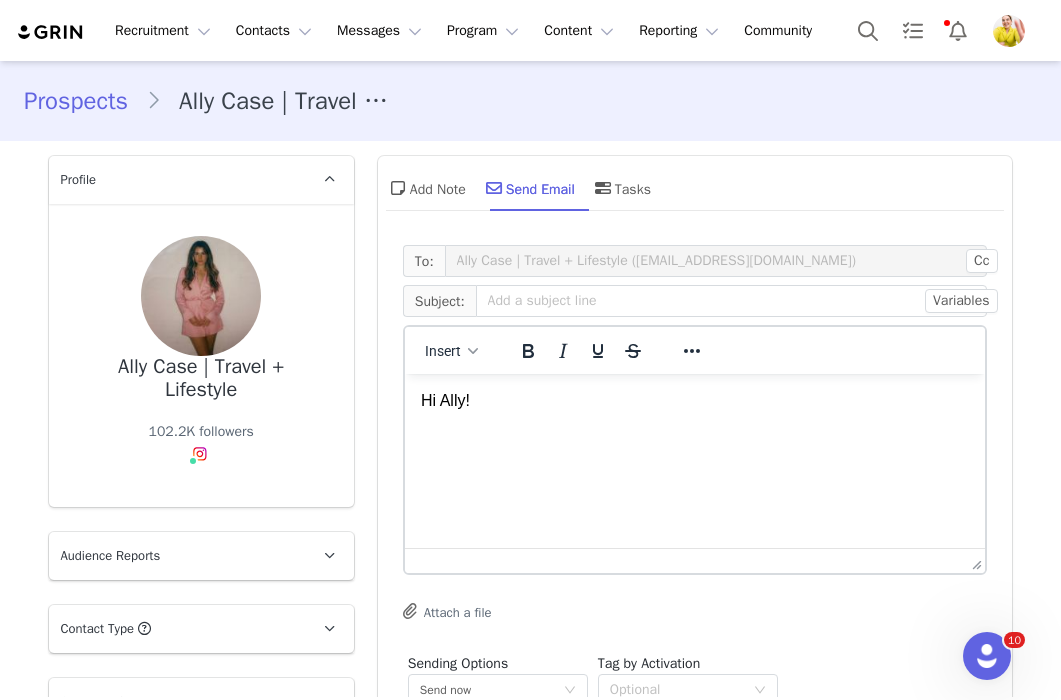 scroll, scrollTop: 71, scrollLeft: 0, axis: vertical 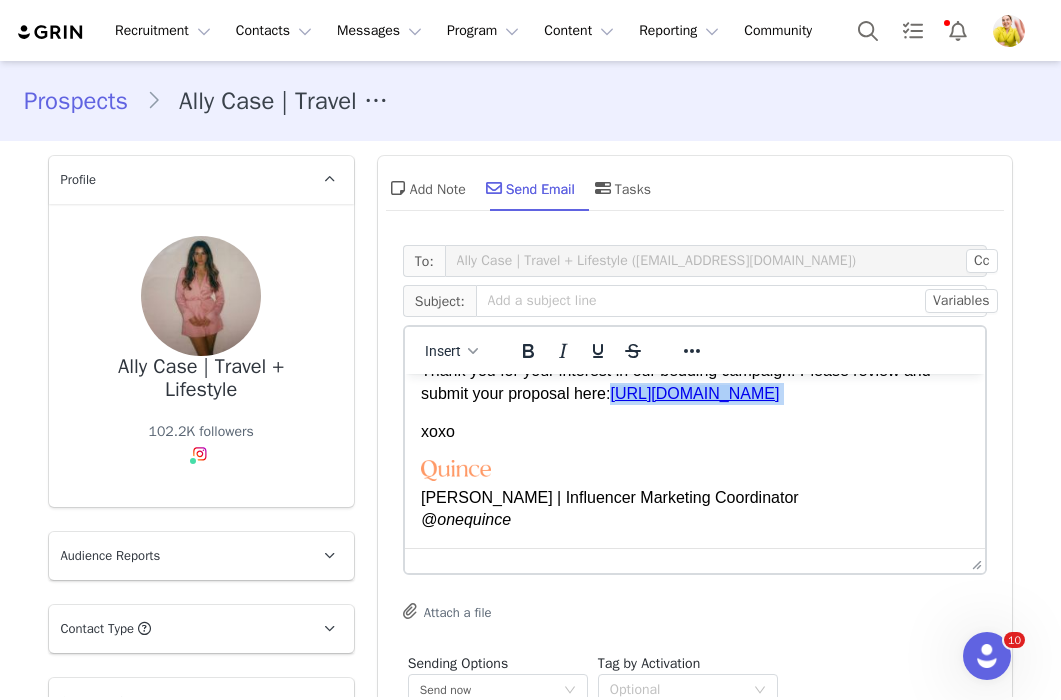 drag, startPoint x: 629, startPoint y: 423, endPoint x: 618, endPoint y: 394, distance: 31.016125 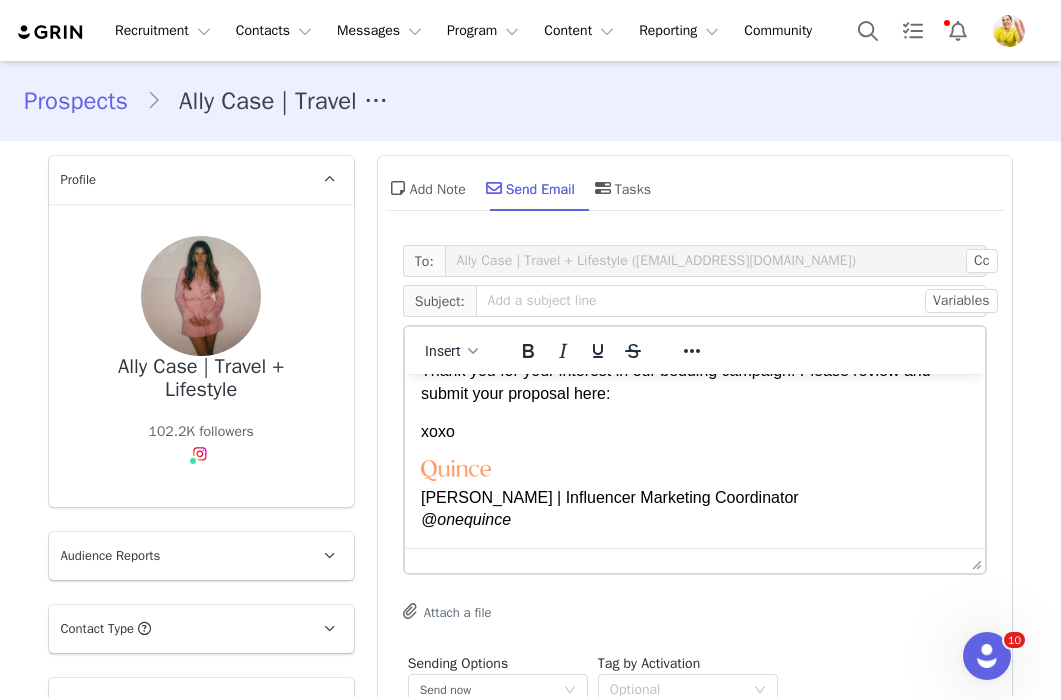scroll, scrollTop: 67, scrollLeft: 0, axis: vertical 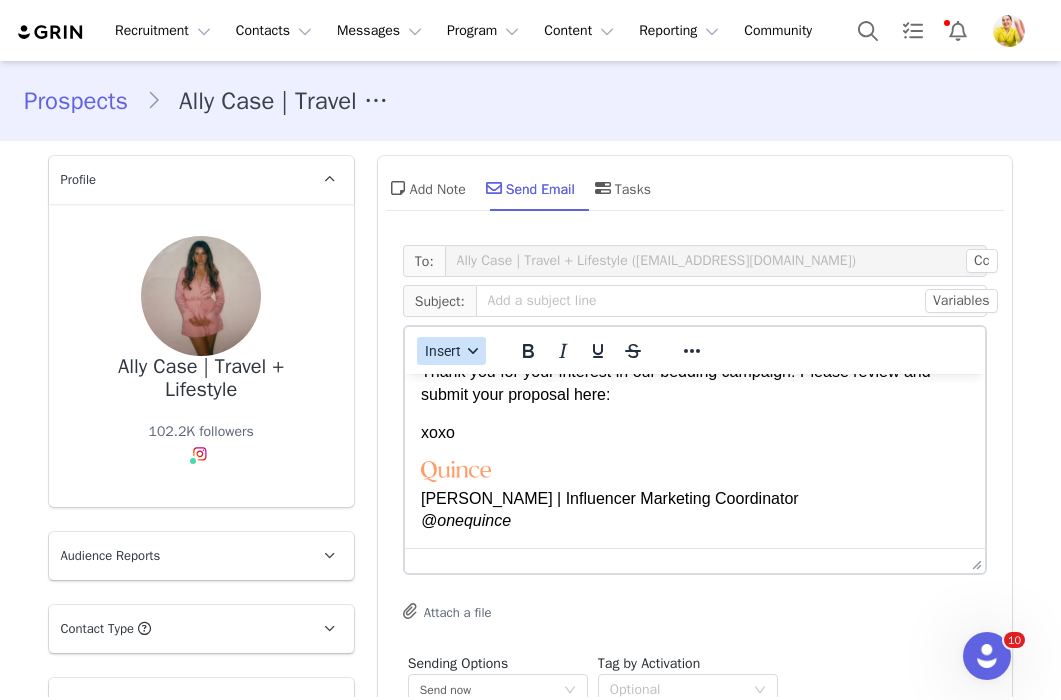 click on "Insert" at bounding box center [451, 351] 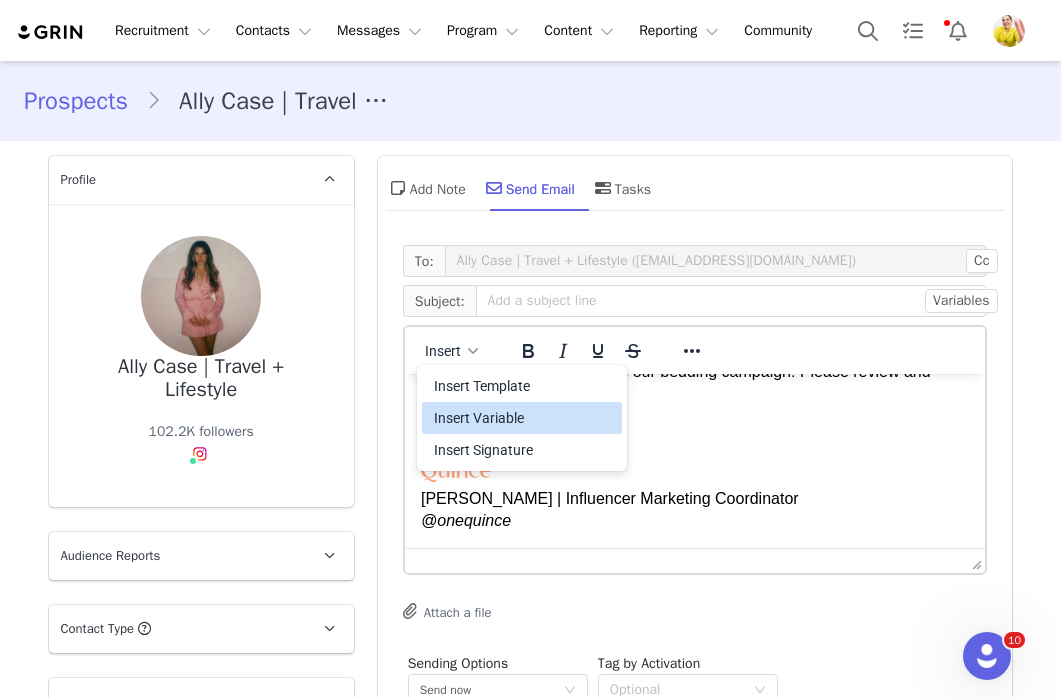 click on "Insert Variable" at bounding box center (524, 418) 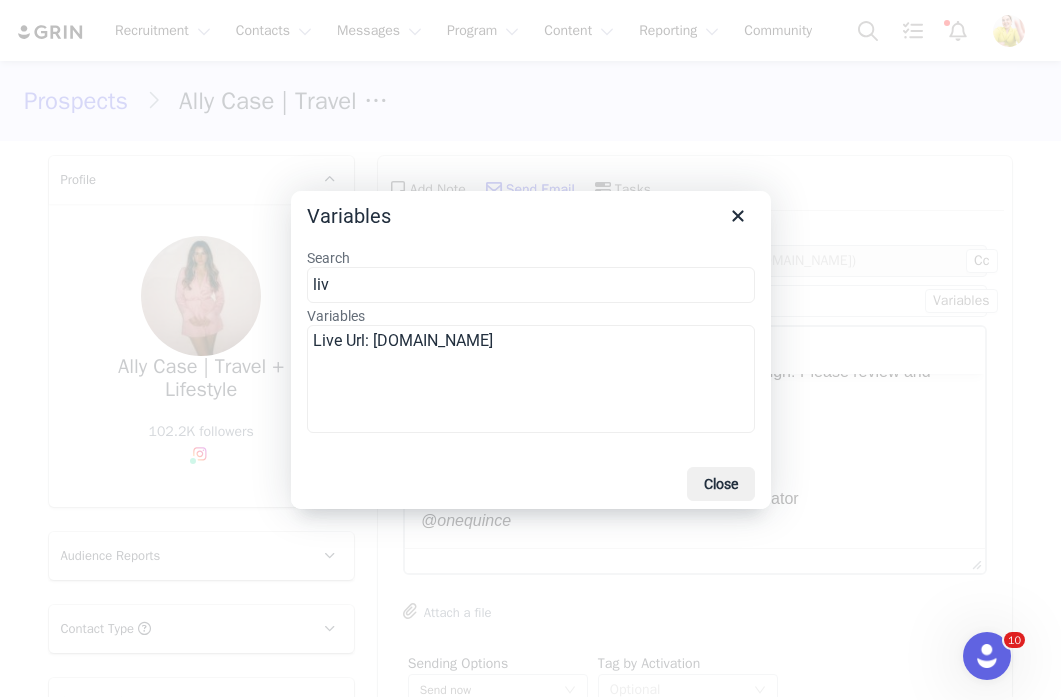 type on "liv" 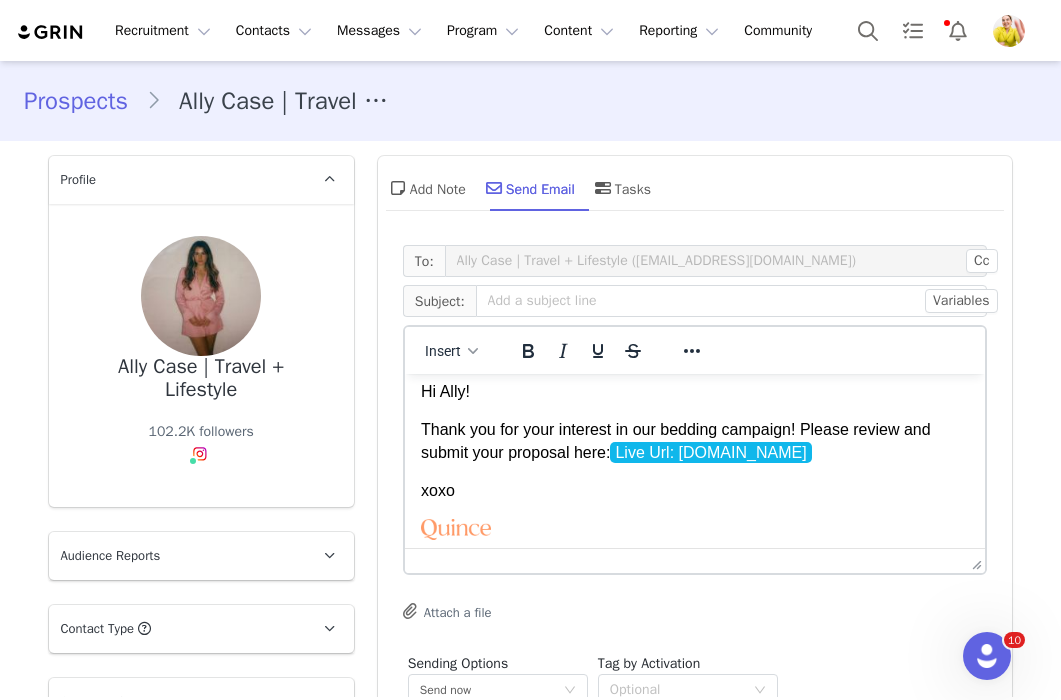 scroll, scrollTop: 0, scrollLeft: 0, axis: both 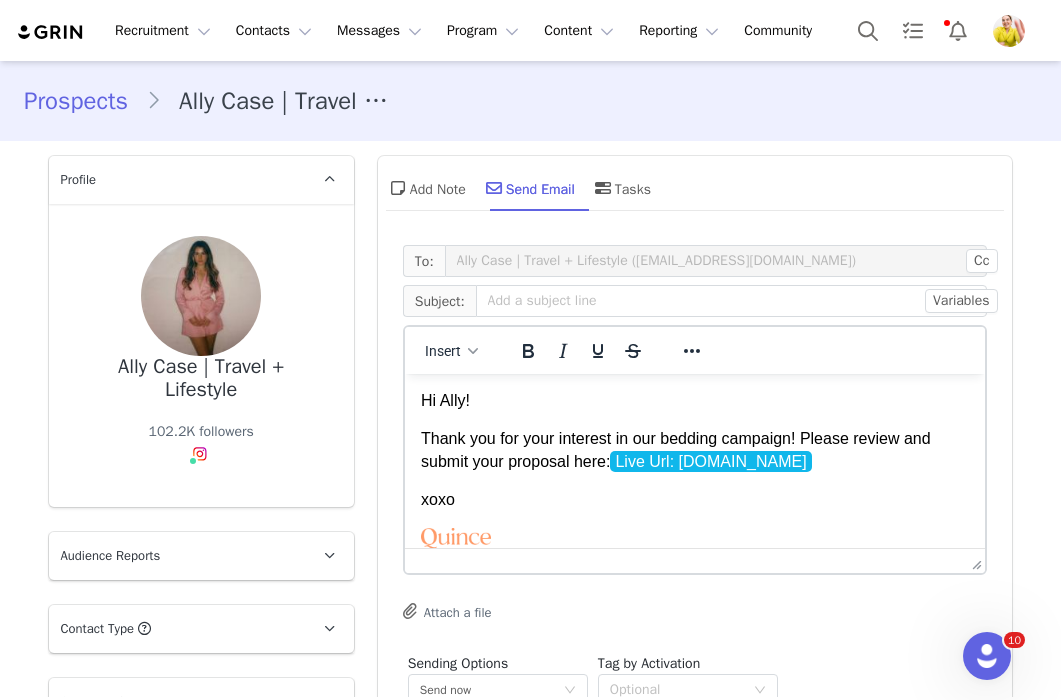 click on "Thank you for your interest in our bedding campaign! Please review and submit your proposal here:  Live Url: [DOMAIN_NAME]" at bounding box center [694, 450] 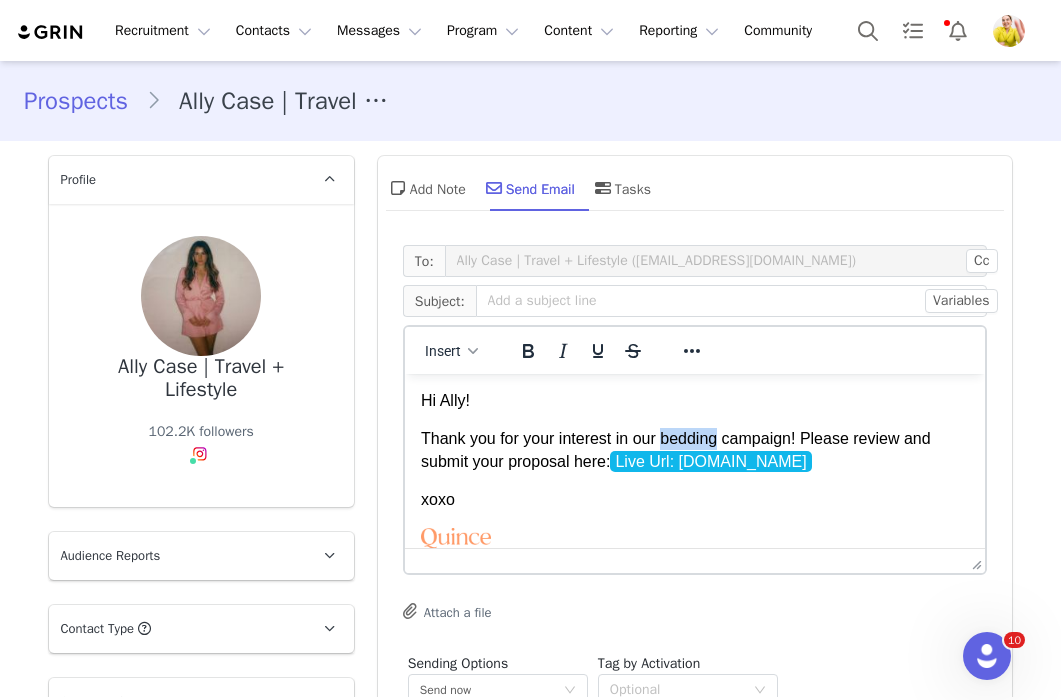 click on "Thank you for your interest in our bedding campaign! Please review and submit your proposal here:  Live Url: [DOMAIN_NAME]" at bounding box center [694, 450] 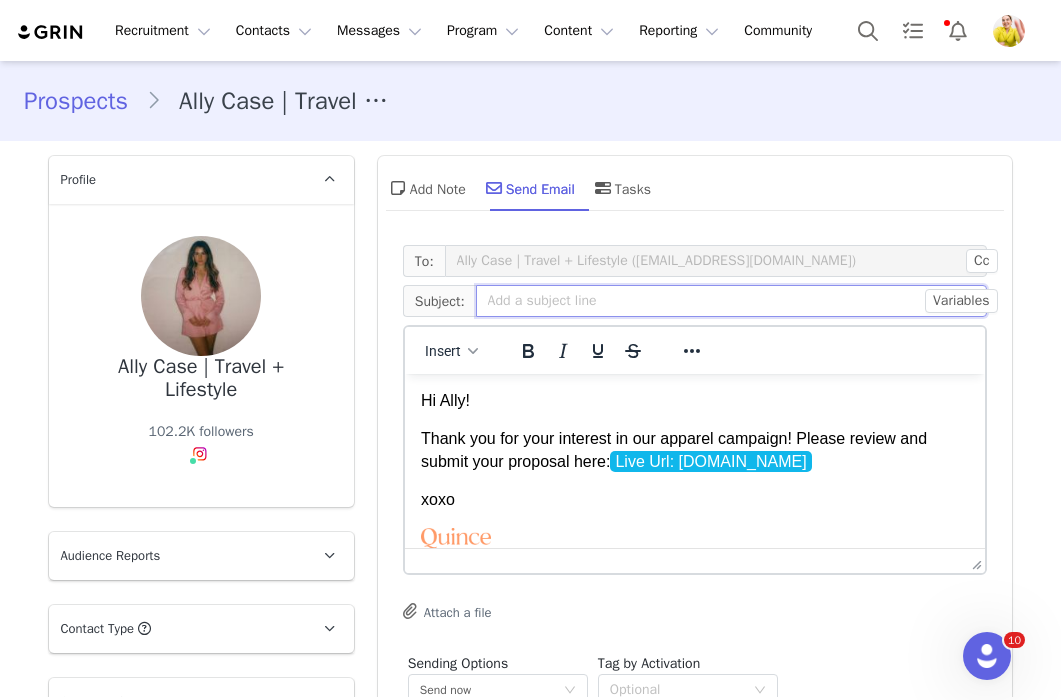 click at bounding box center (732, 301) 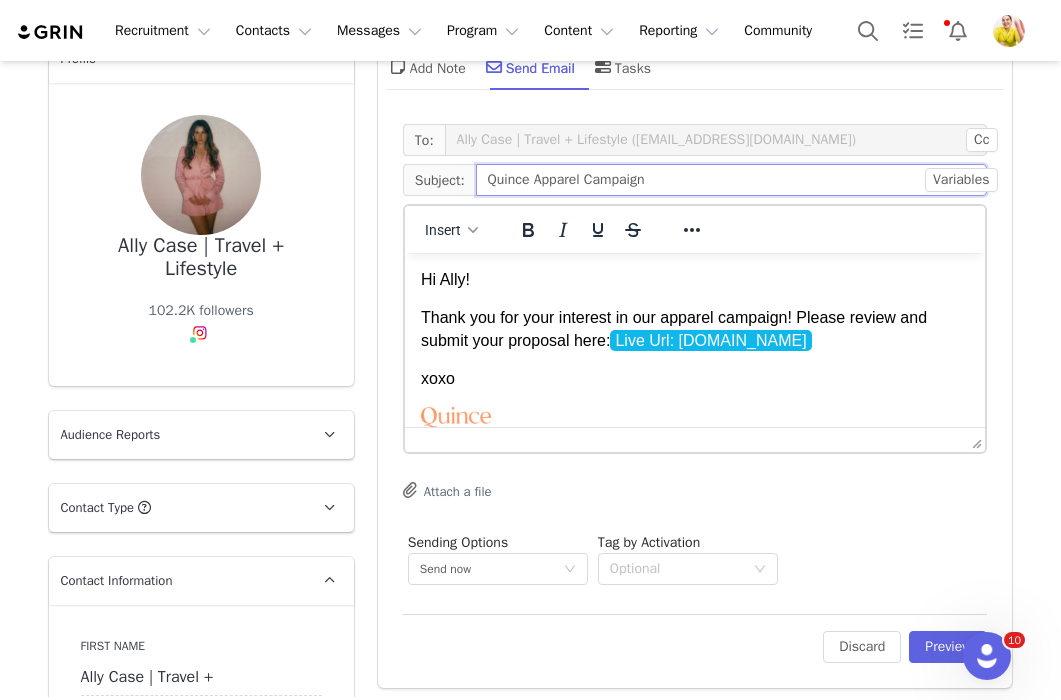 scroll, scrollTop: 137, scrollLeft: 0, axis: vertical 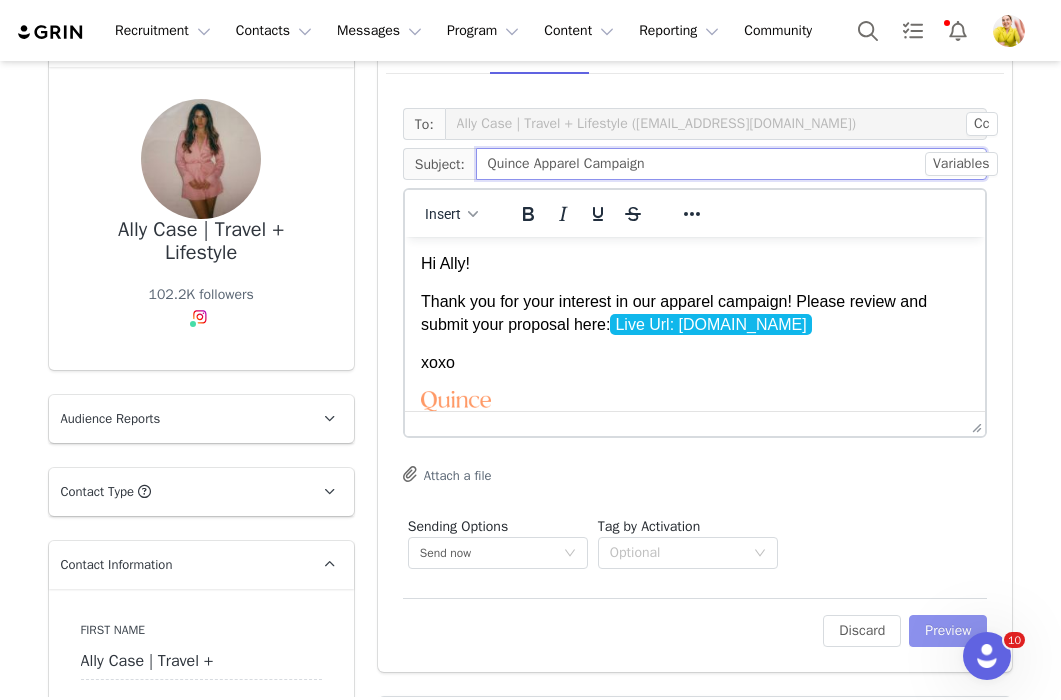 type on "Quince Apparel Campaign" 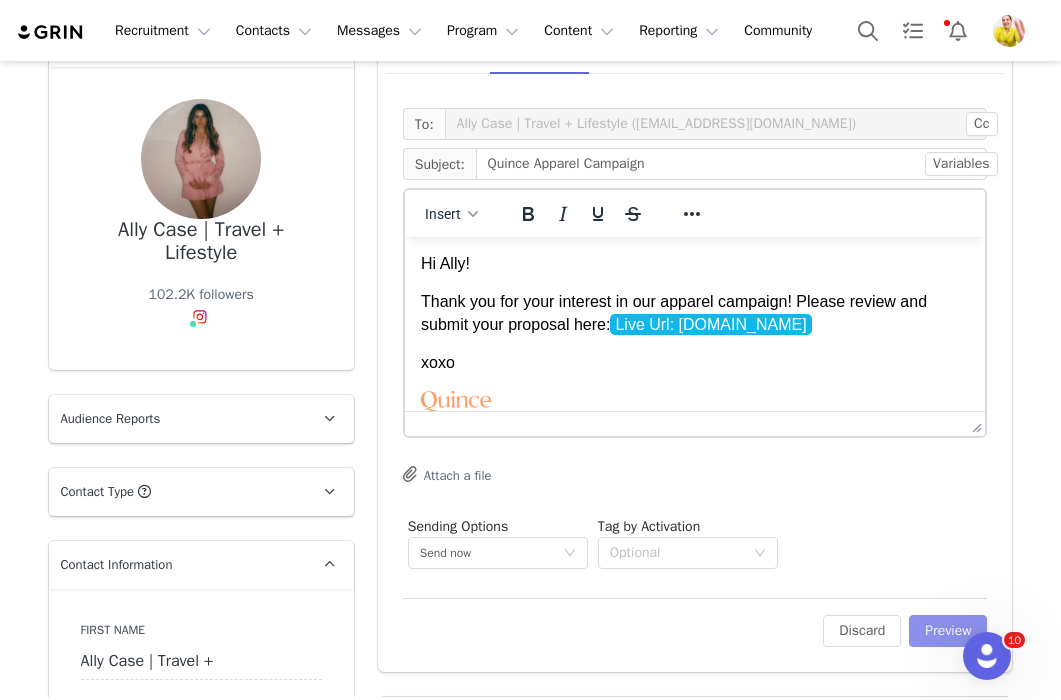click on "Preview" at bounding box center [948, 631] 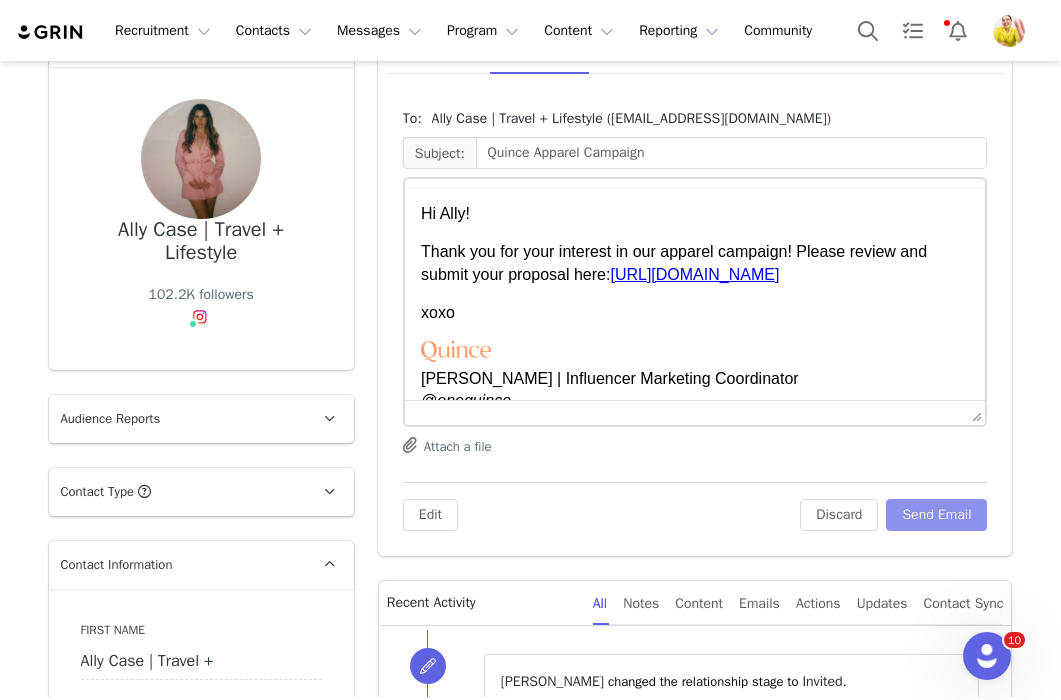 scroll, scrollTop: 0, scrollLeft: 0, axis: both 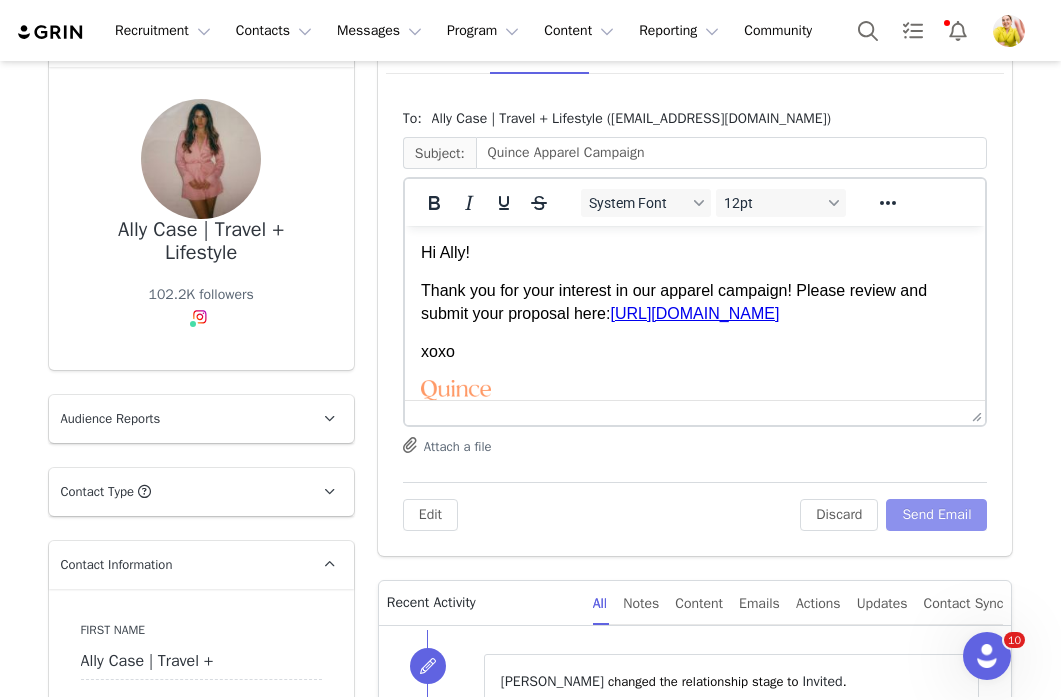 click on "Send Email" at bounding box center (936, 515) 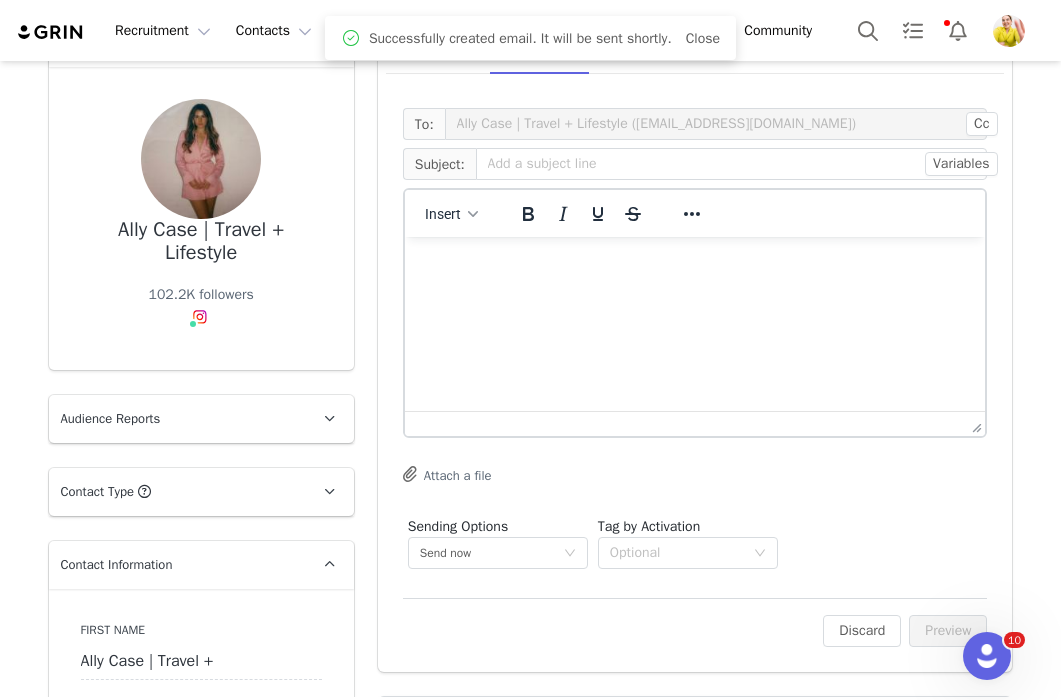 scroll, scrollTop: 0, scrollLeft: 0, axis: both 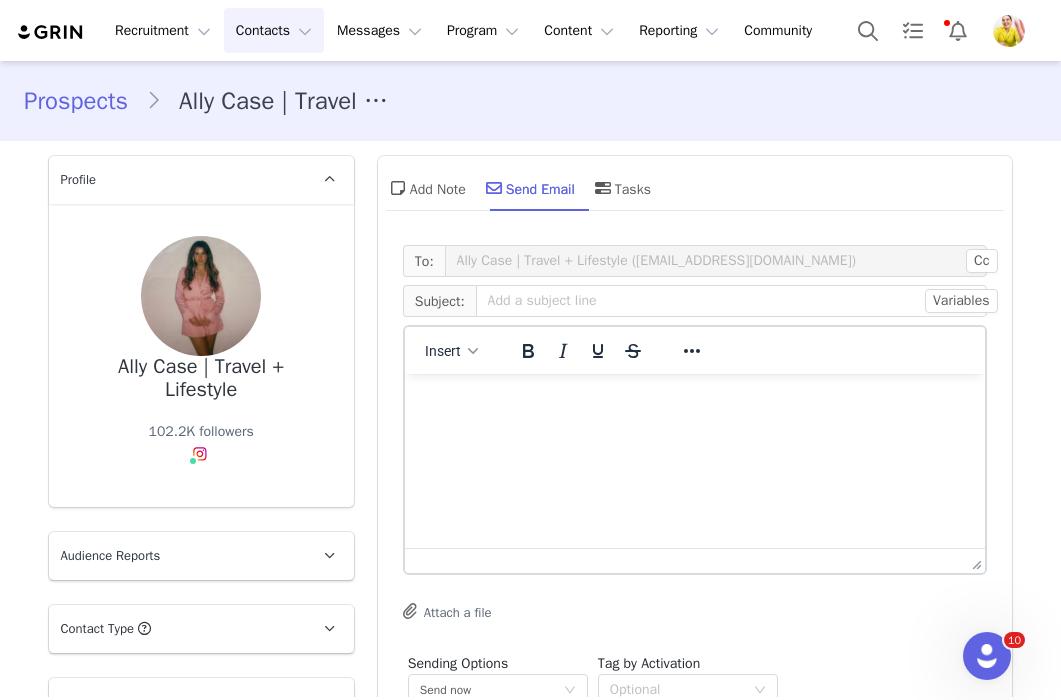 click on "Contacts Contacts" at bounding box center (274, 30) 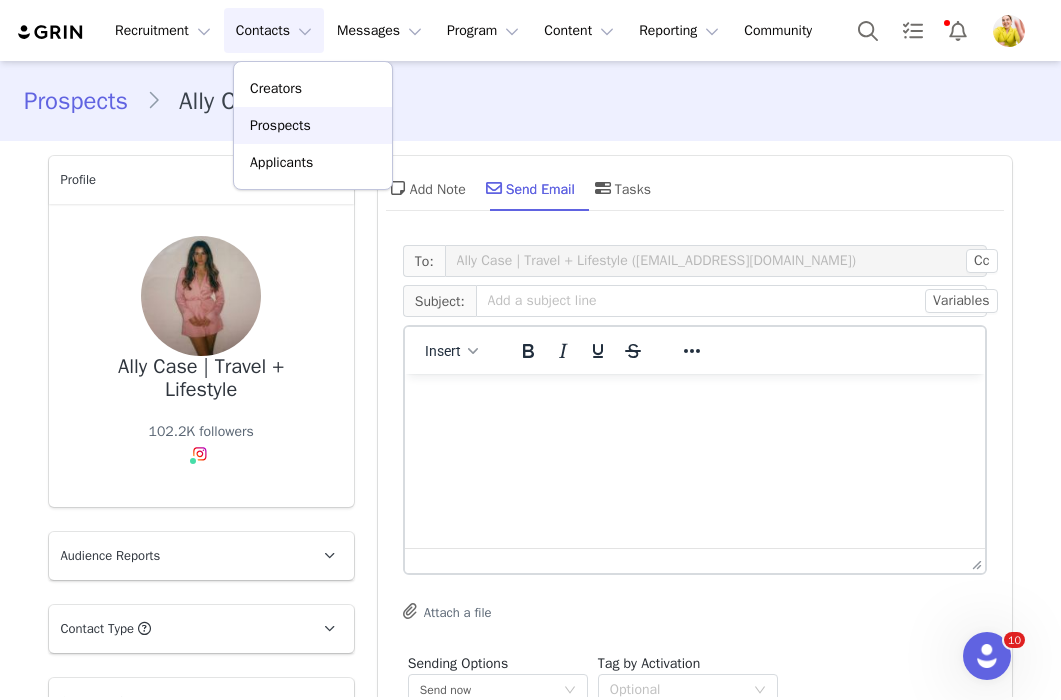 click on "Prospects" at bounding box center (313, 125) 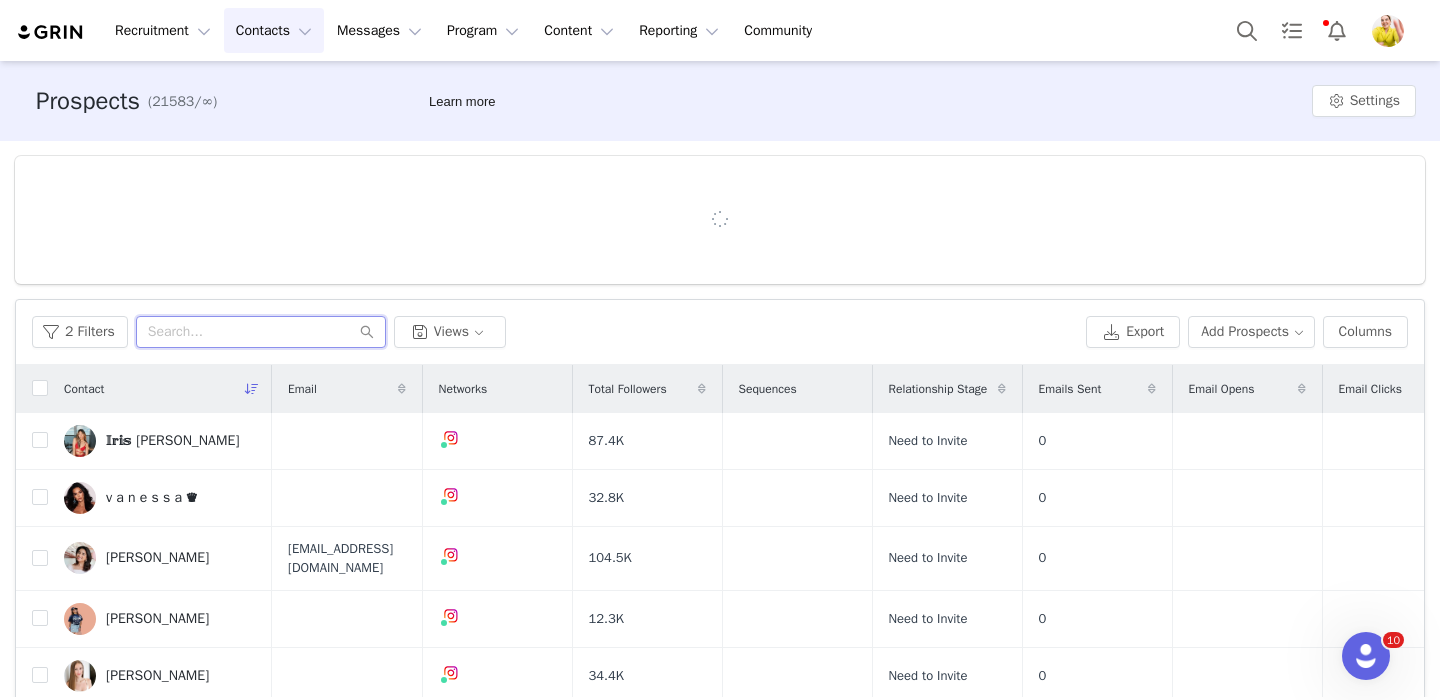 click at bounding box center [261, 332] 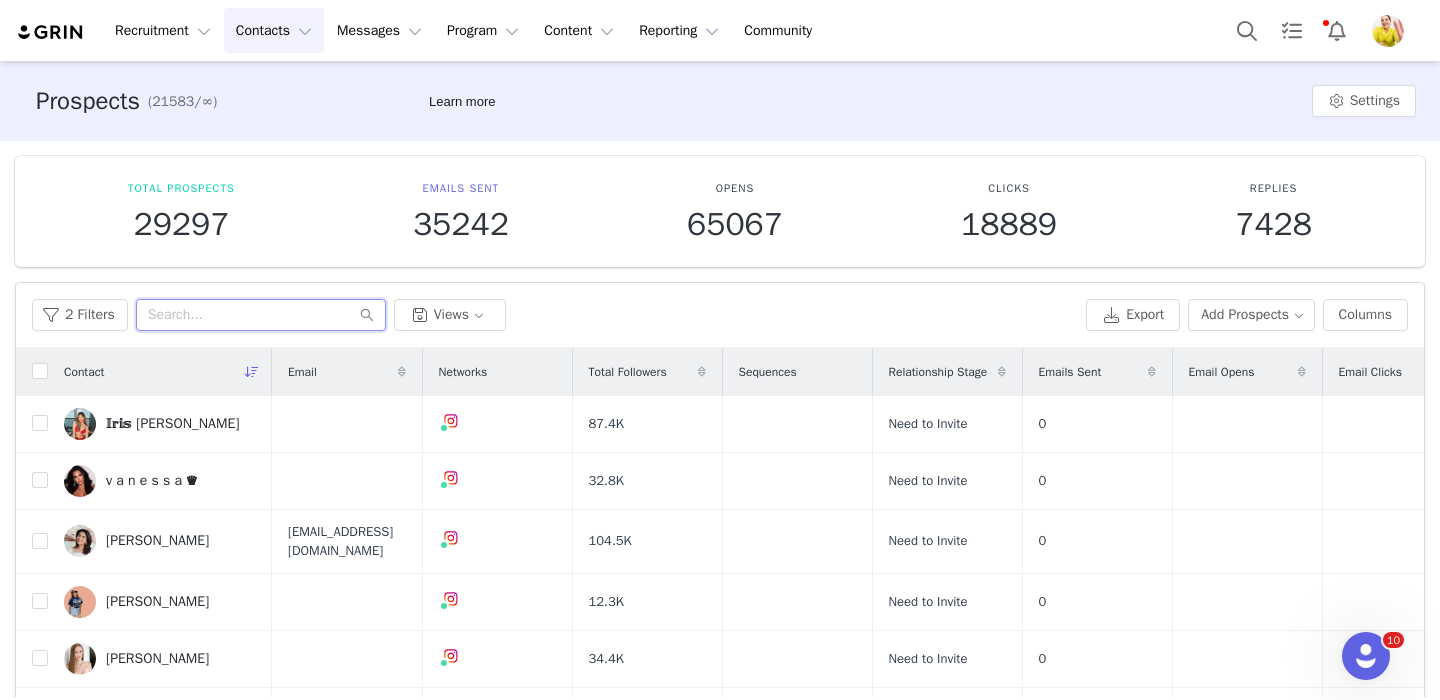 paste on "glowithjudy" 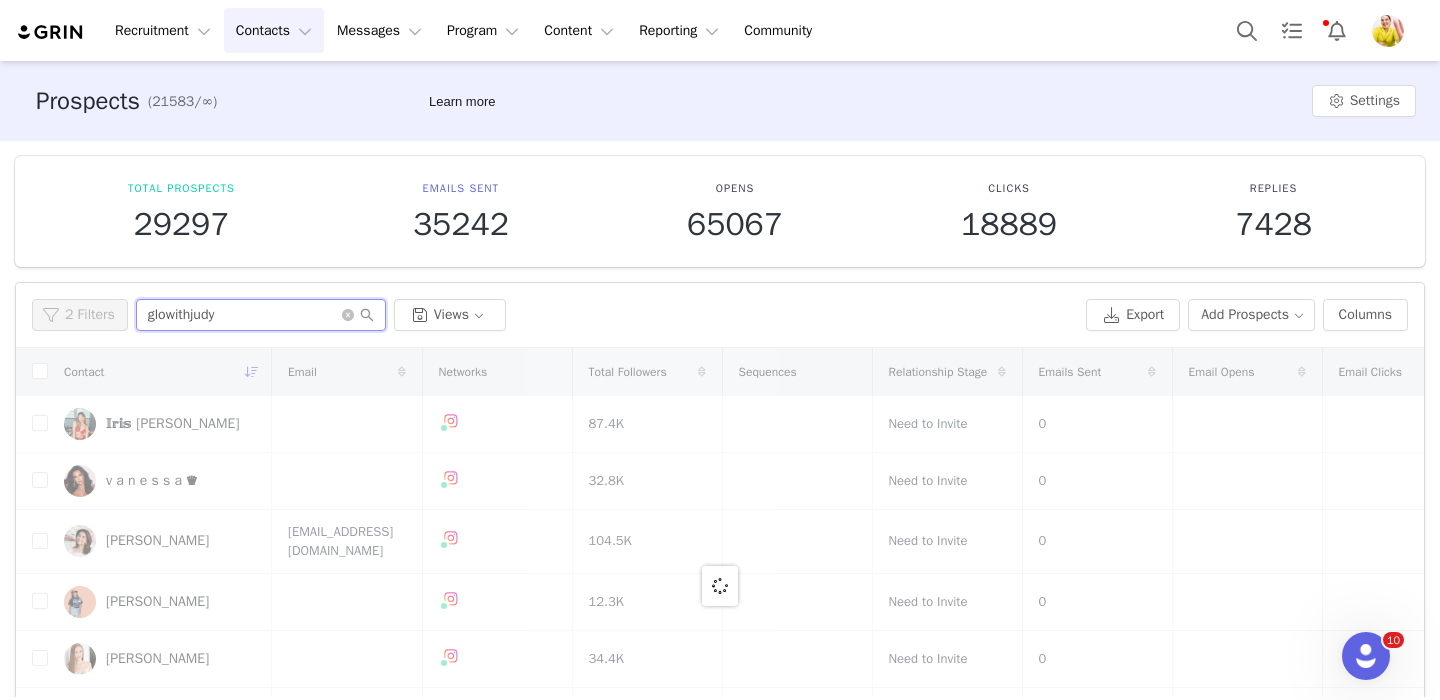 scroll, scrollTop: 199, scrollLeft: 0, axis: vertical 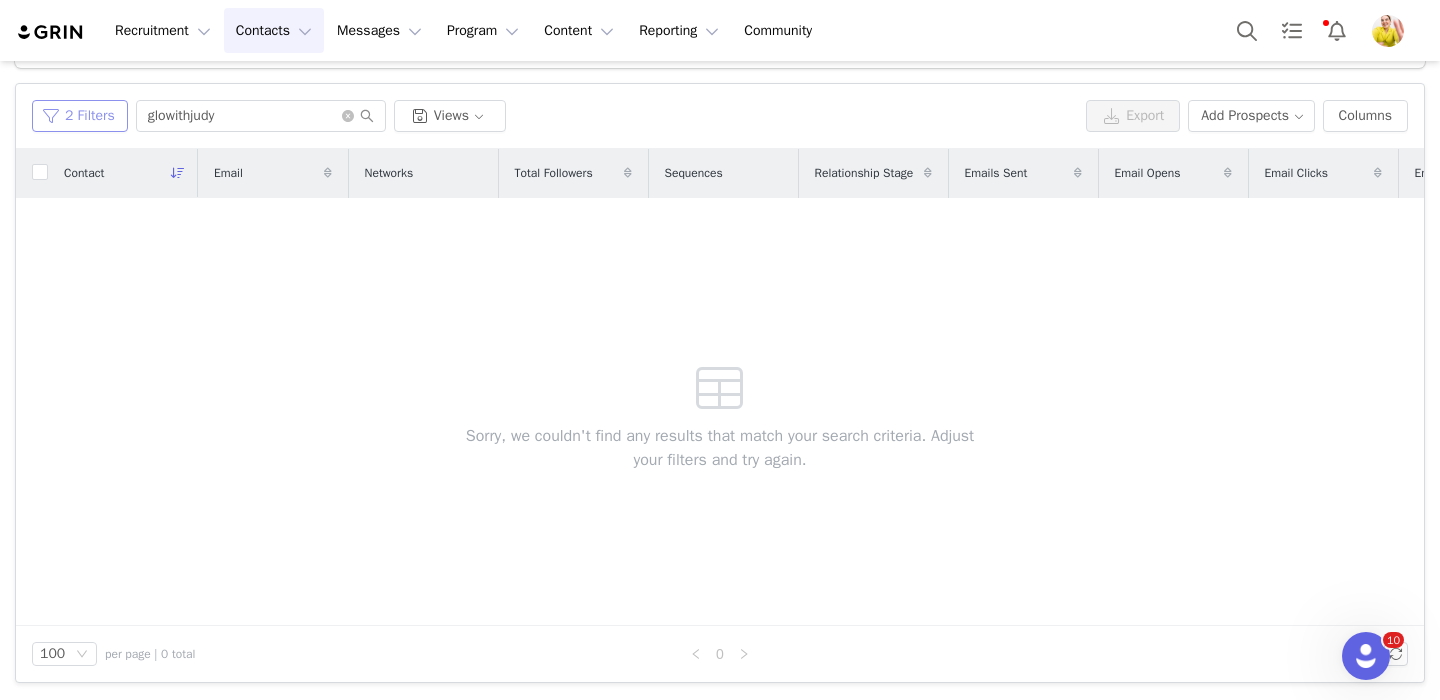 click on "2 Filters" at bounding box center [80, 116] 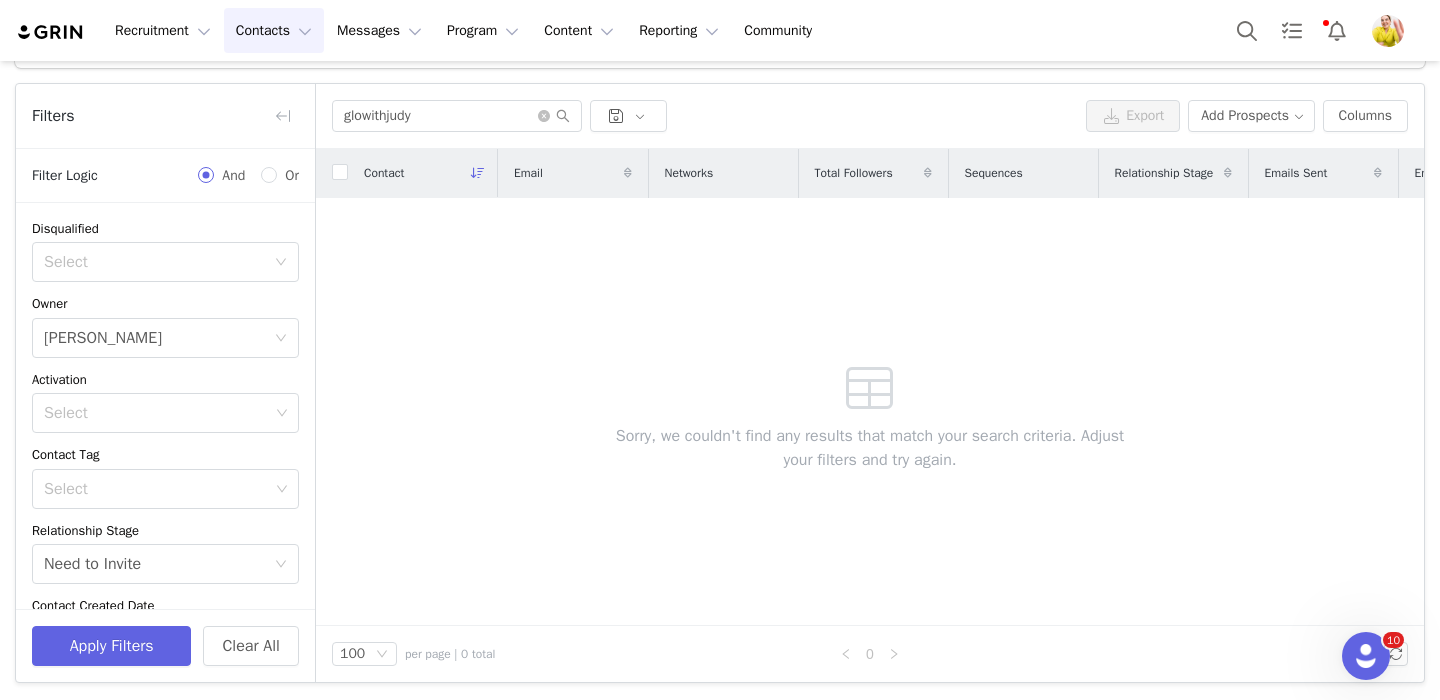 scroll, scrollTop: 89, scrollLeft: 0, axis: vertical 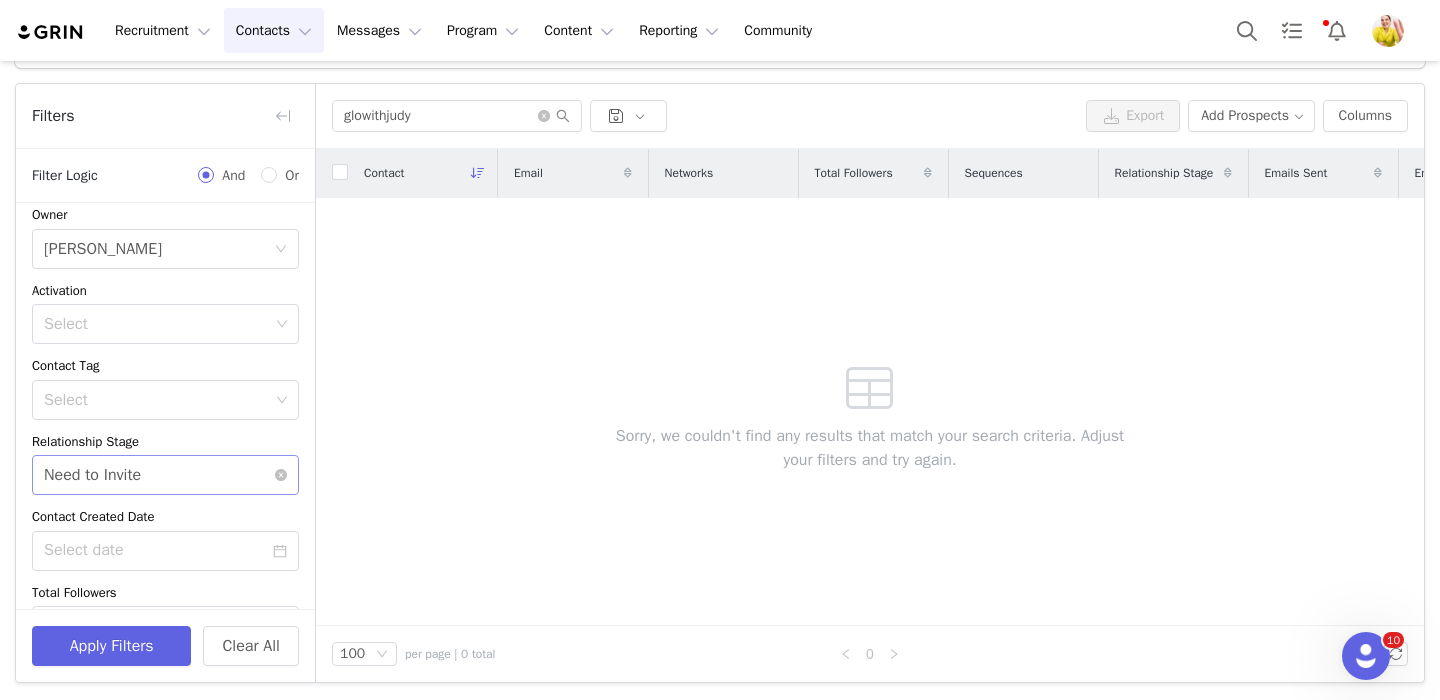 click 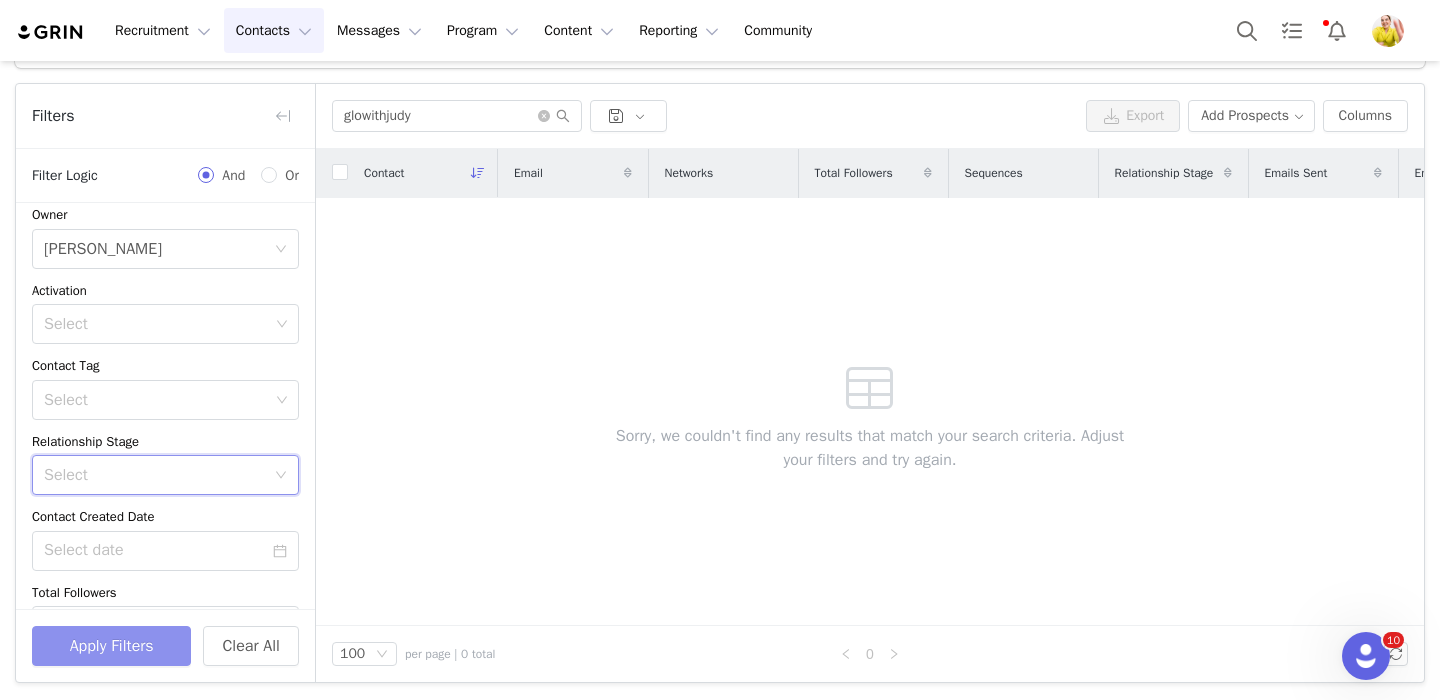 click on "Apply Filters" at bounding box center [111, 646] 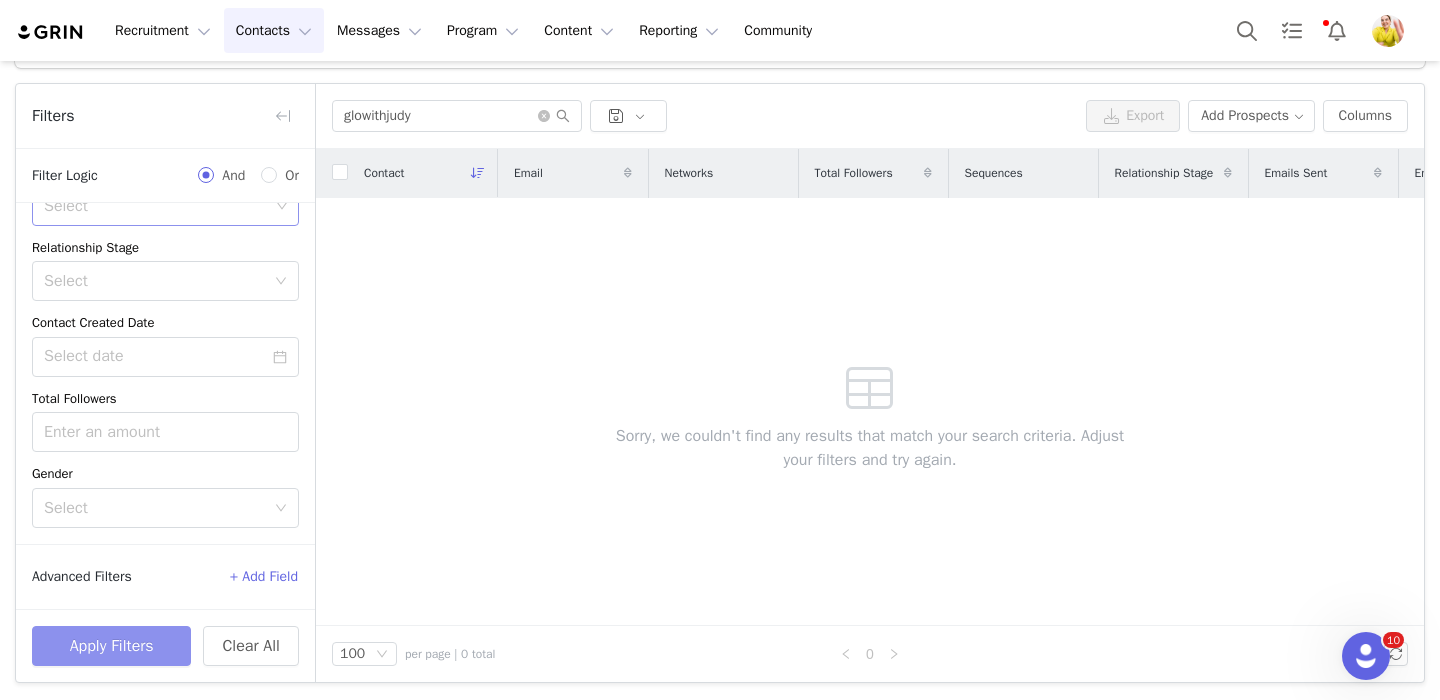 scroll, scrollTop: 0, scrollLeft: 0, axis: both 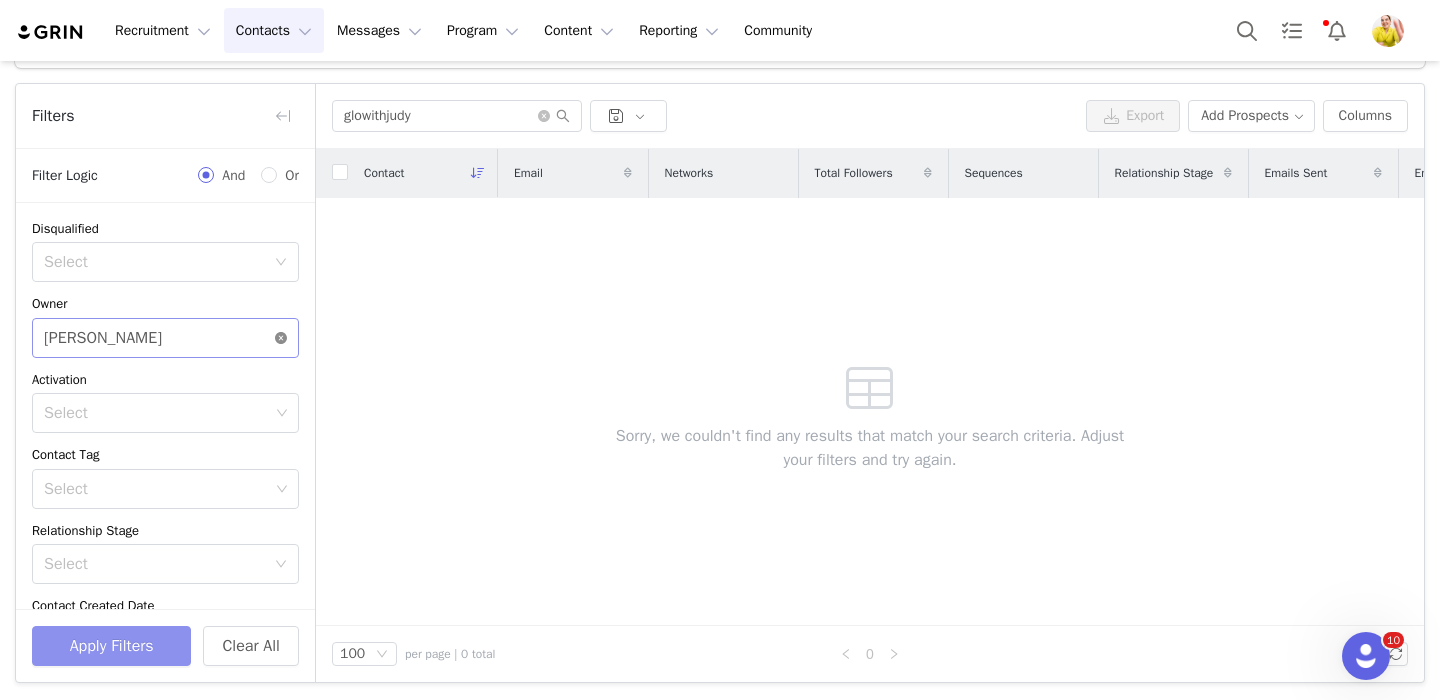 click 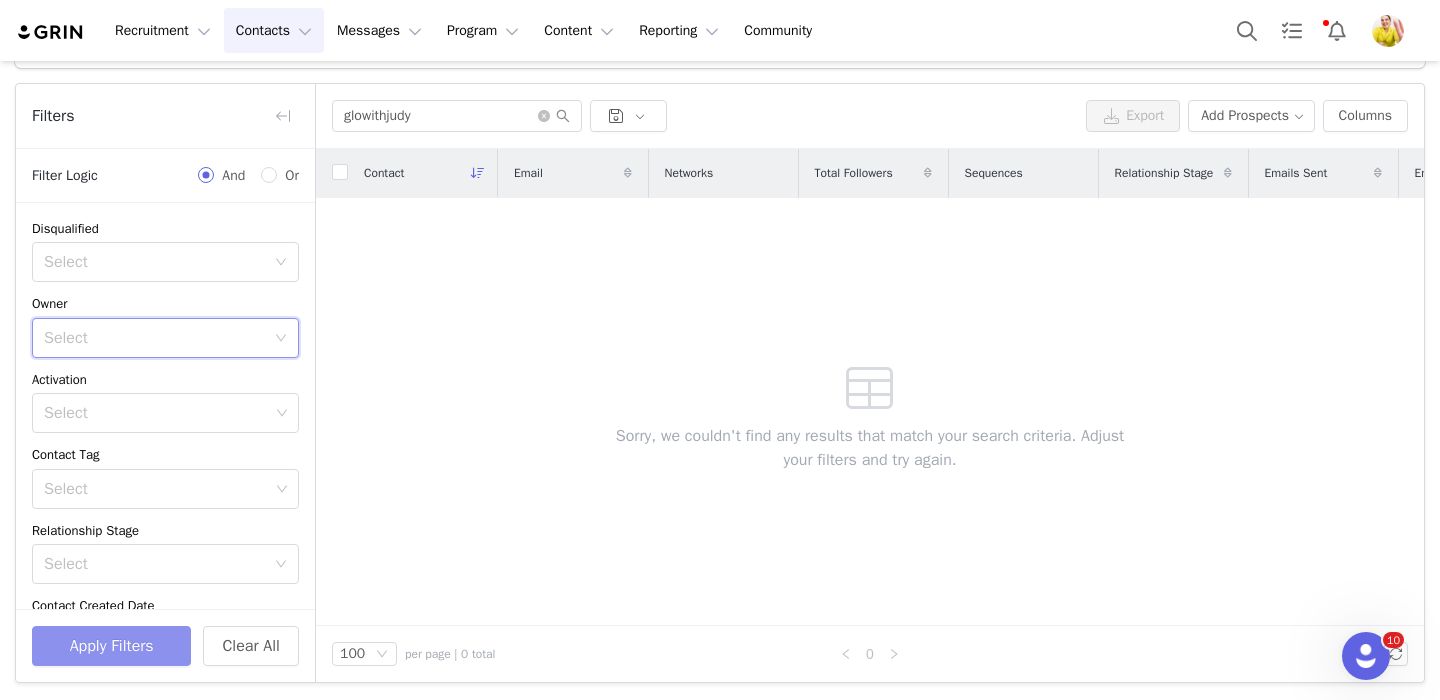 click on "Apply Filters" at bounding box center (111, 646) 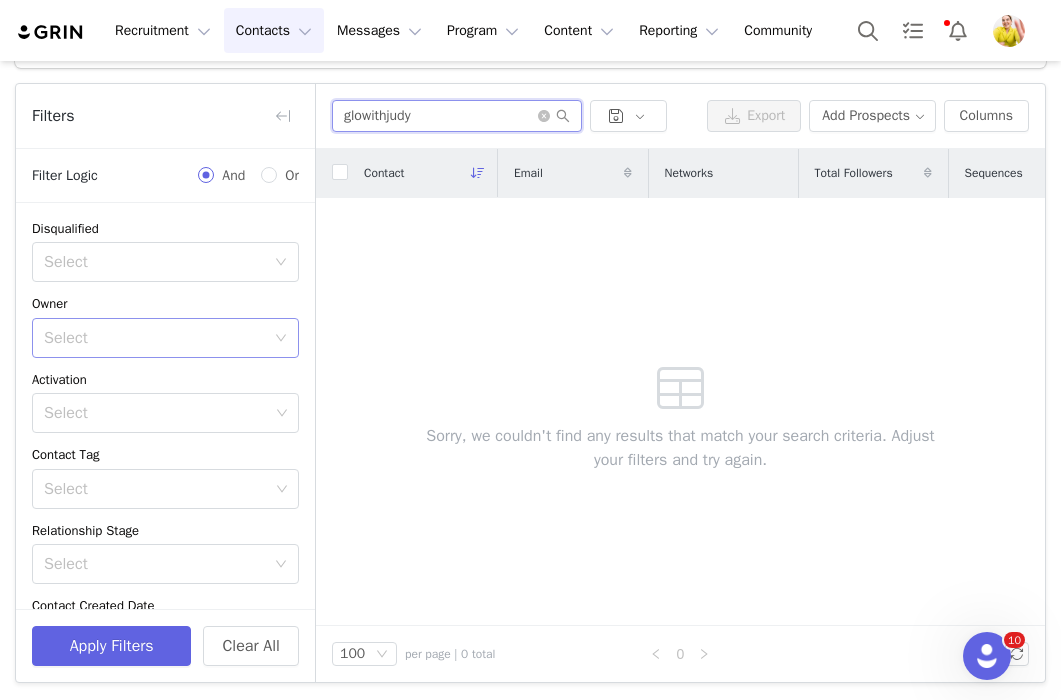 drag, startPoint x: 495, startPoint y: 120, endPoint x: 493, endPoint y: 97, distance: 23.086792 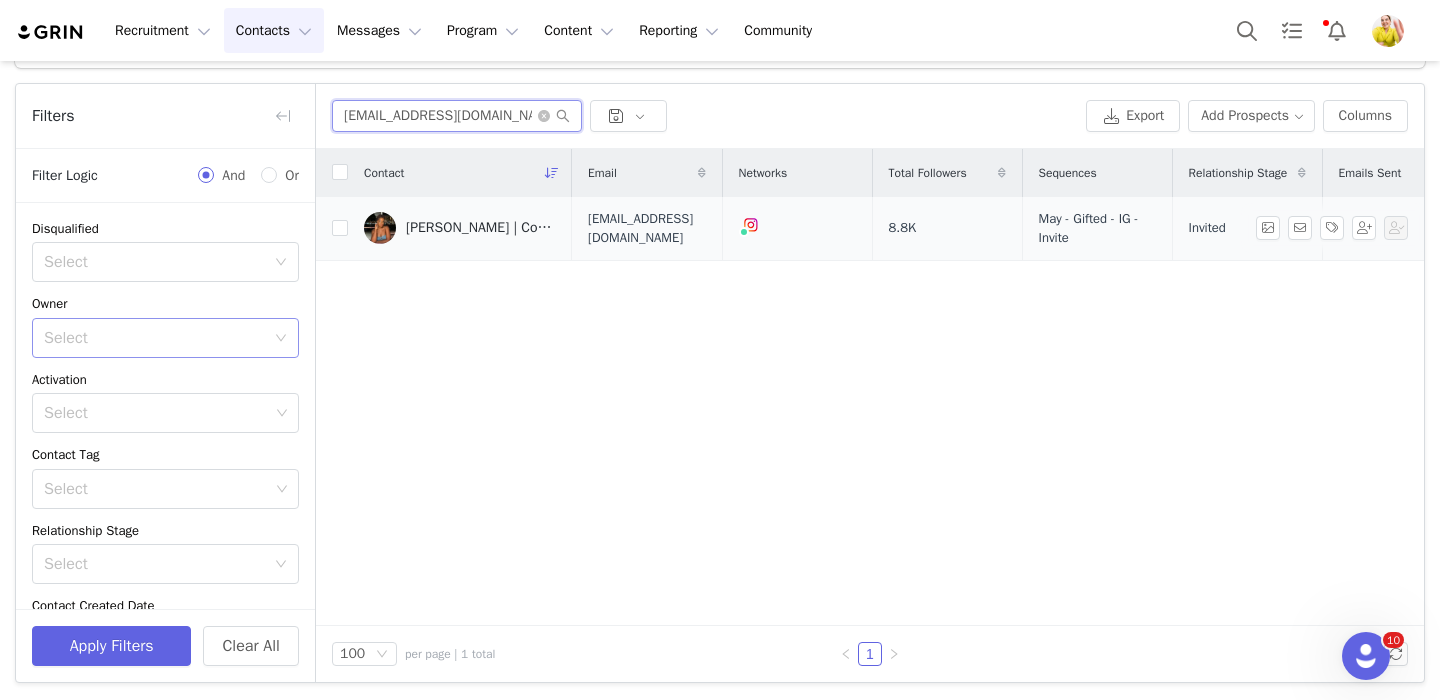 type on "[EMAIL_ADDRESS][DOMAIN_NAME]" 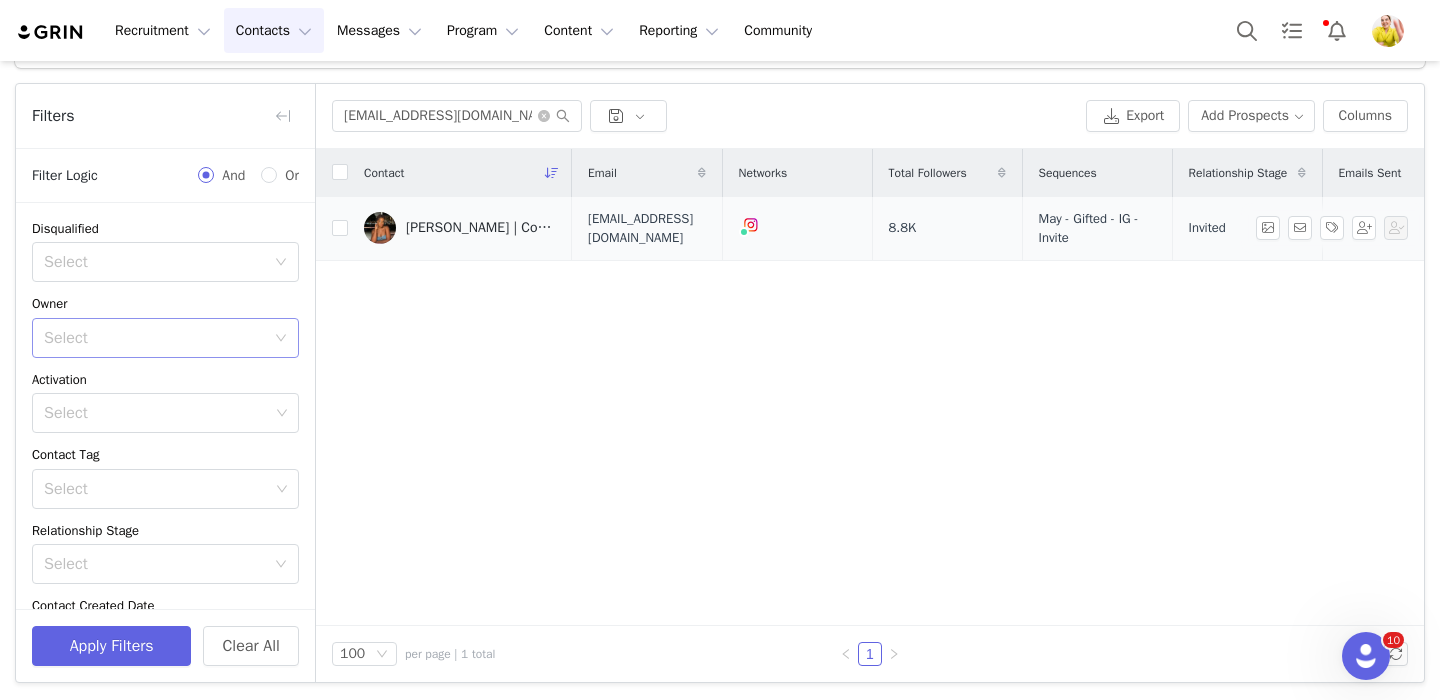 click on "[PERSON_NAME] | Content Creator 💫" at bounding box center [481, 228] 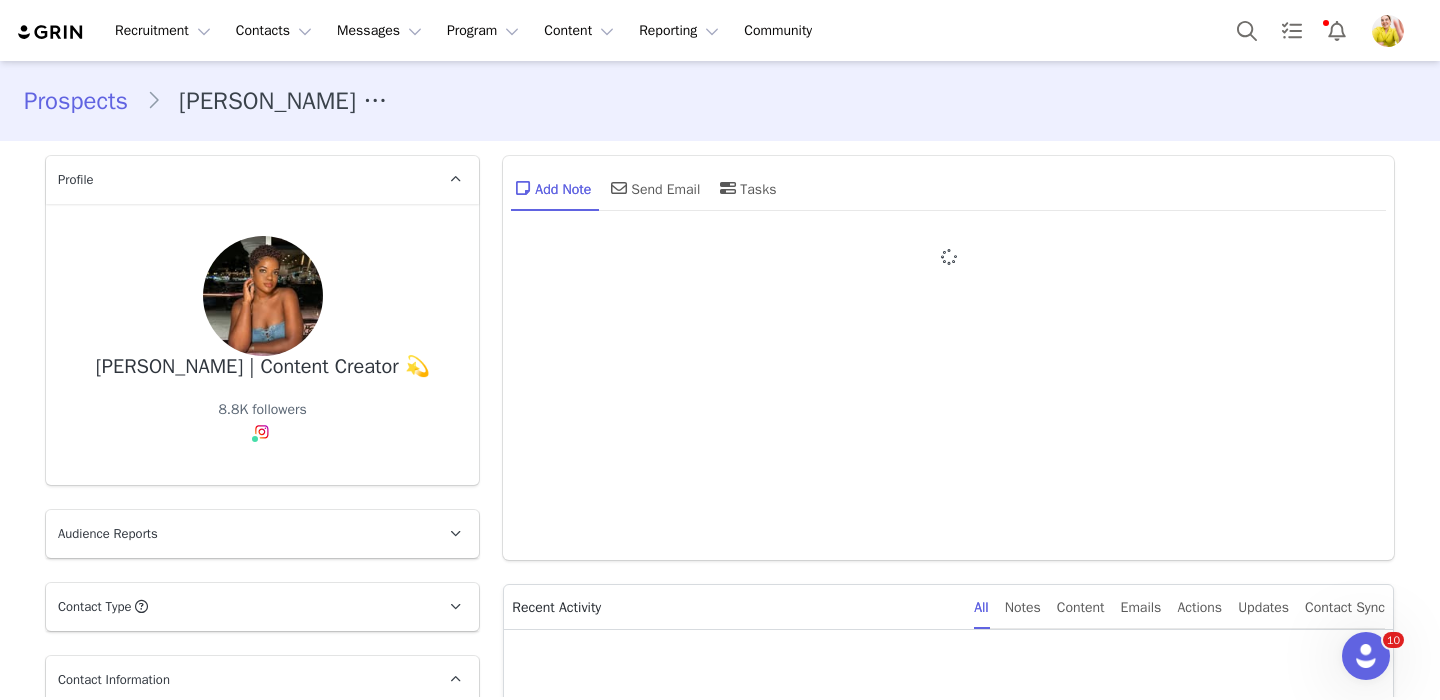 type on "+1 ([GEOGRAPHIC_DATA])" 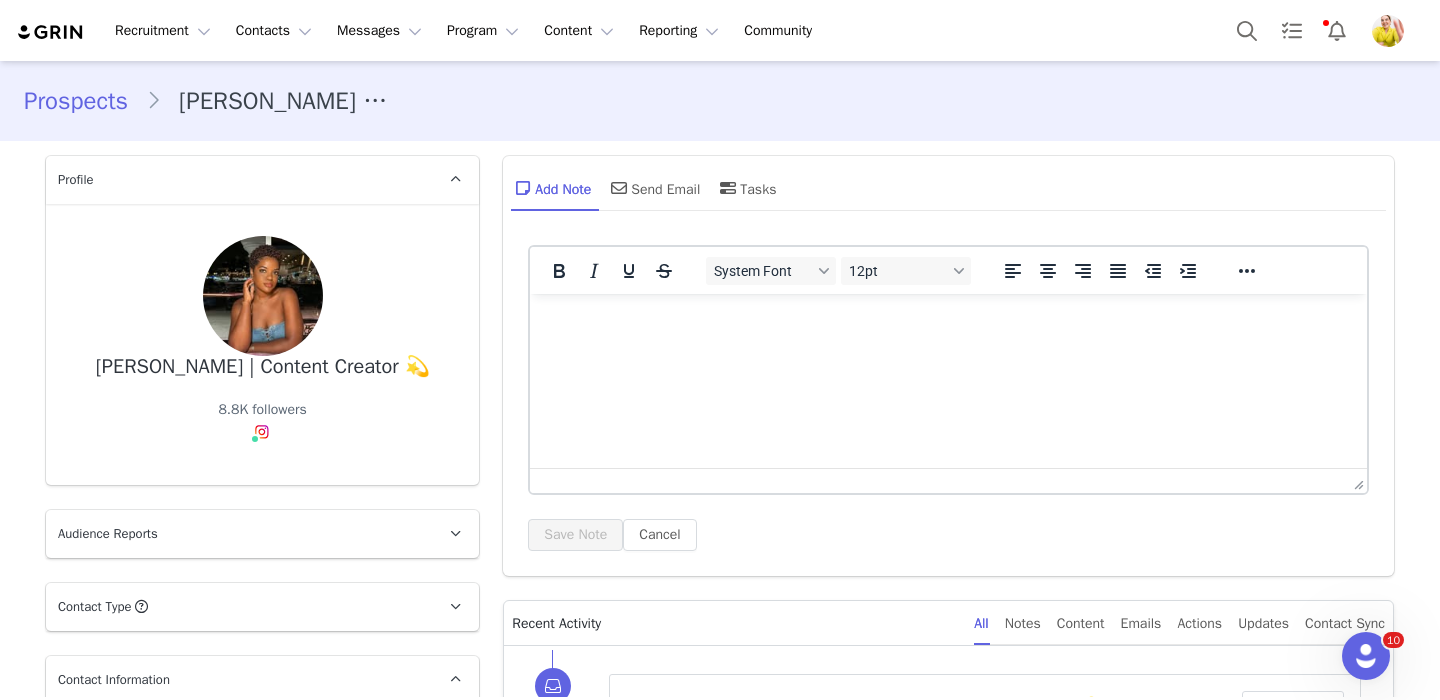 scroll, scrollTop: 0, scrollLeft: 0, axis: both 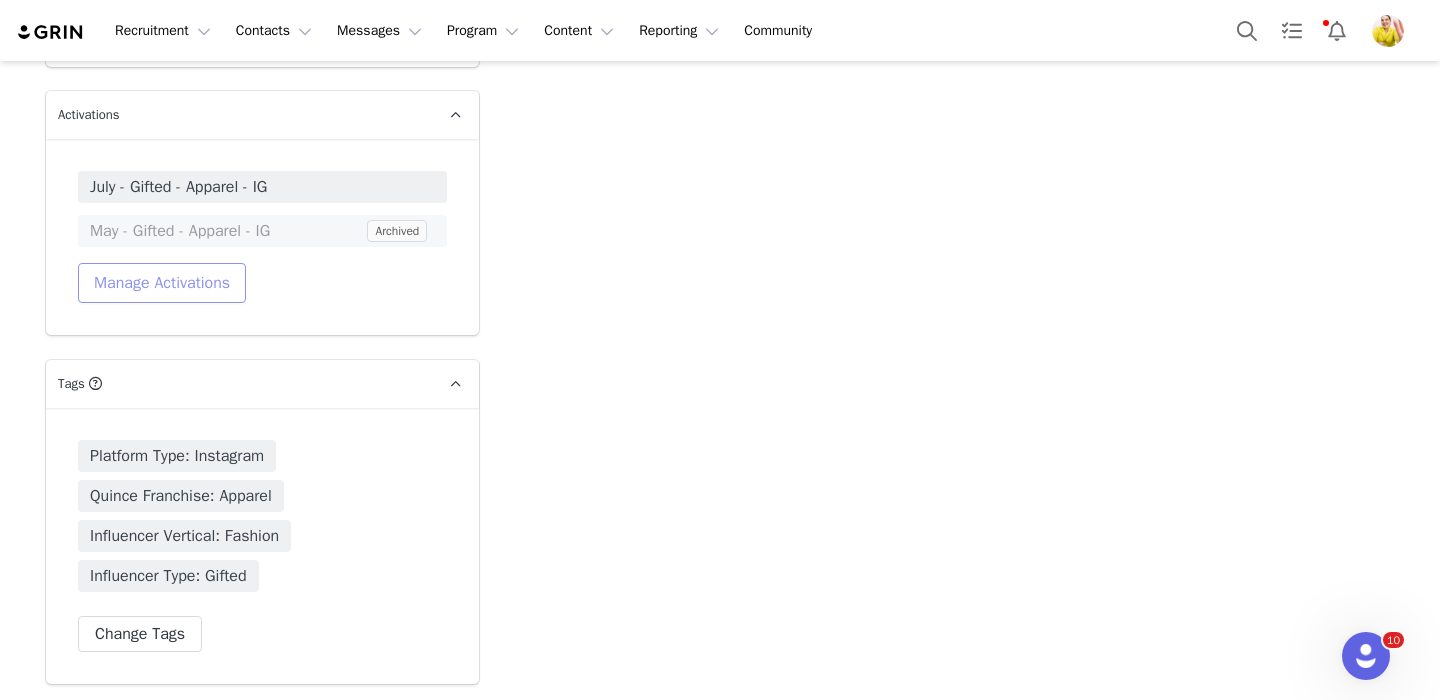 click on "Manage Activations" at bounding box center (162, 283) 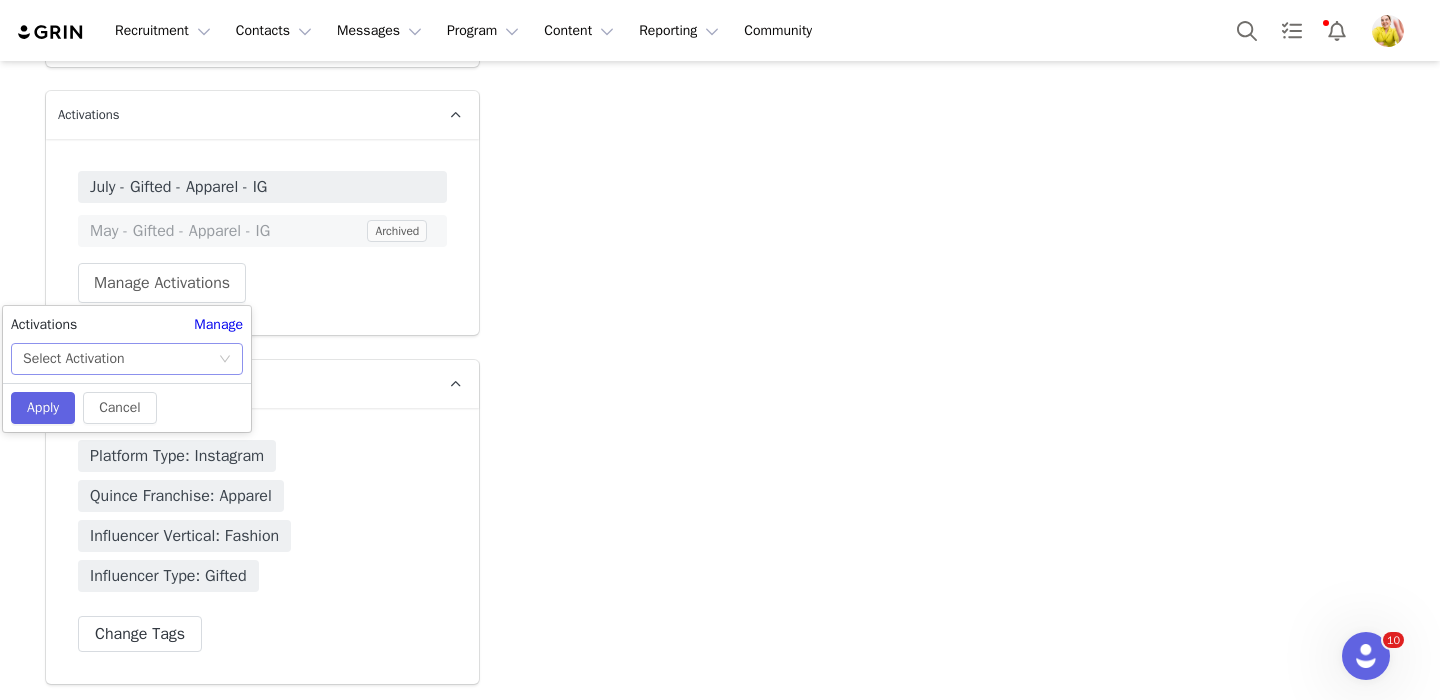 click on "Select Activation" at bounding box center (120, 359) 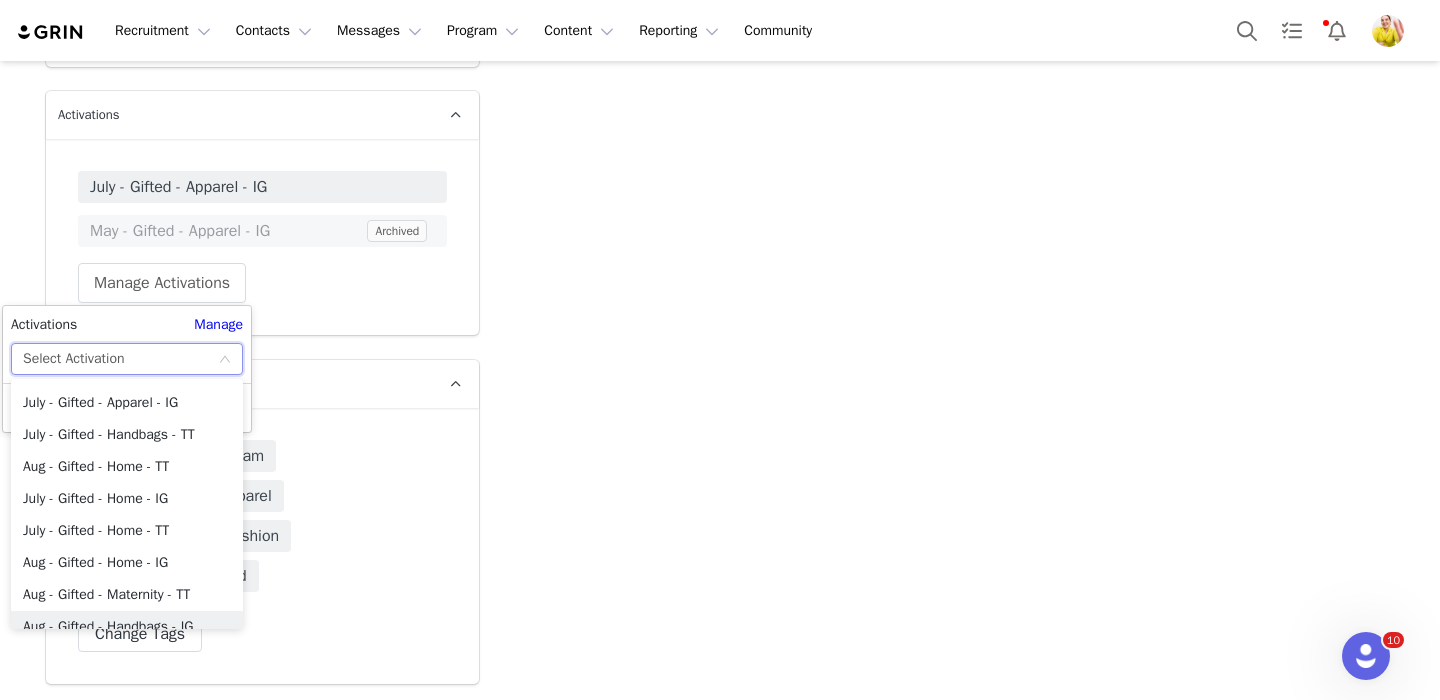 scroll, scrollTop: 241, scrollLeft: 0, axis: vertical 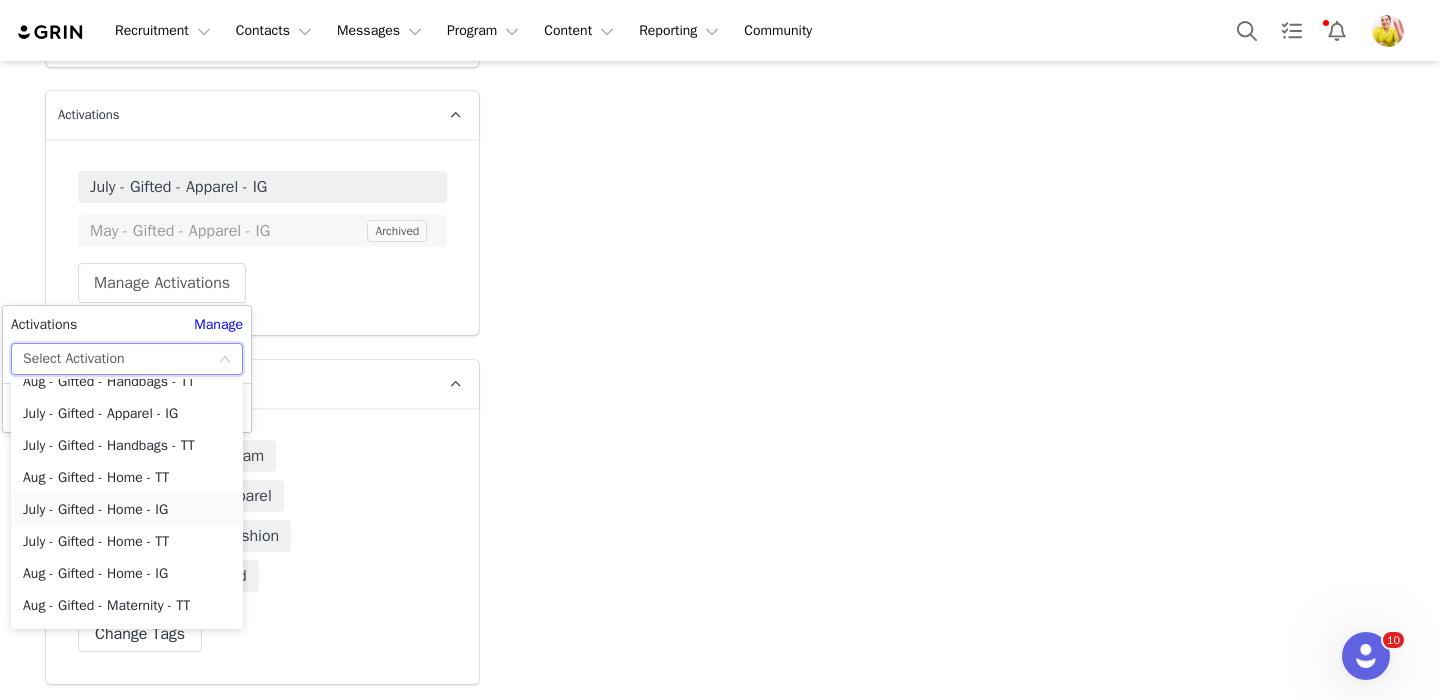 click on "July - Gifted - Home - IG" at bounding box center [127, 510] 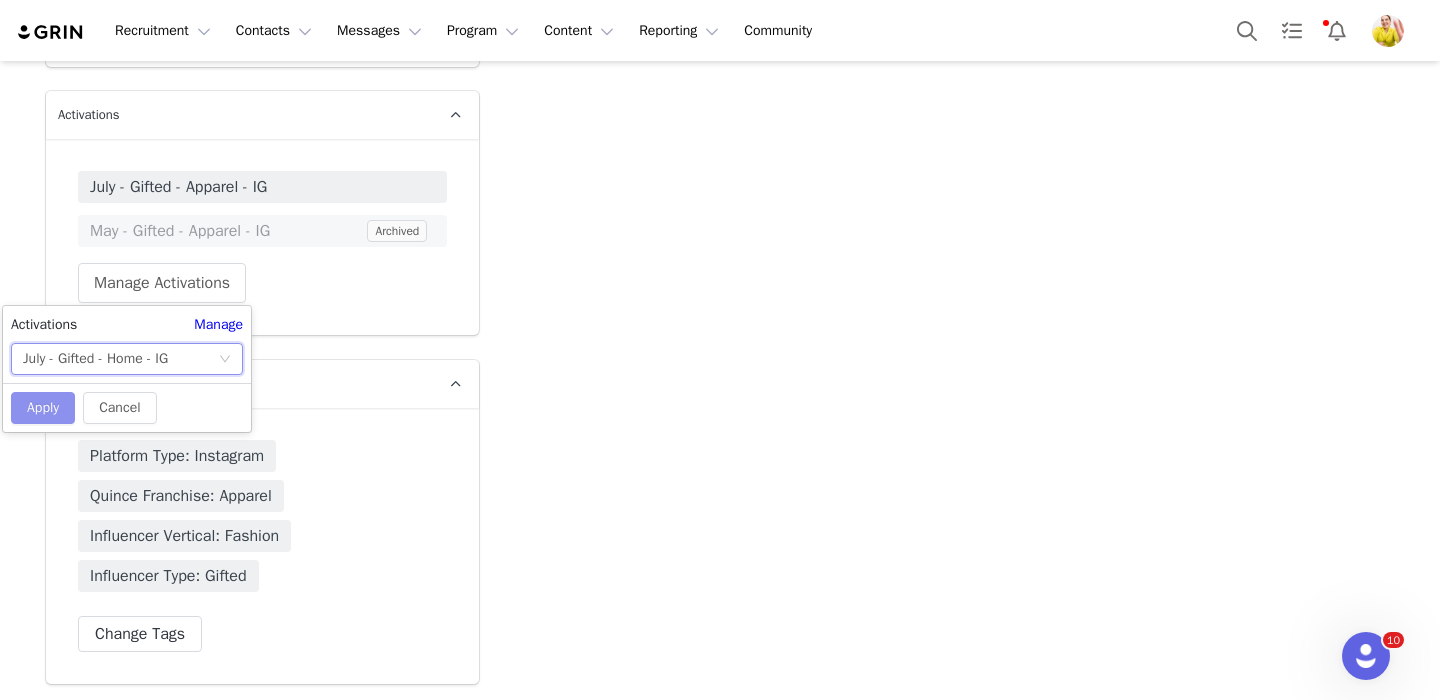 click on "Apply" at bounding box center [43, 408] 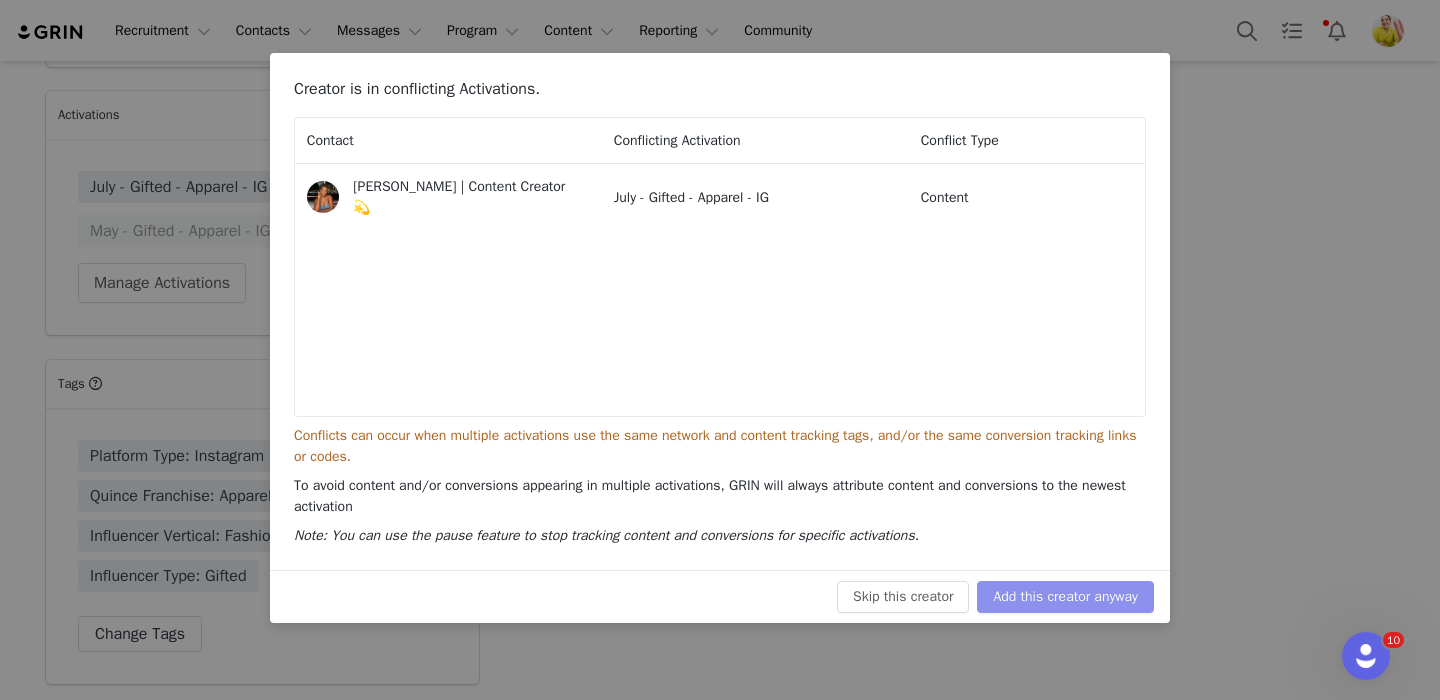 click on "Add this creator anyway" at bounding box center (1065, 597) 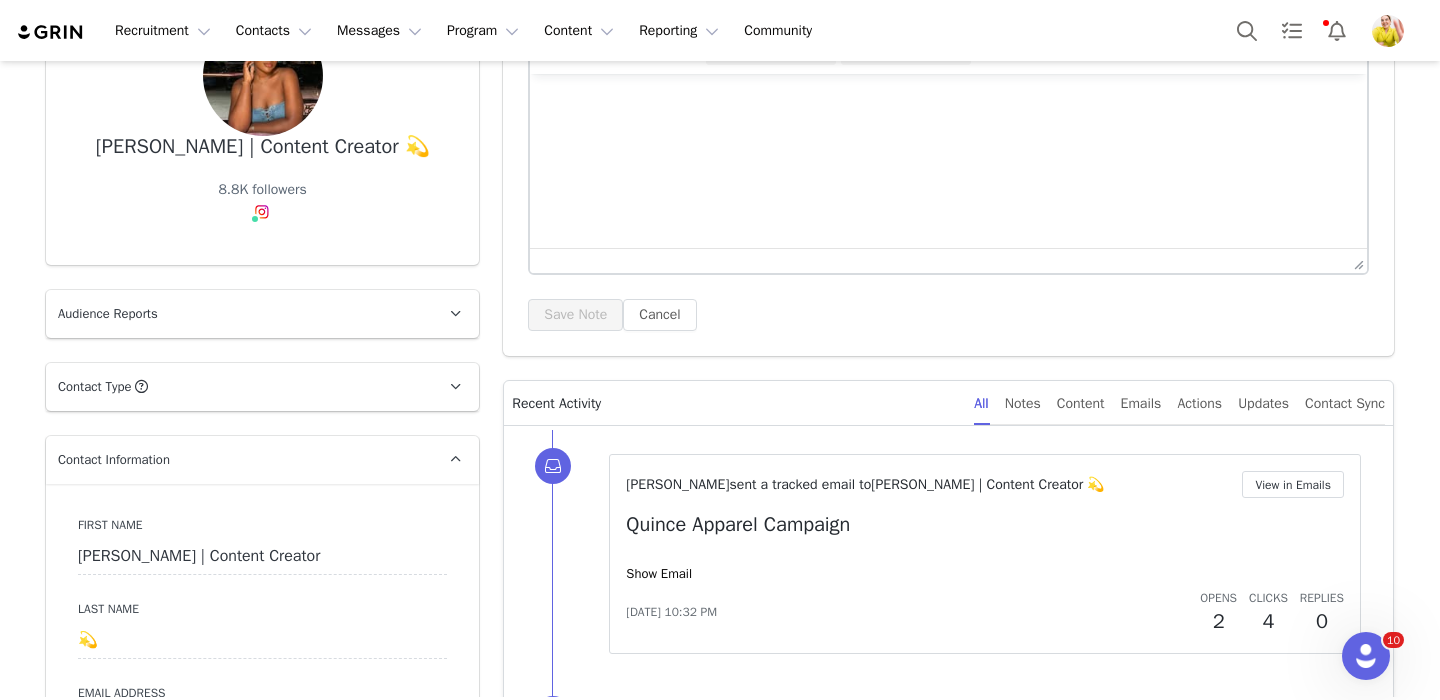 scroll, scrollTop: 0, scrollLeft: 0, axis: both 